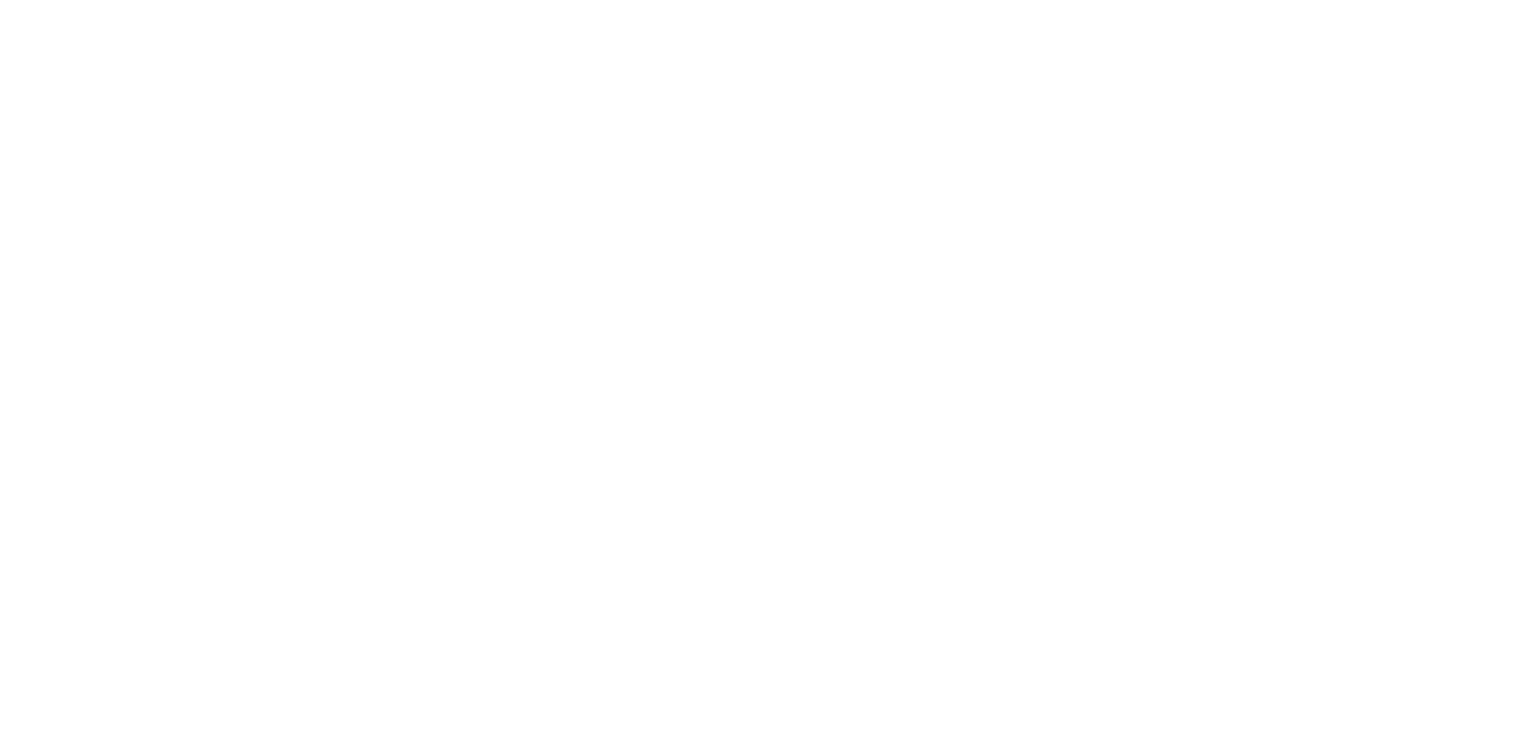 scroll, scrollTop: 0, scrollLeft: 0, axis: both 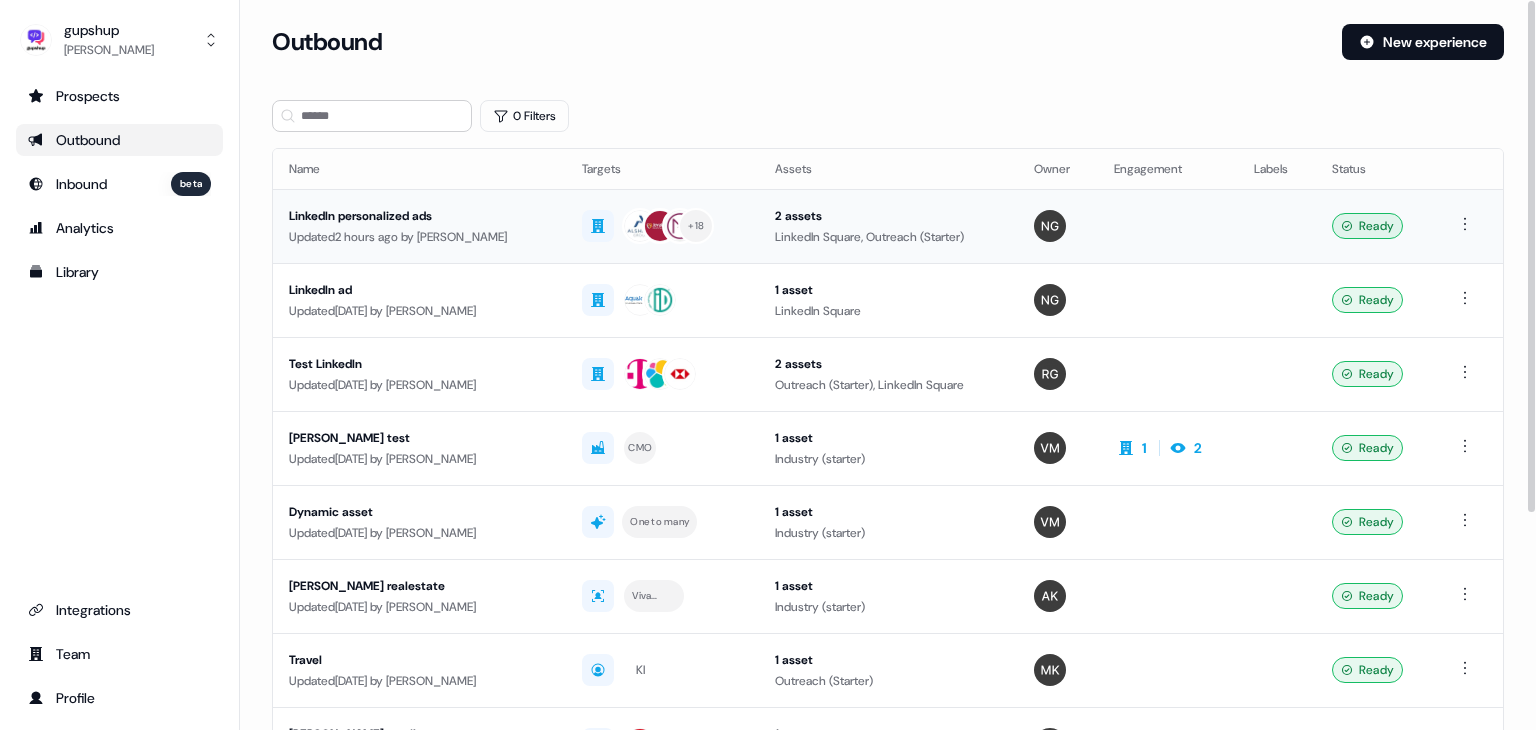click on "LinkedIn personalized ads" at bounding box center [419, 216] 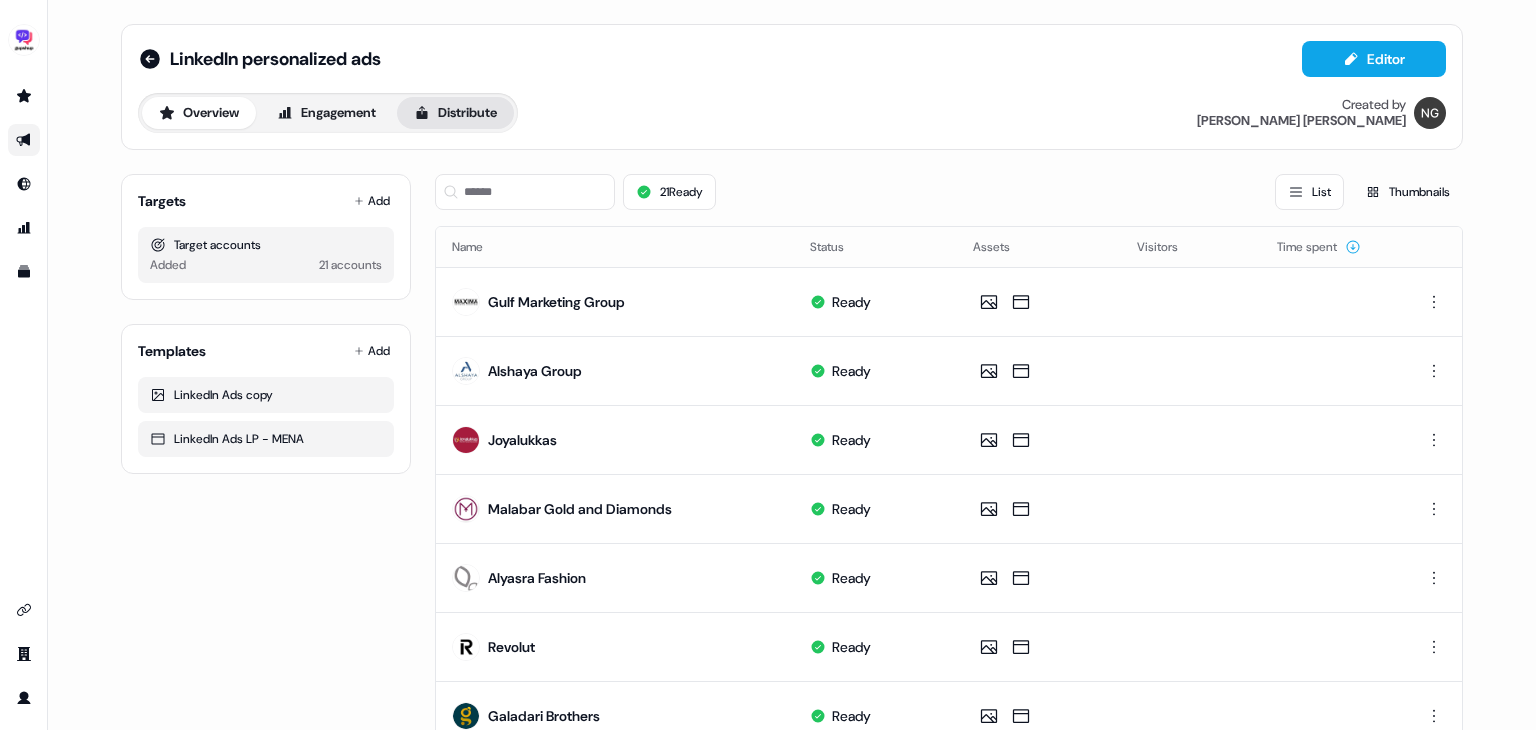 click on "Distribute" at bounding box center (455, 113) 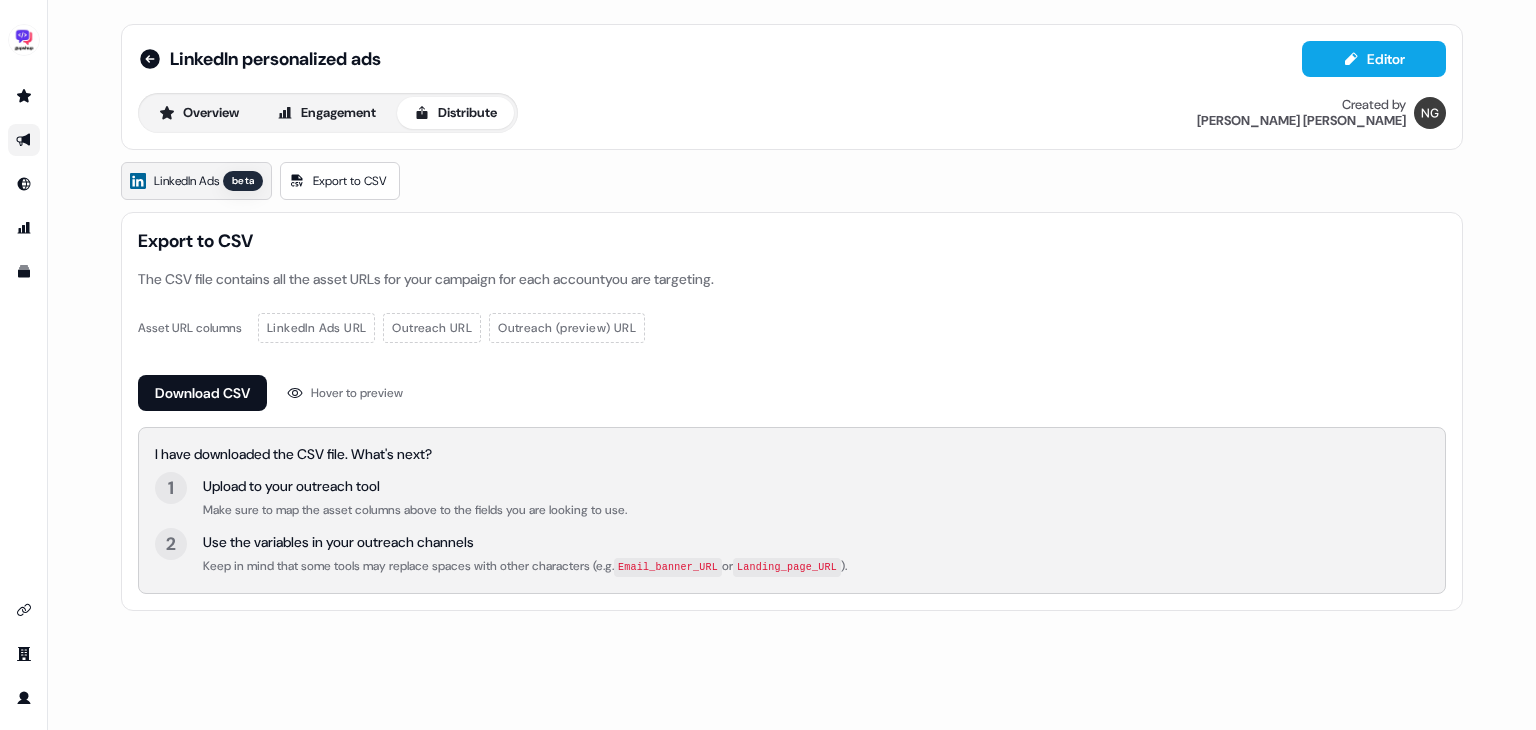 click on "beta" at bounding box center (243, 181) 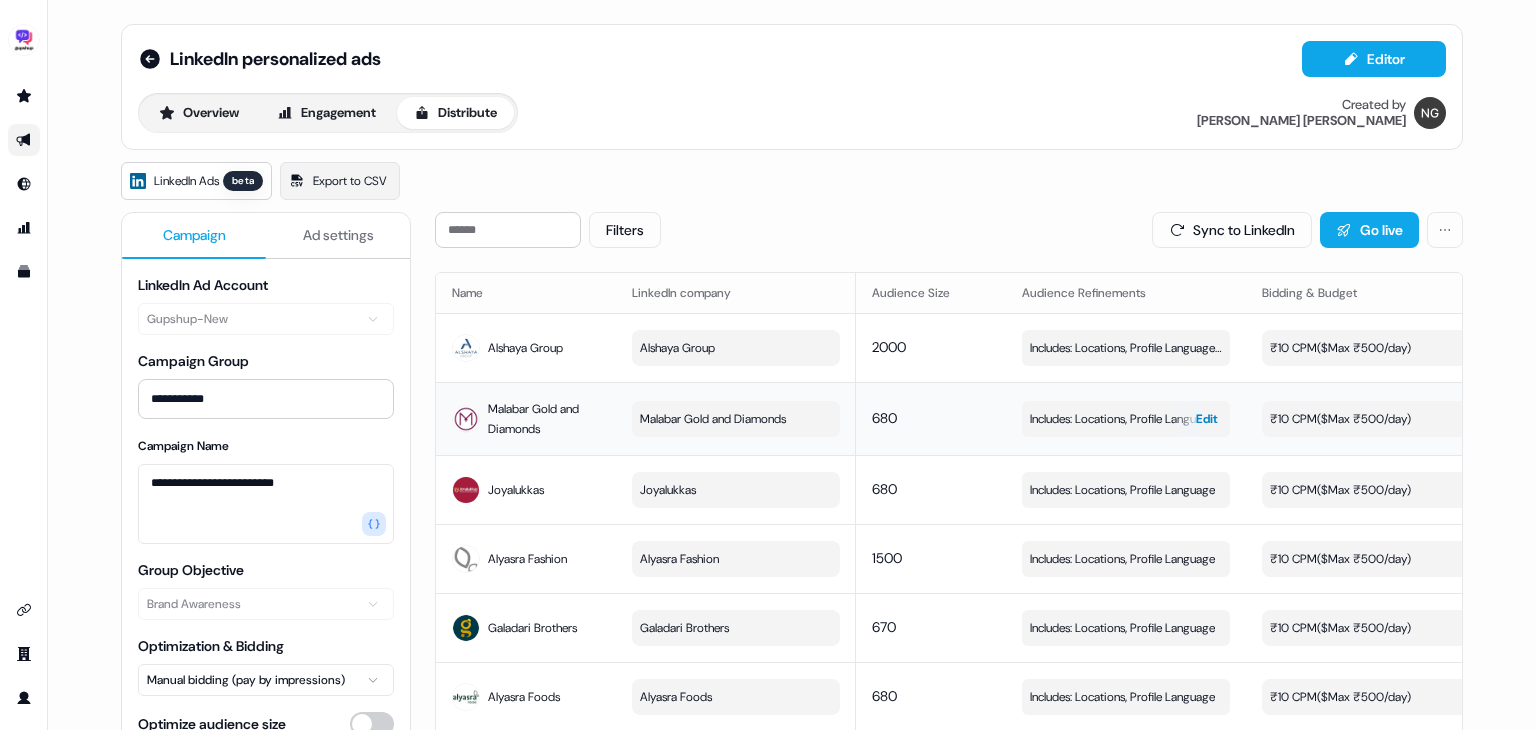 scroll, scrollTop: 0, scrollLeft: 373, axis: horizontal 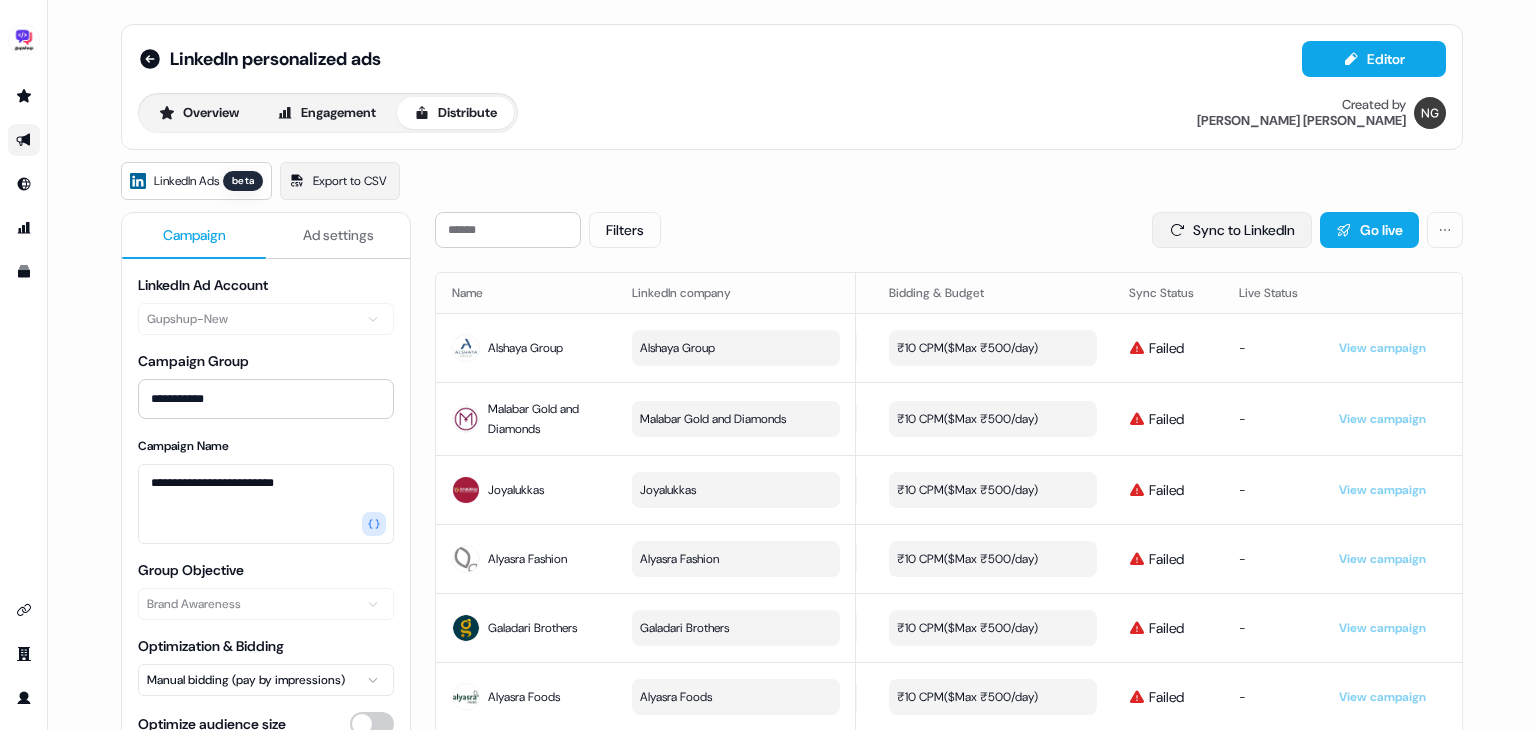 click on "Sync to LinkedIn" at bounding box center (1232, 230) 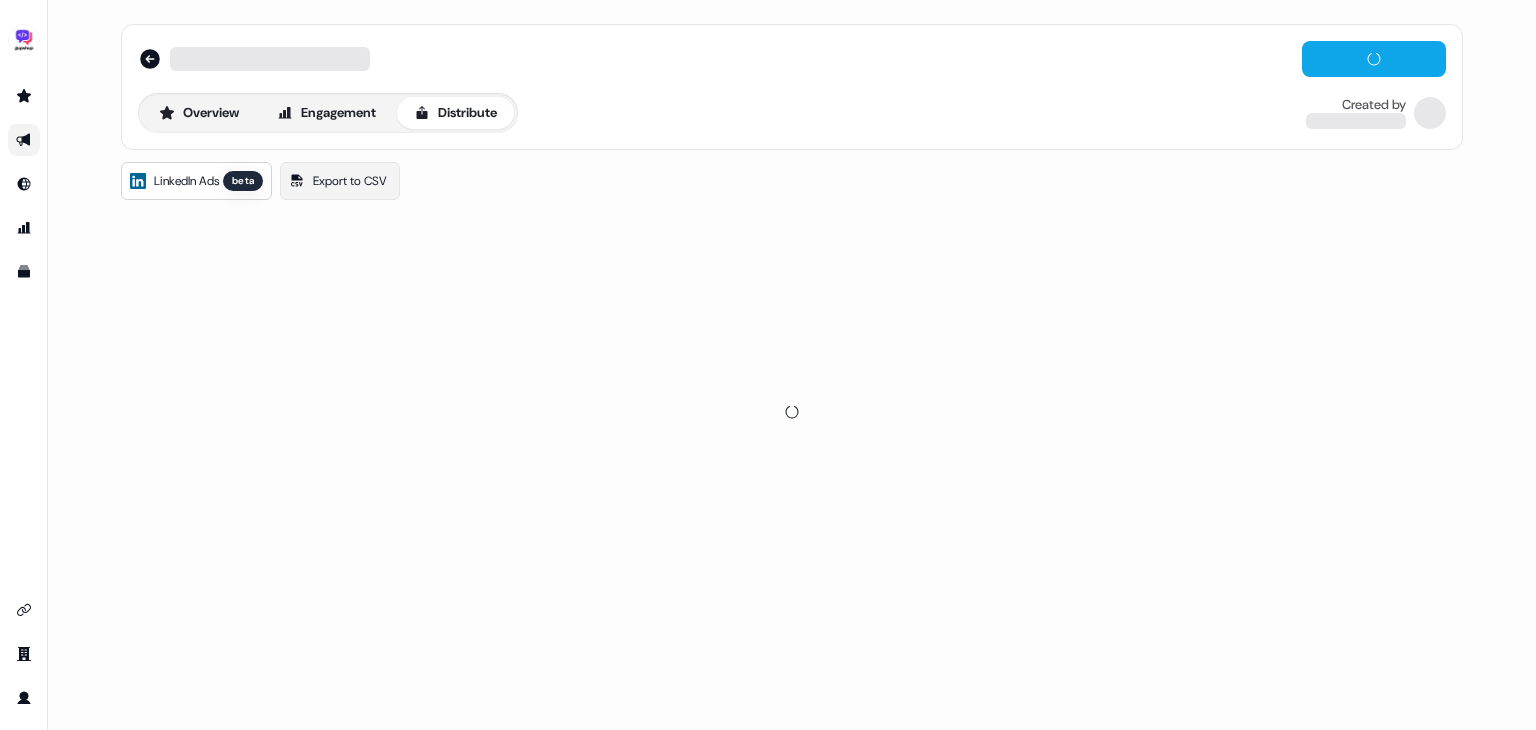 scroll, scrollTop: 0, scrollLeft: 0, axis: both 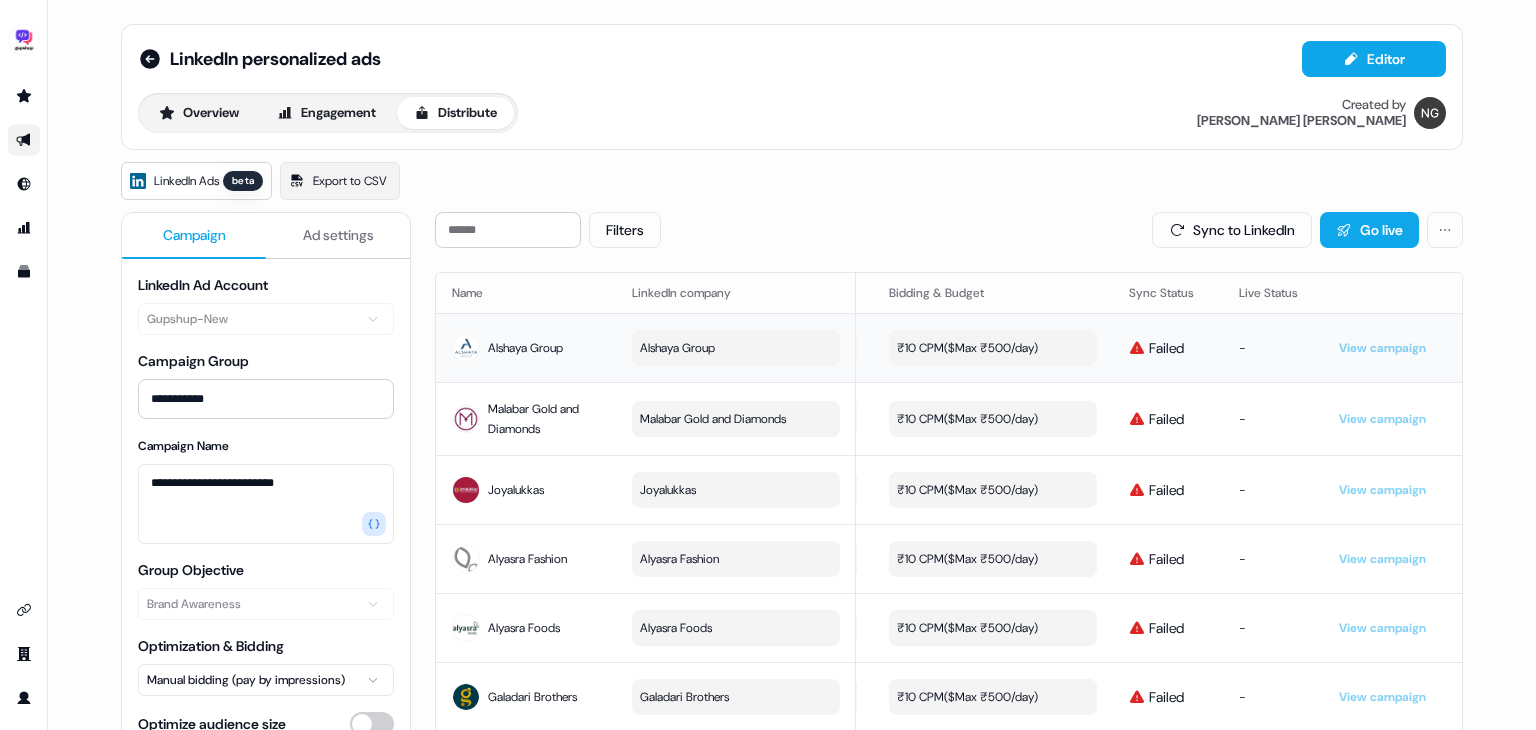 click on "₹10 CPM  ($ Max ₹500/day )" at bounding box center [967, 348] 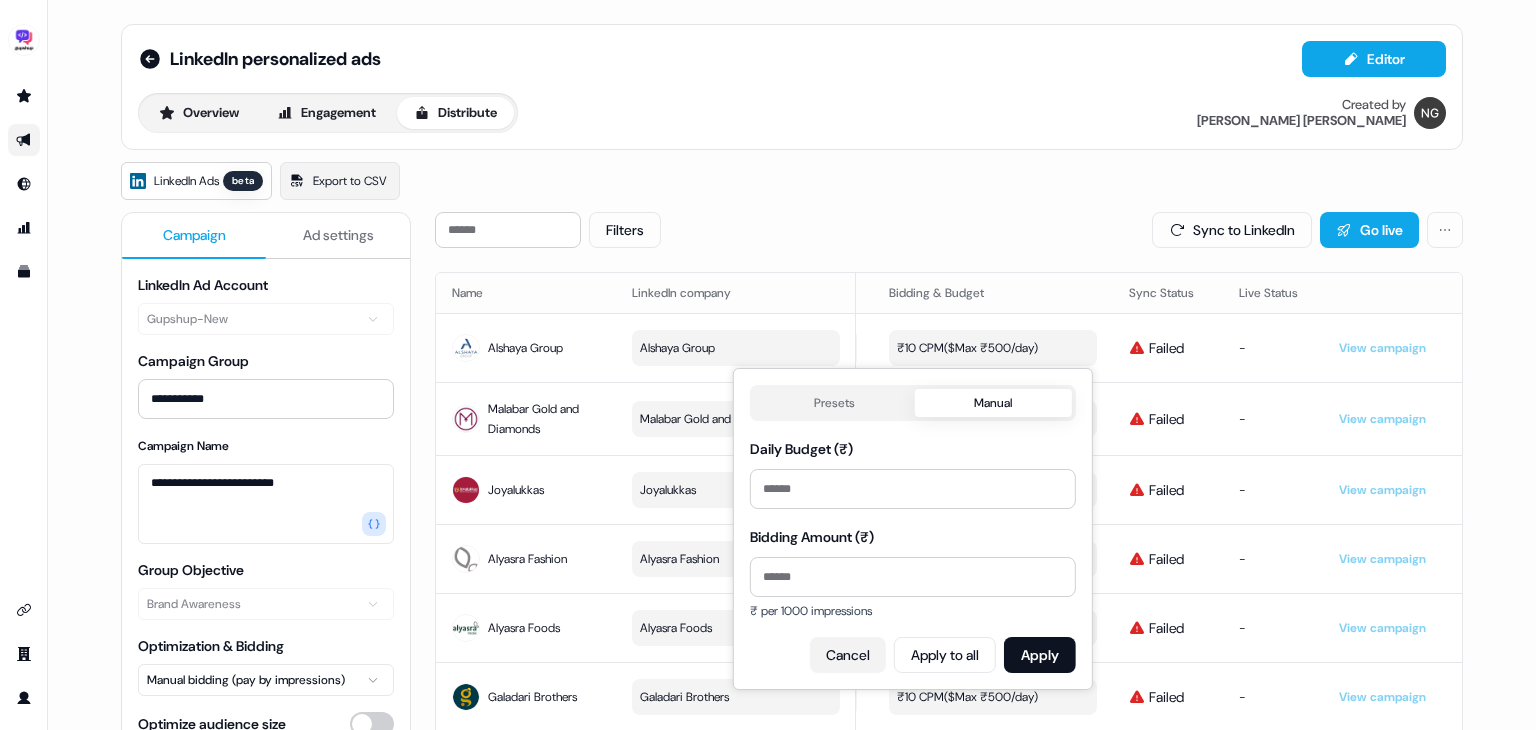 click on "Cancel" at bounding box center (848, 655) 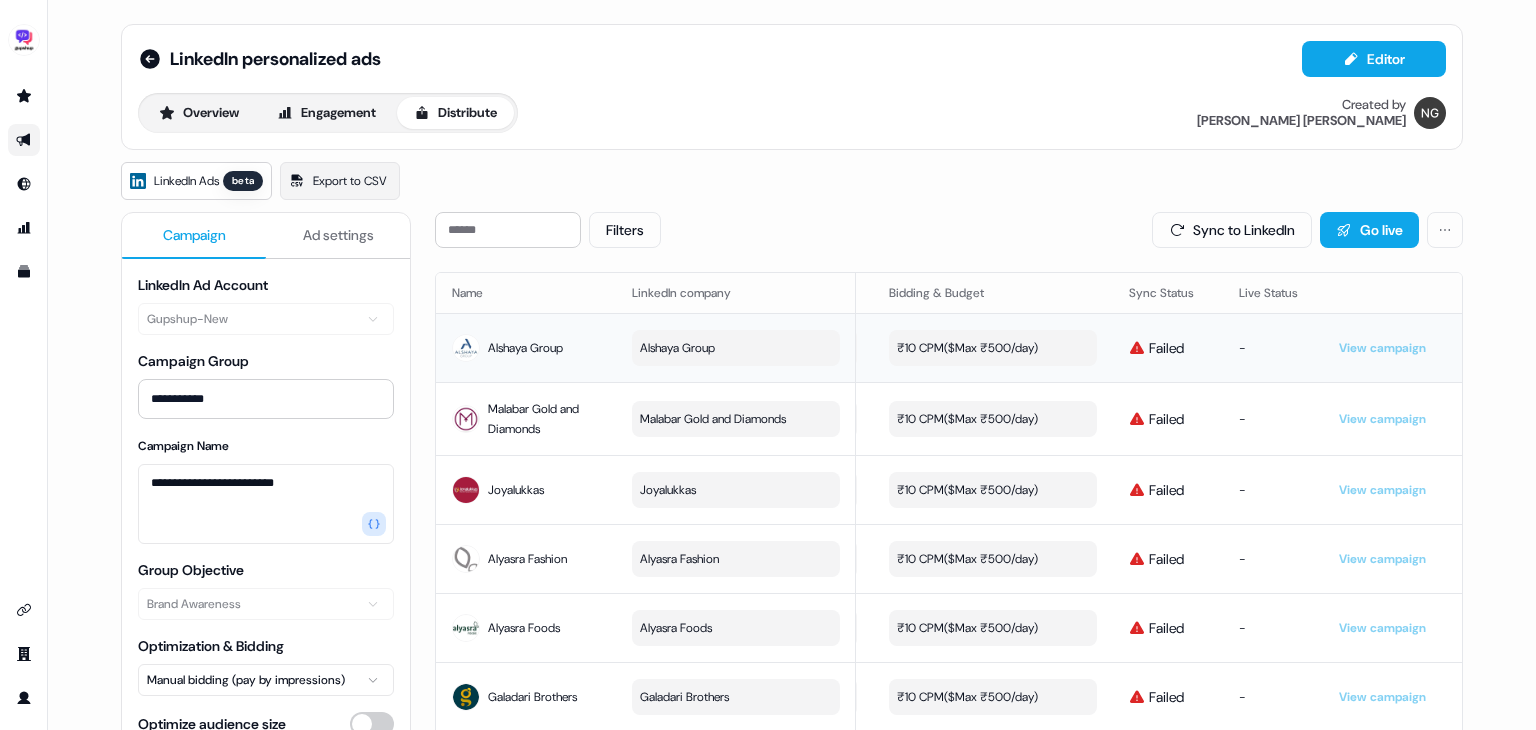 click on "₹10 CPM  ($ Max ₹500/day )" at bounding box center [967, 348] 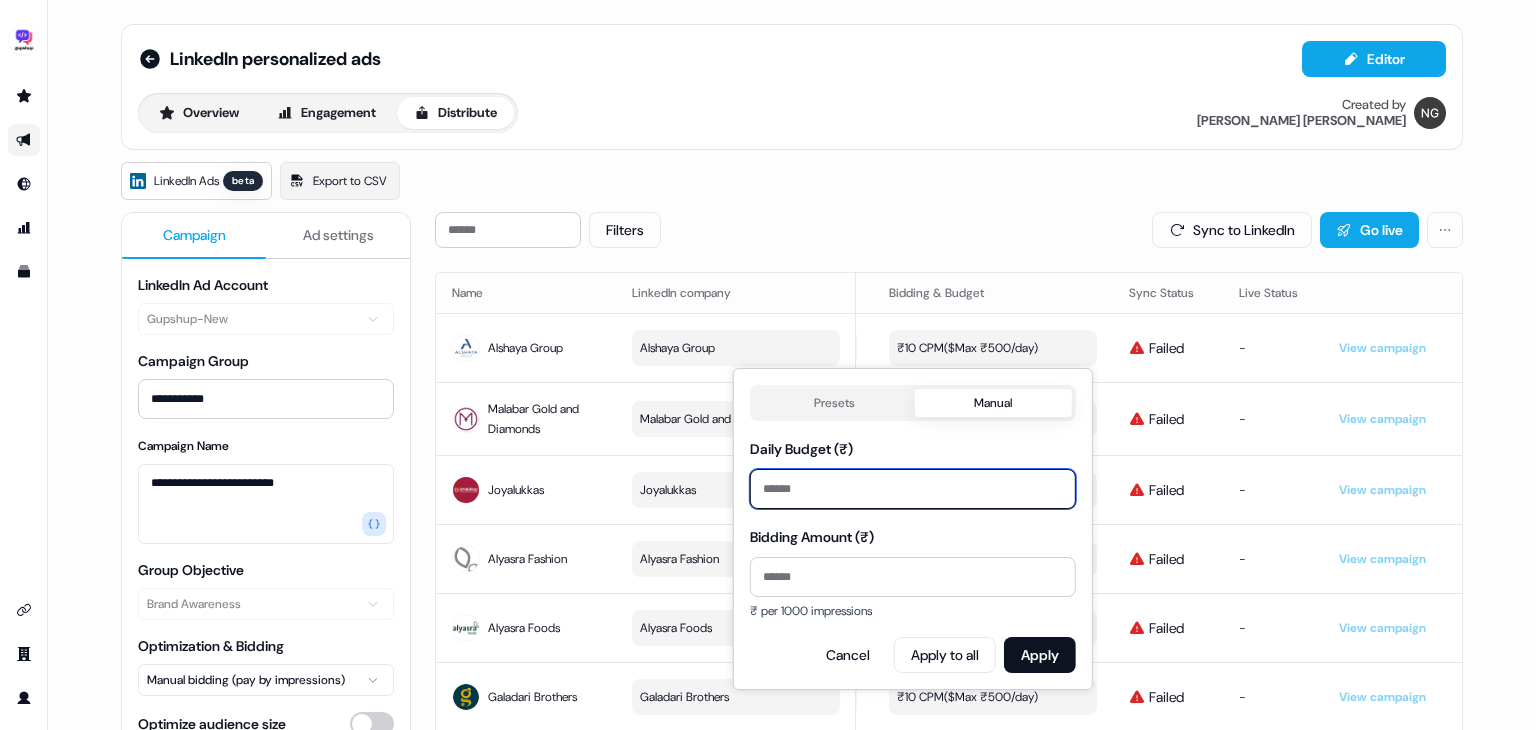click on "***" at bounding box center (913, 489) 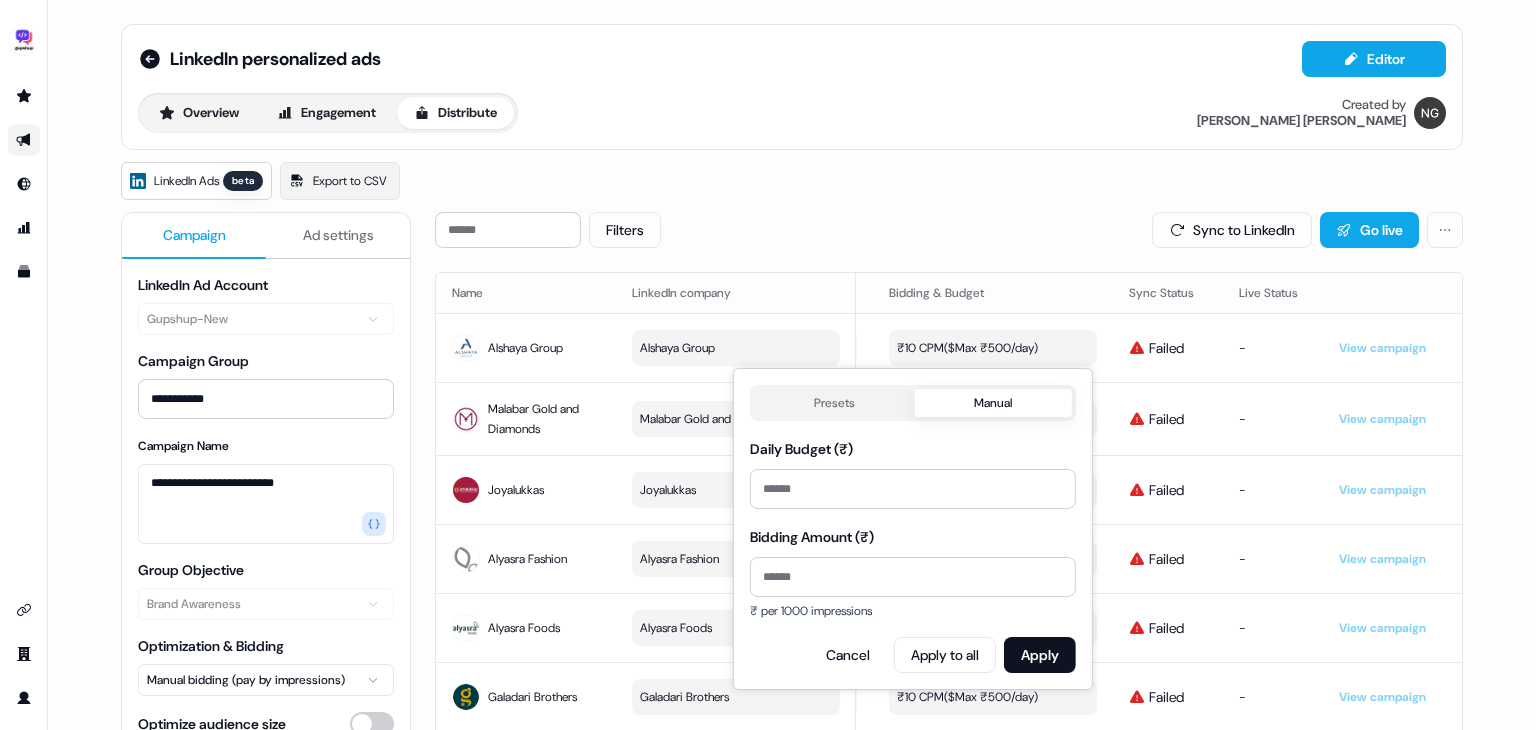click on "Filters Sync to LinkedIn Go live" at bounding box center (949, 230) 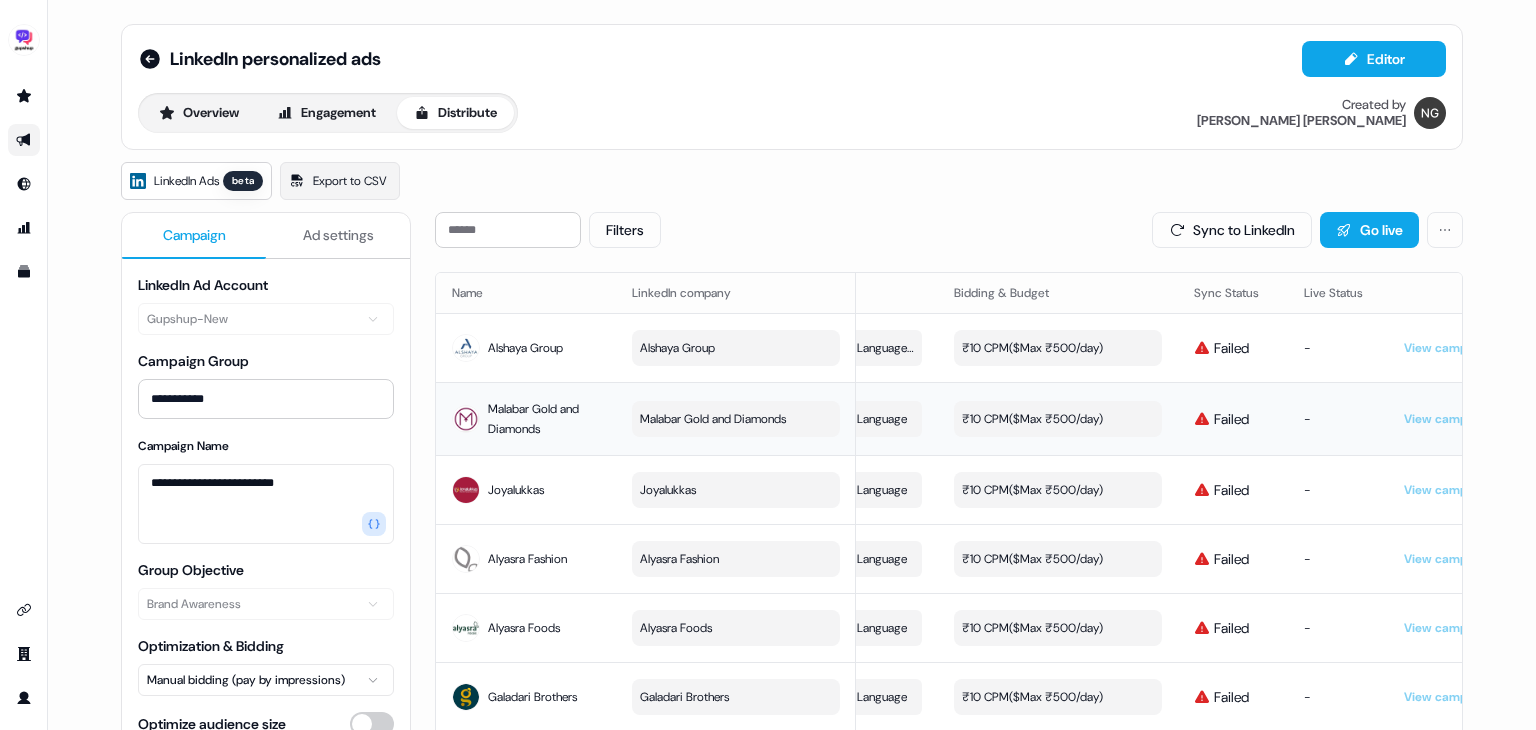 scroll, scrollTop: 0, scrollLeft: 373, axis: horizontal 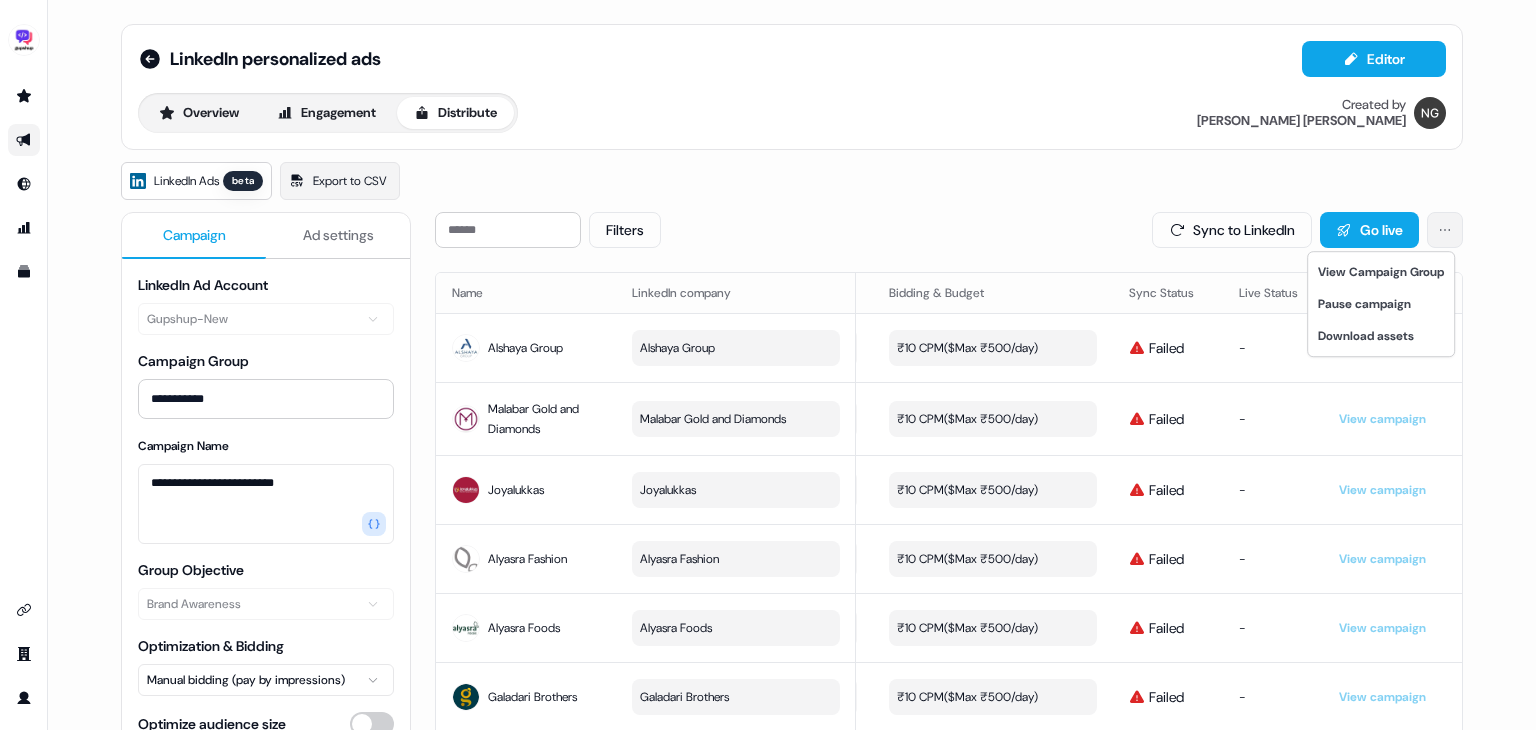 click on "**********" at bounding box center (768, 365) 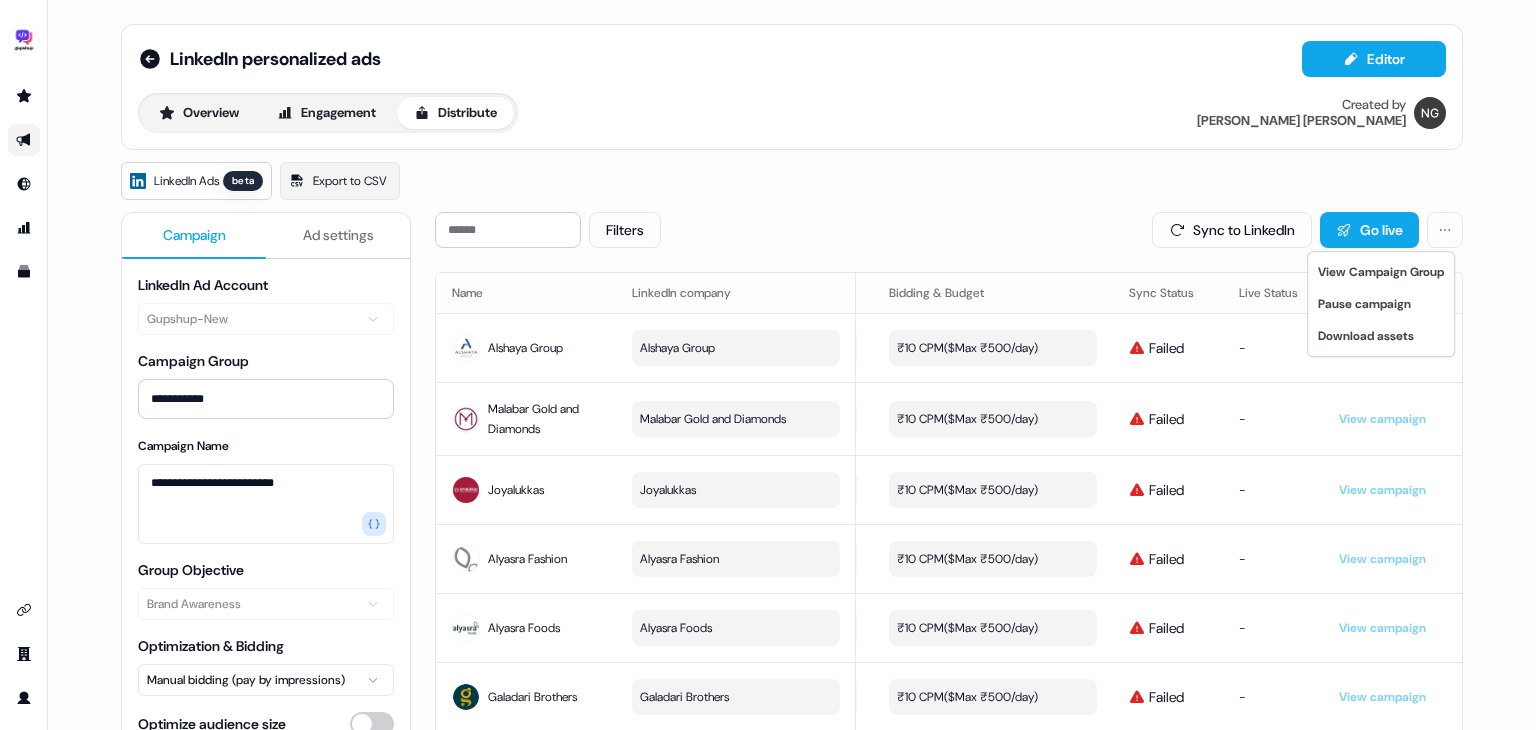 click on "**********" at bounding box center [768, 365] 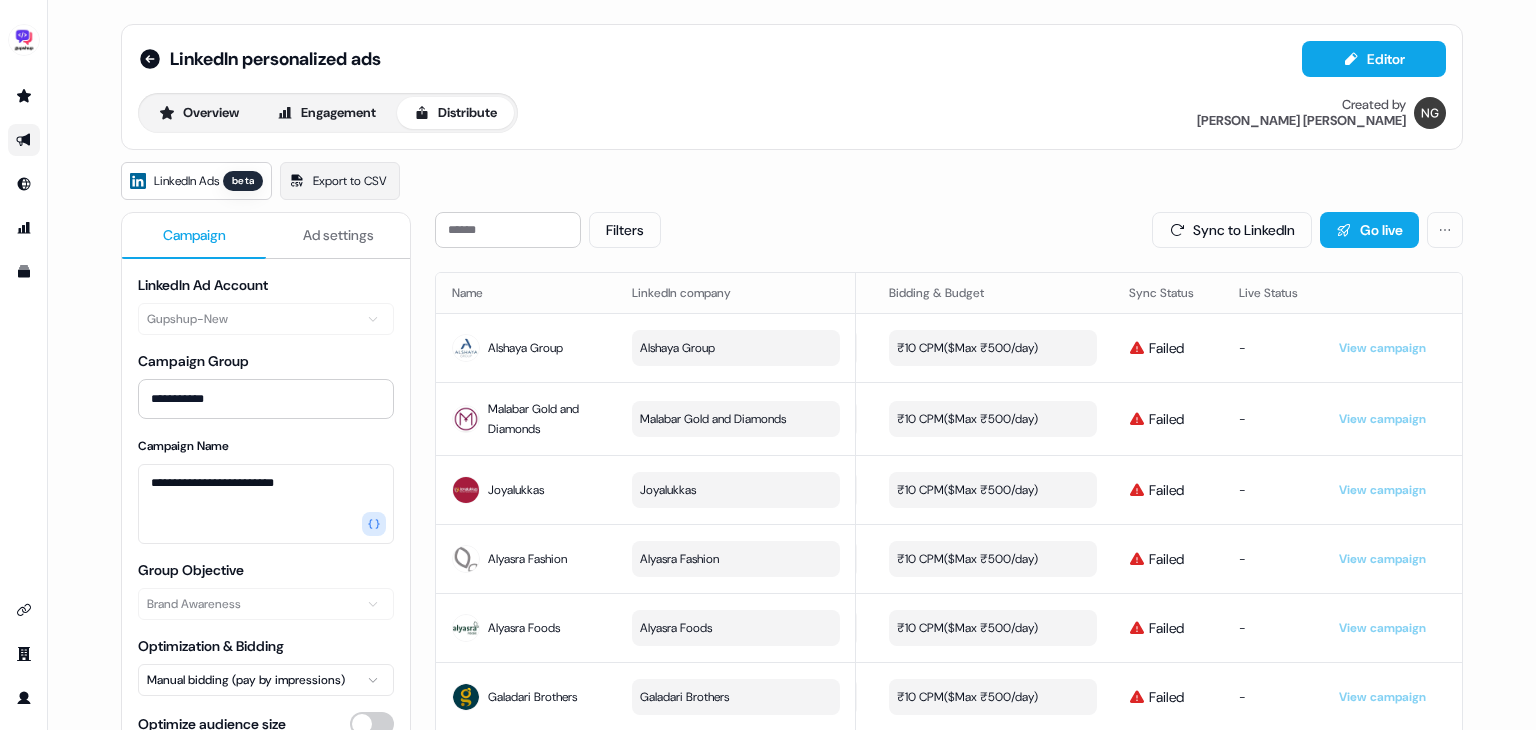 click on "Go live" at bounding box center (1369, 230) 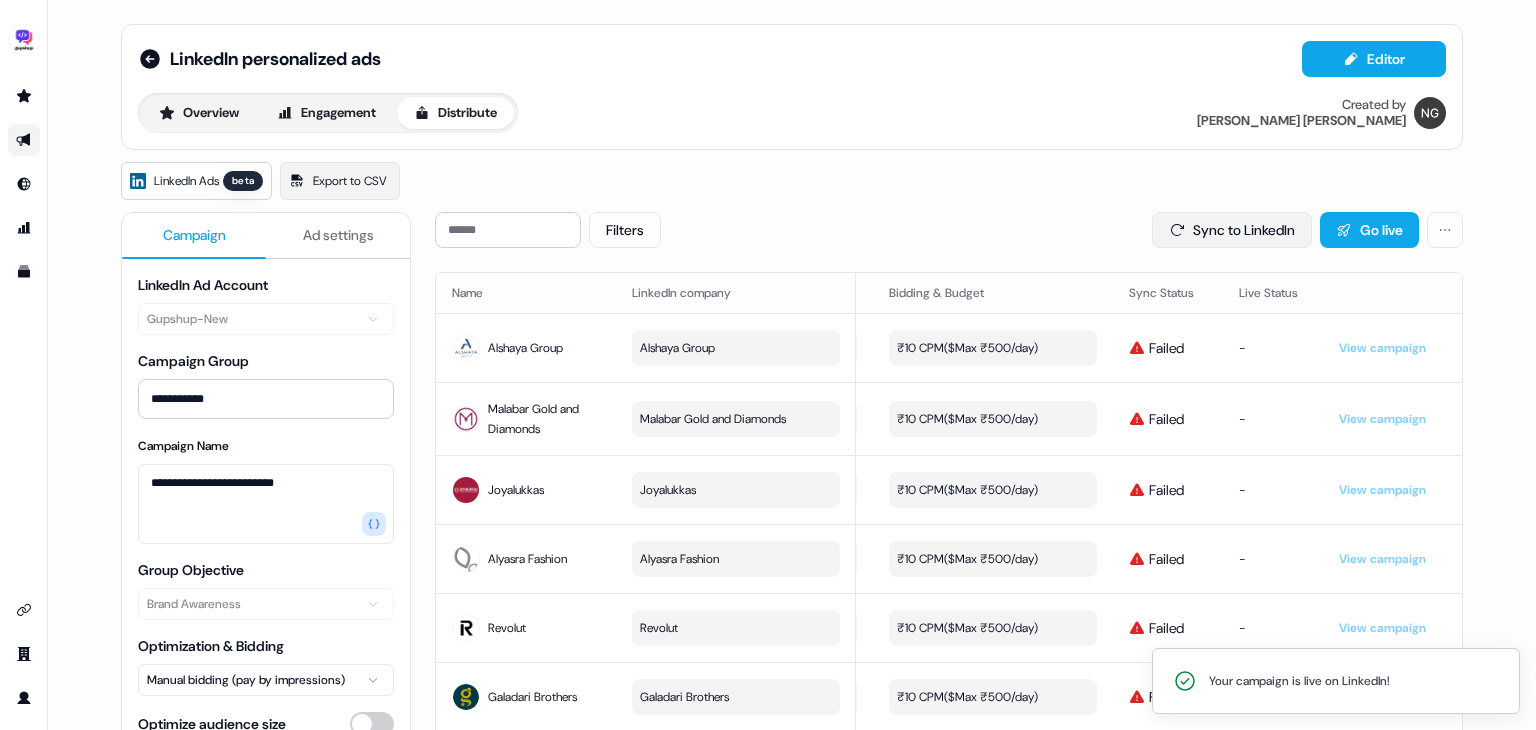 click on "Sync to LinkedIn" at bounding box center (1232, 230) 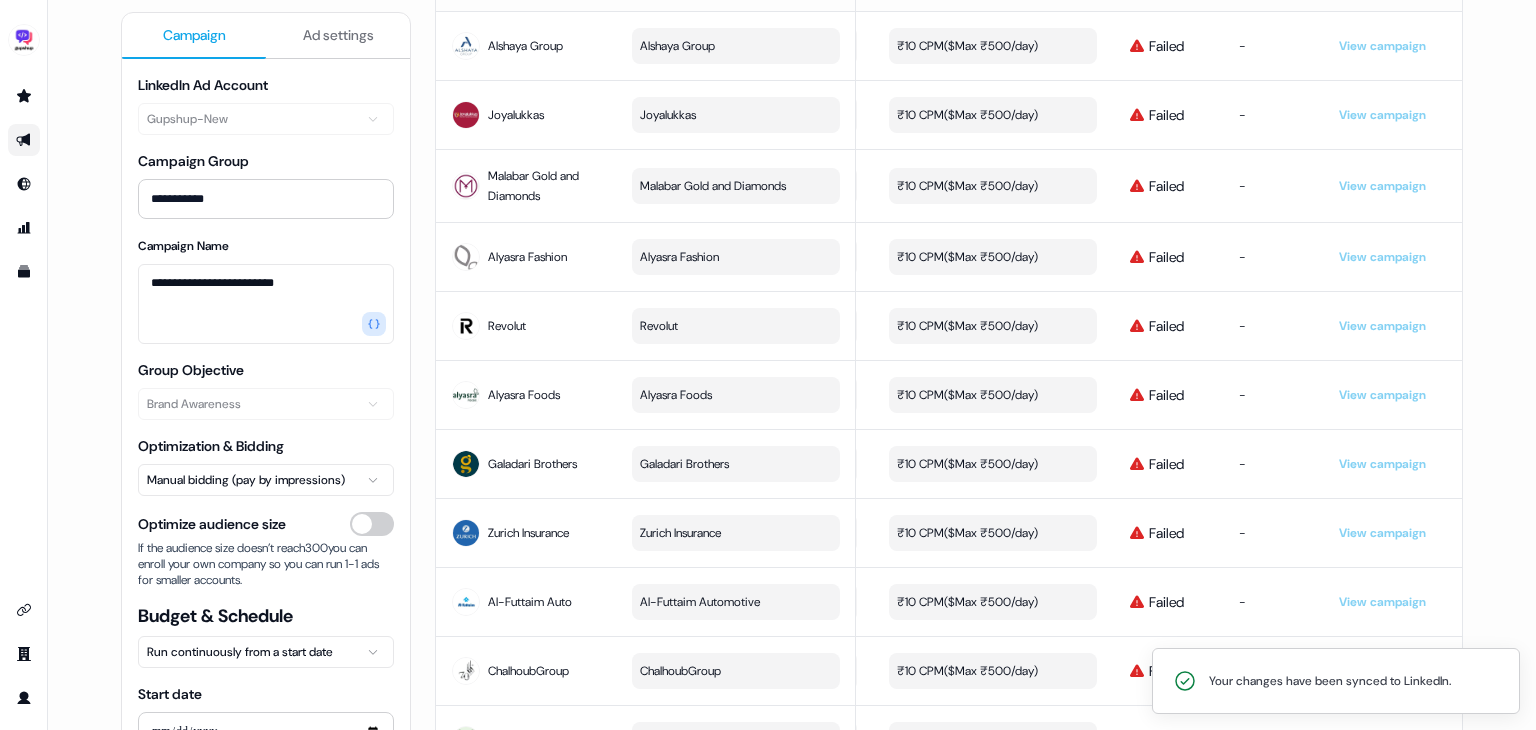 scroll, scrollTop: 0, scrollLeft: 0, axis: both 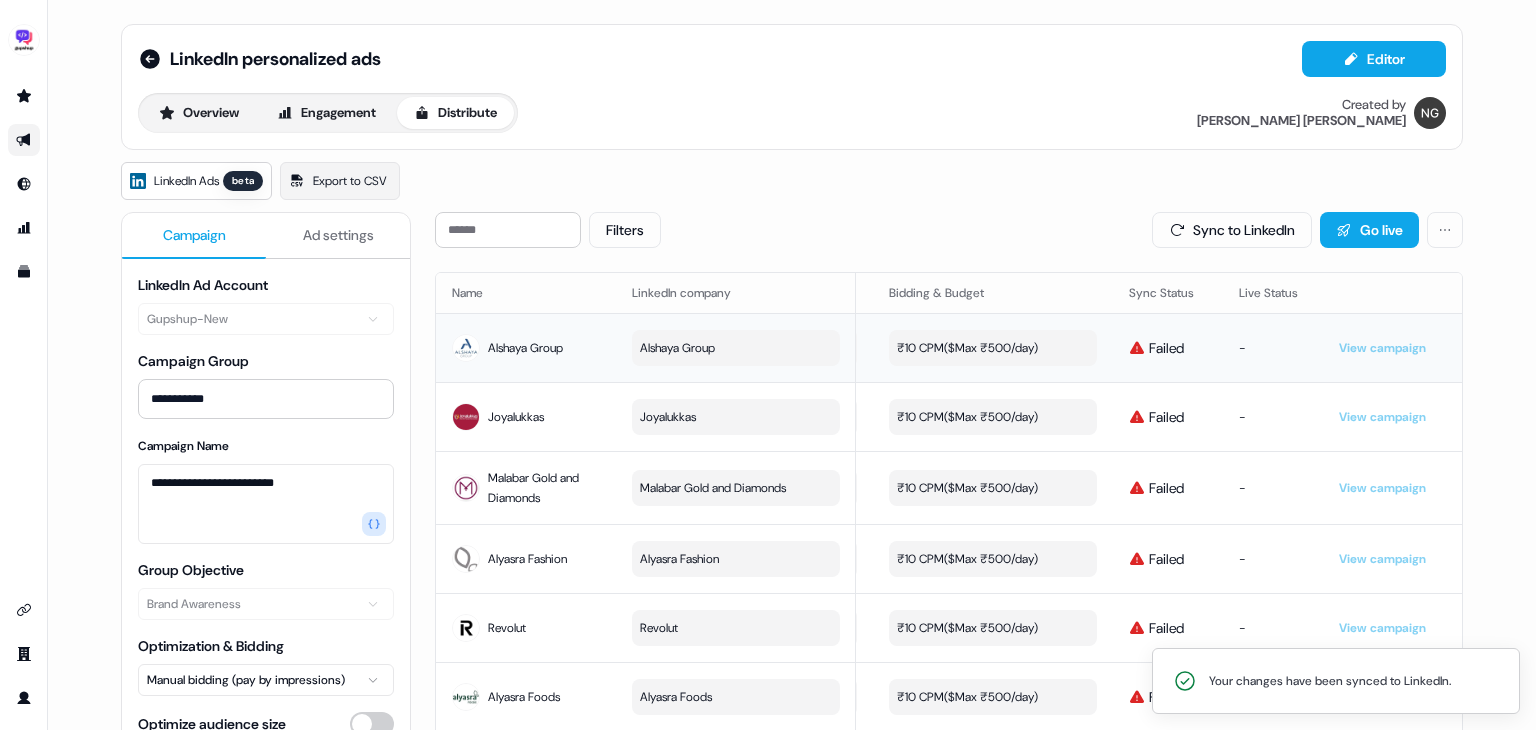 click on "Alshaya Group" at bounding box center [525, 348] 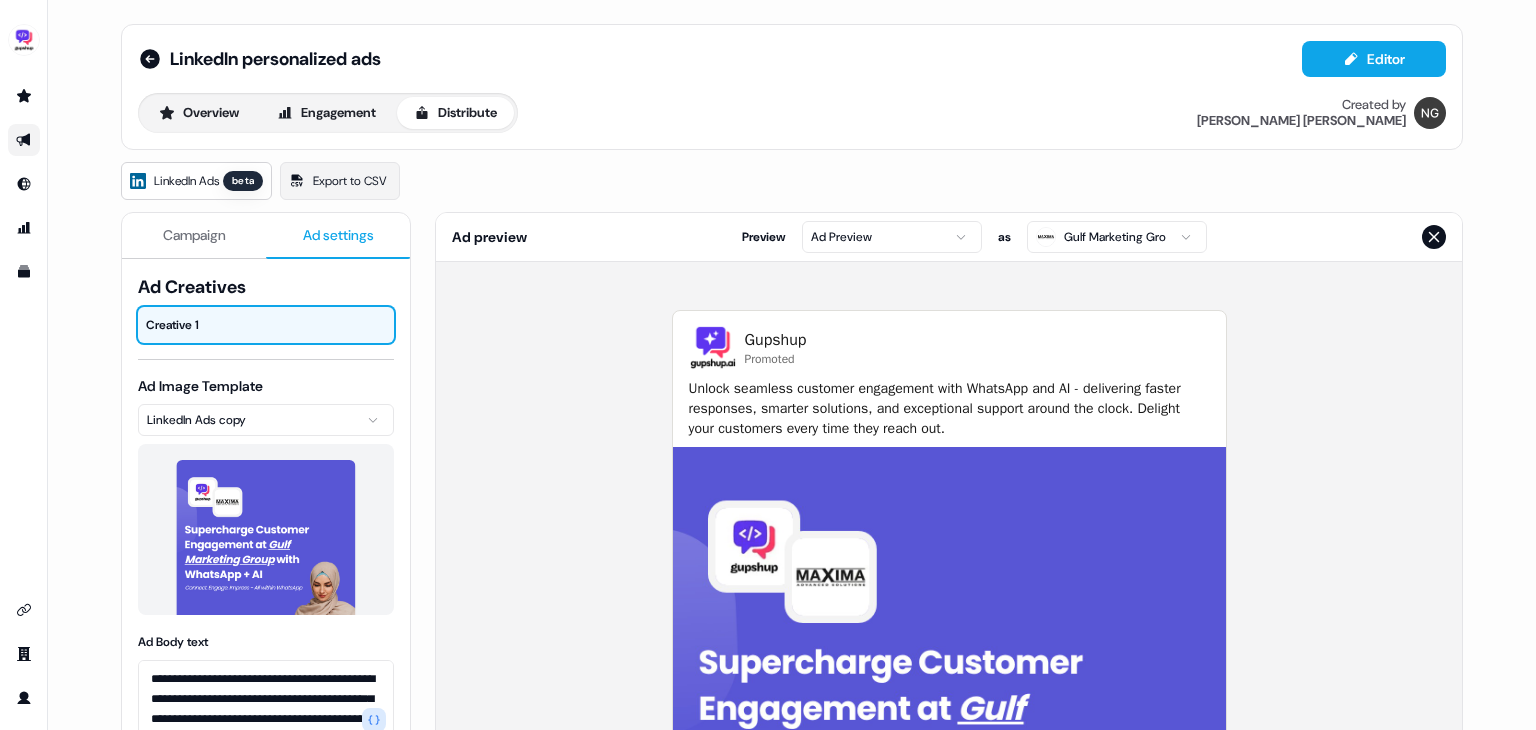 click on "Ad settings" at bounding box center [338, 235] 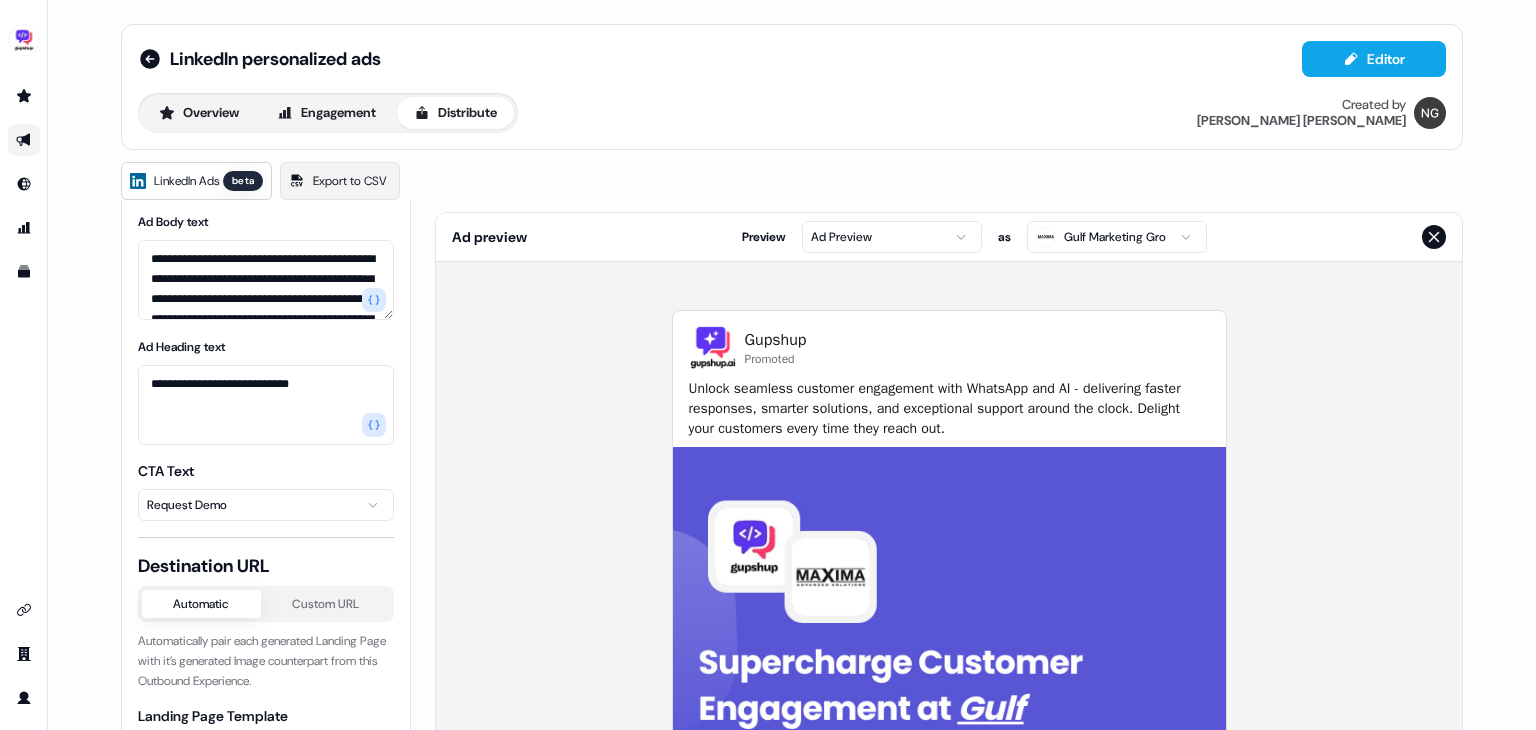 scroll, scrollTop: 432, scrollLeft: 0, axis: vertical 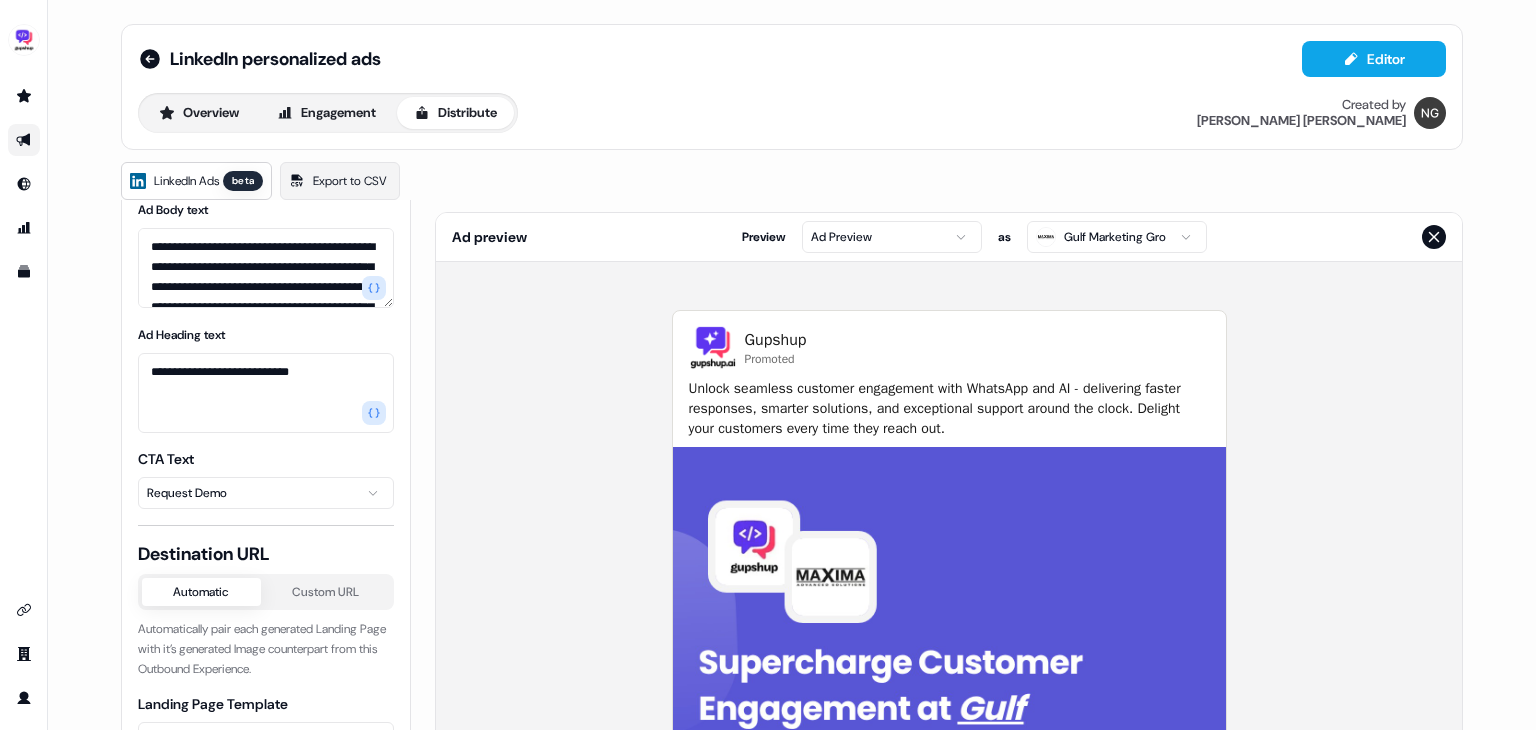 click on "**********" at bounding box center [266, 366] 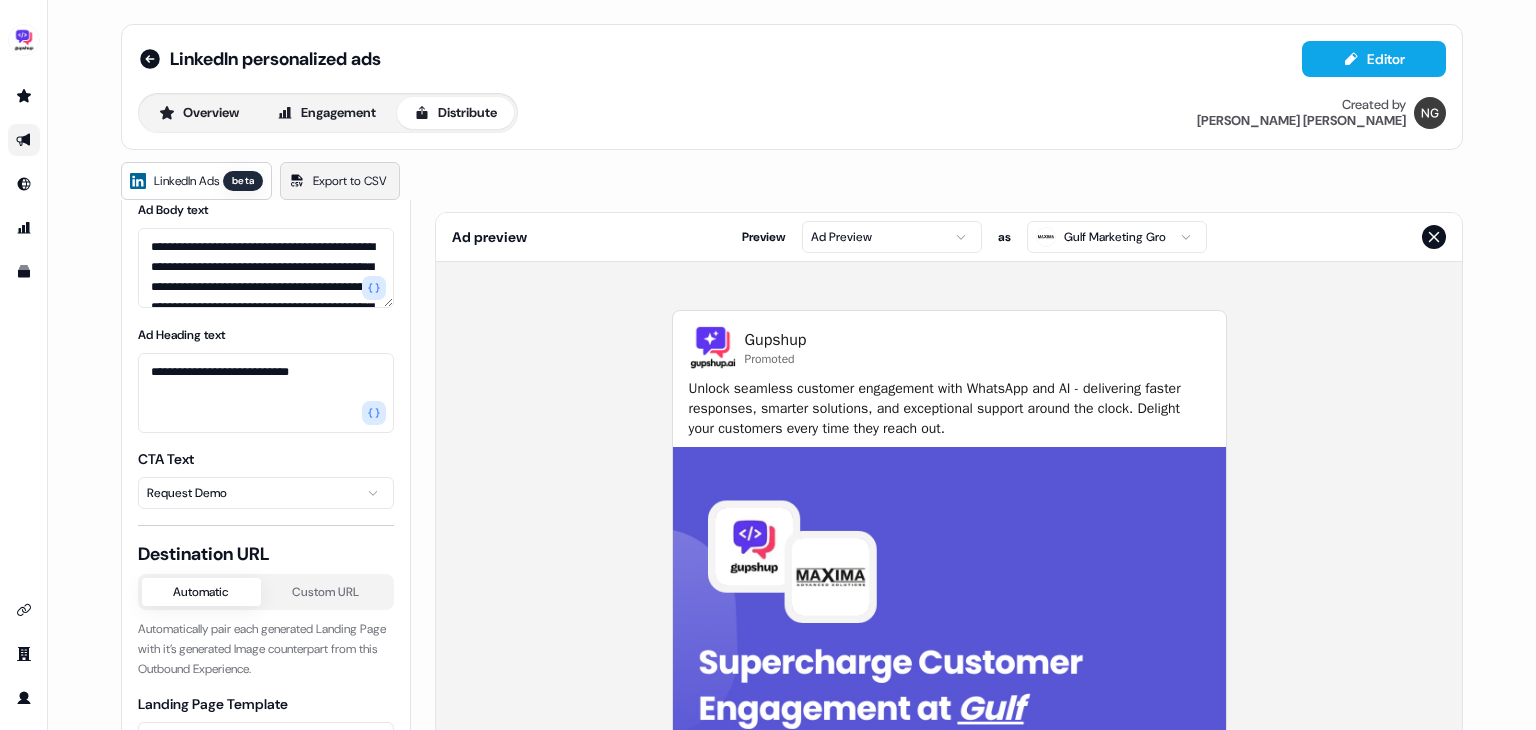 click on "Export to CSV" at bounding box center (350, 181) 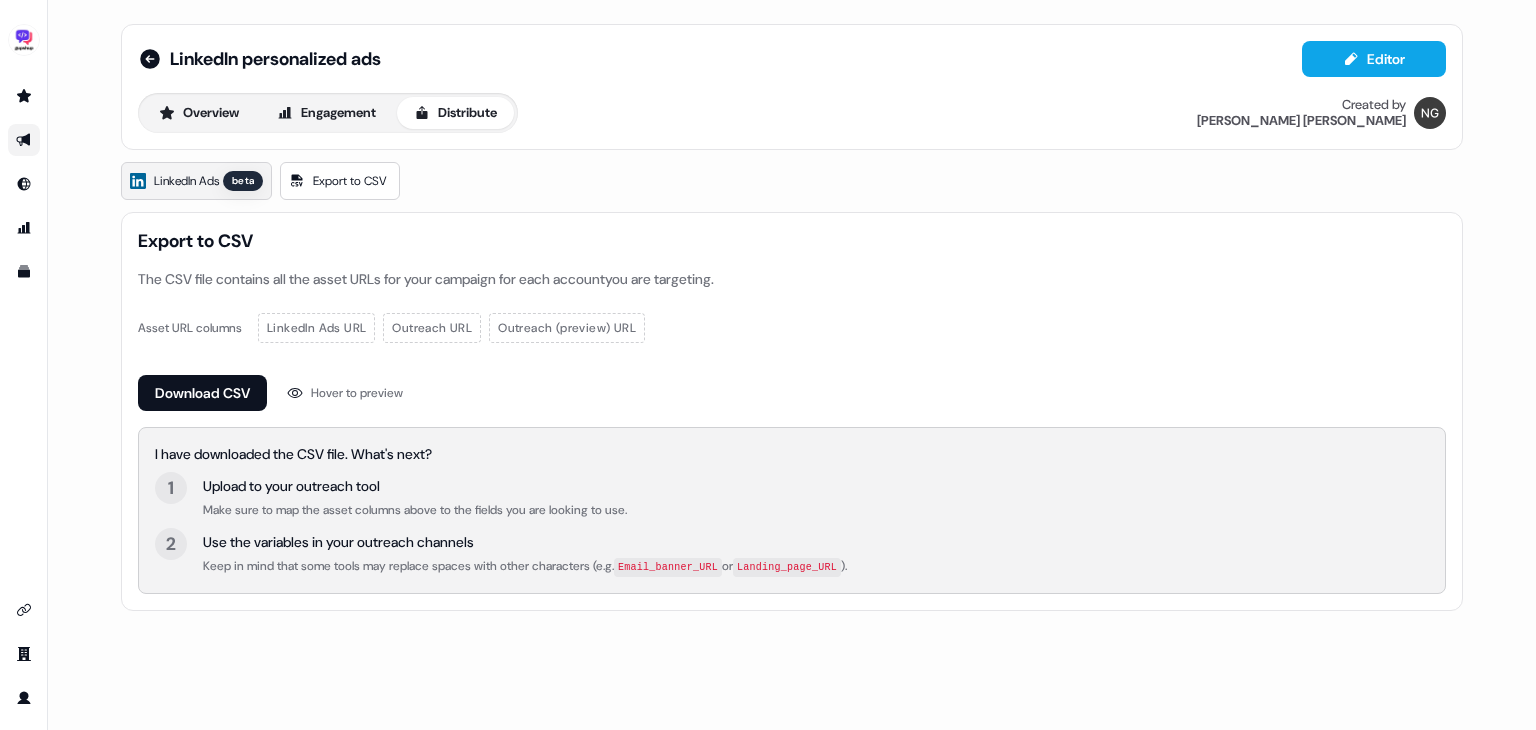 click on "LinkedIn Ads beta" at bounding box center [196, 181] 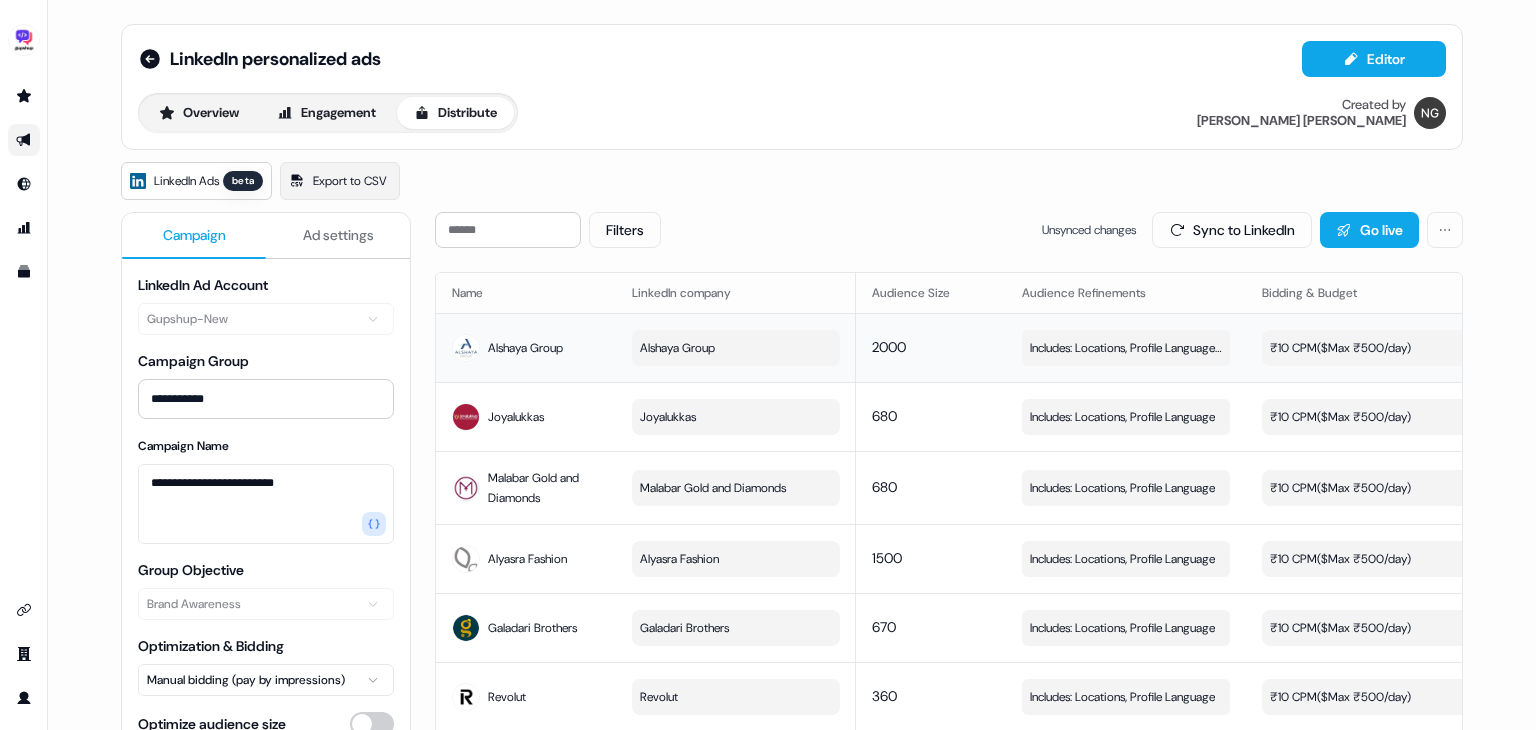 click on "₹10 CPM  ($ Max ₹500/day )" at bounding box center [1340, 348] 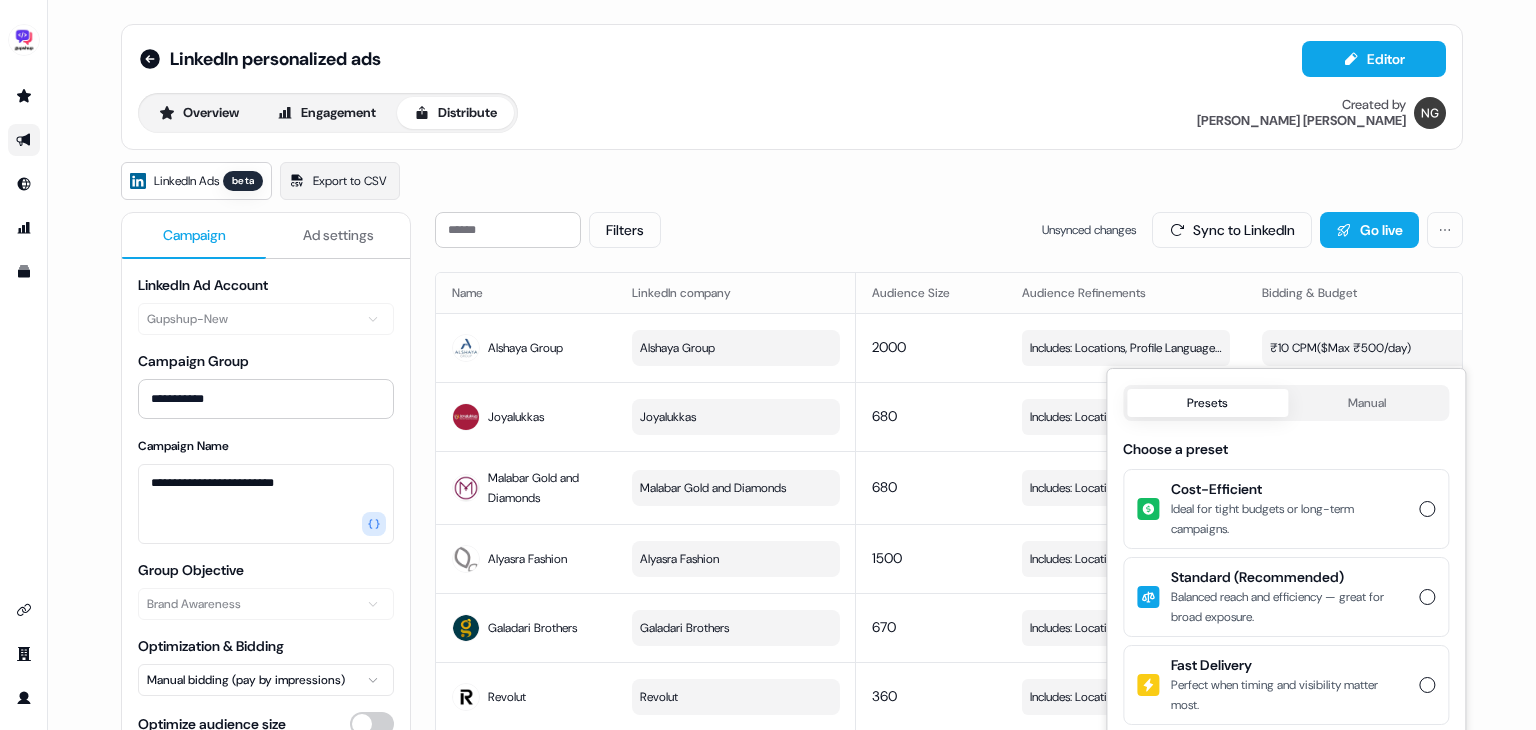 click on "Presets" at bounding box center (1207, 403) 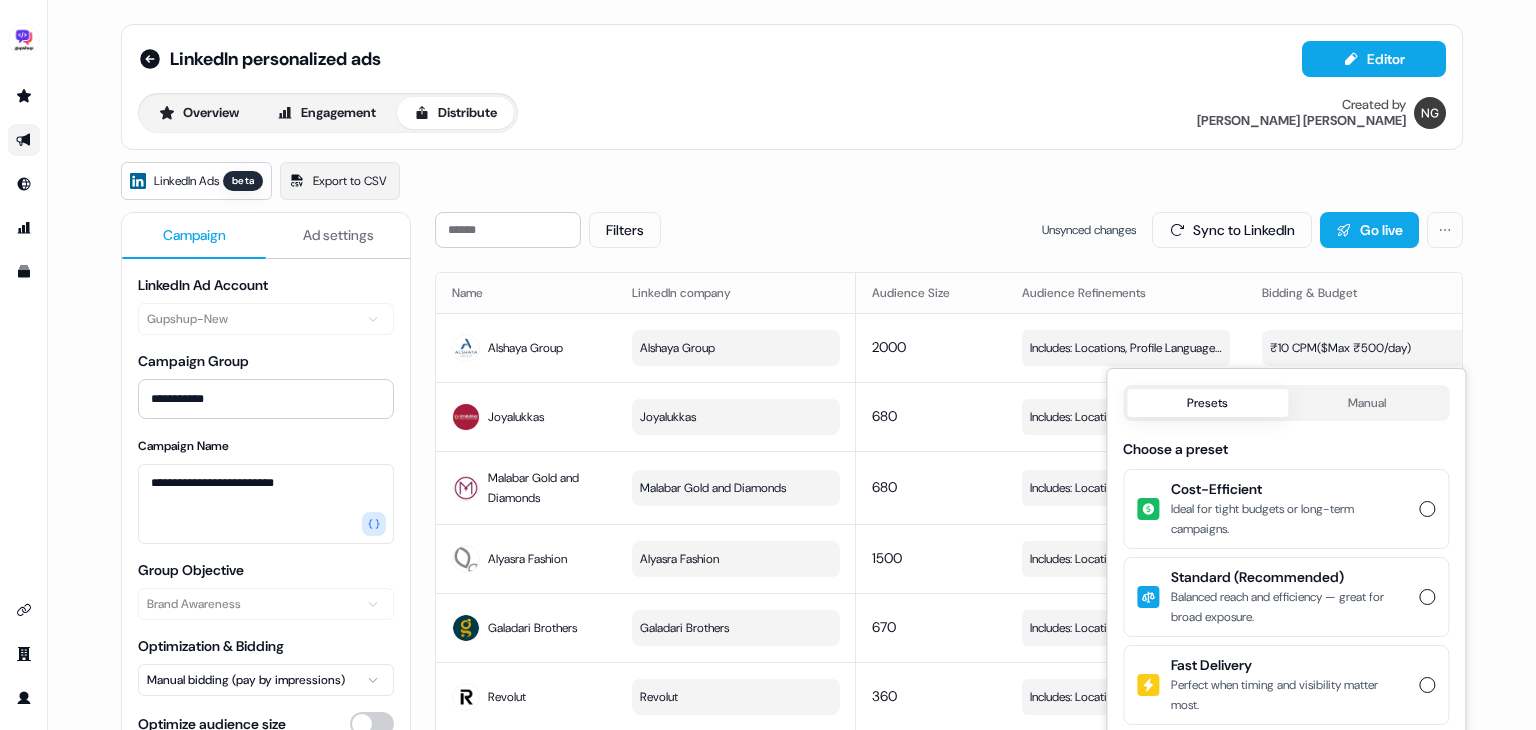 click on "LinkedIn Ads beta Export to CSV" at bounding box center (792, 181) 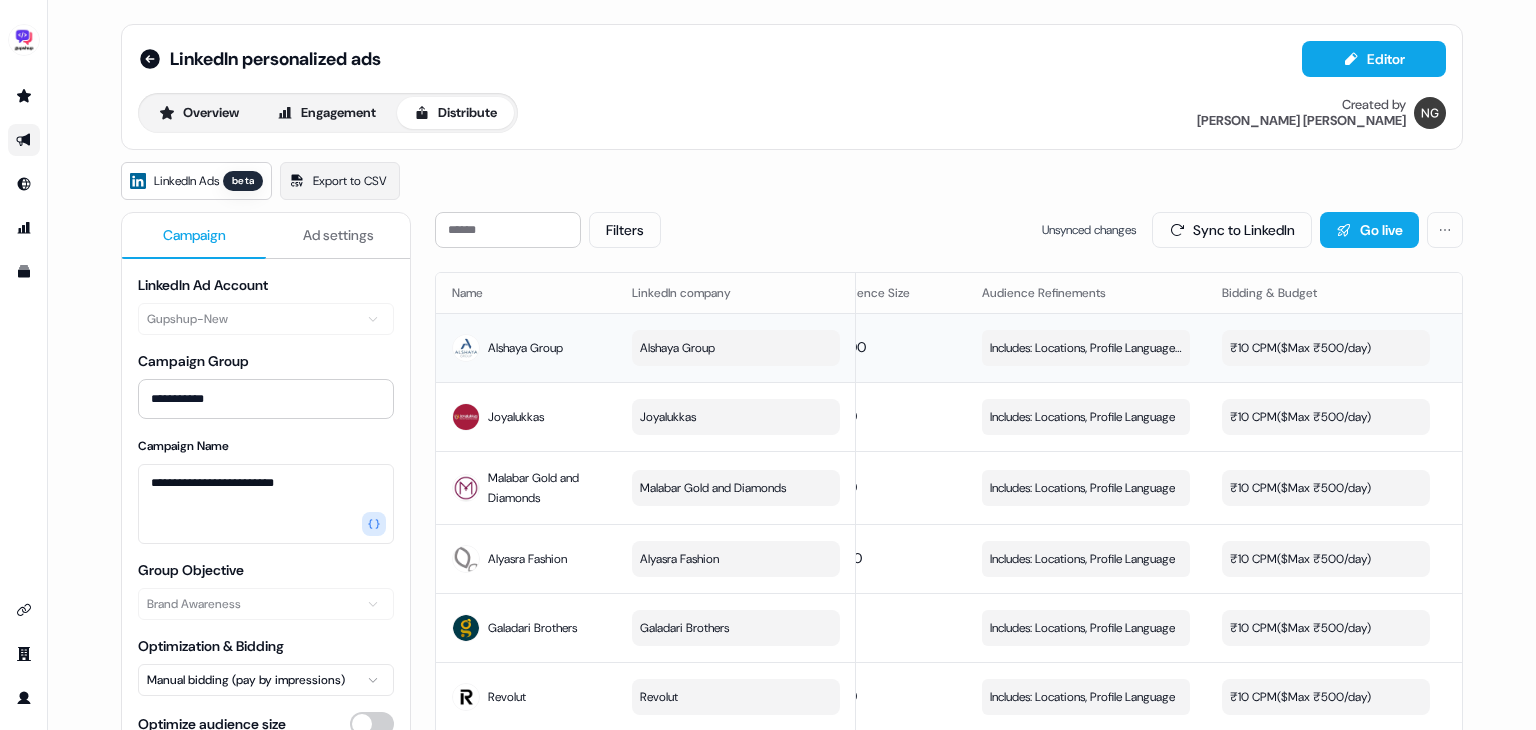 scroll, scrollTop: 0, scrollLeft: 0, axis: both 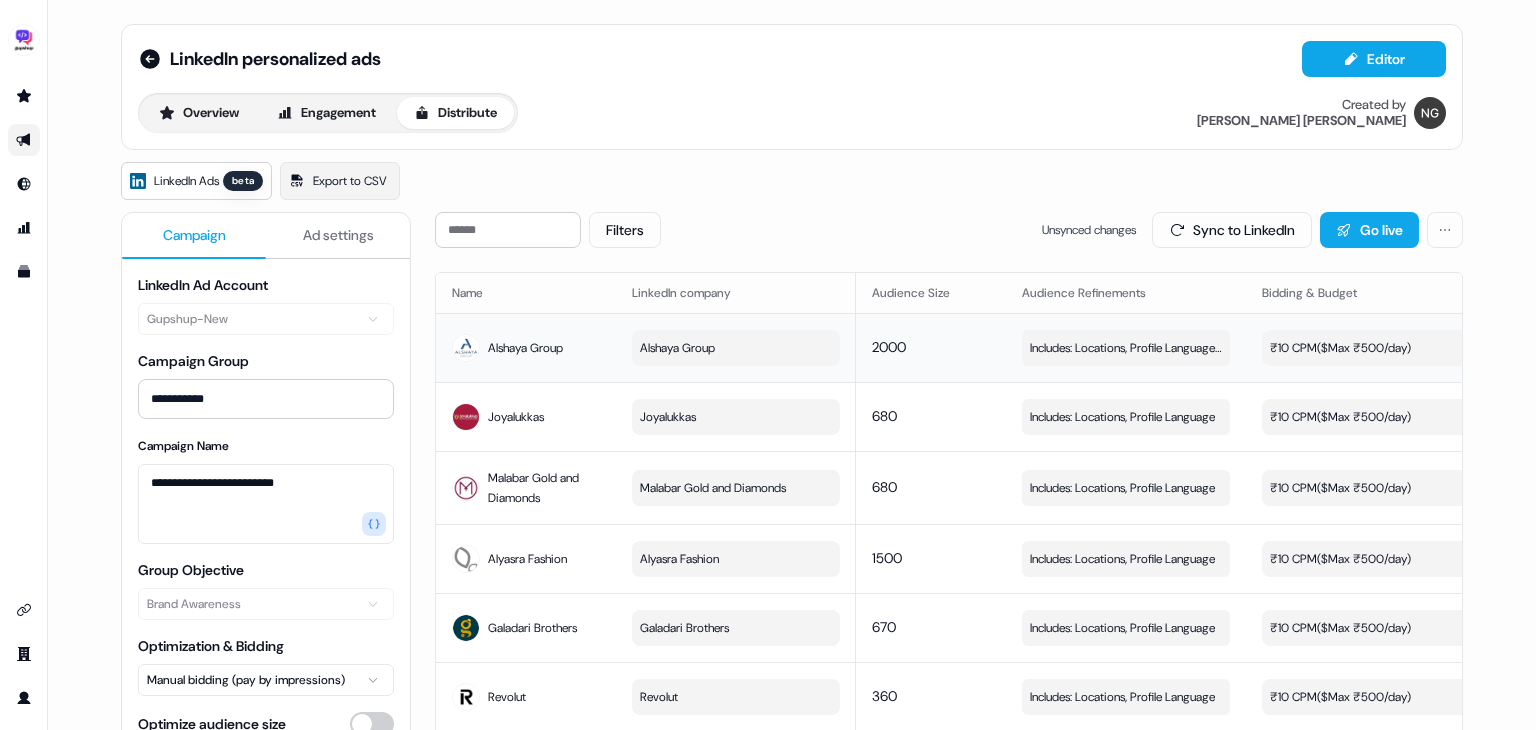 drag, startPoint x: 908, startPoint y: 341, endPoint x: 835, endPoint y: 350, distance: 73.552704 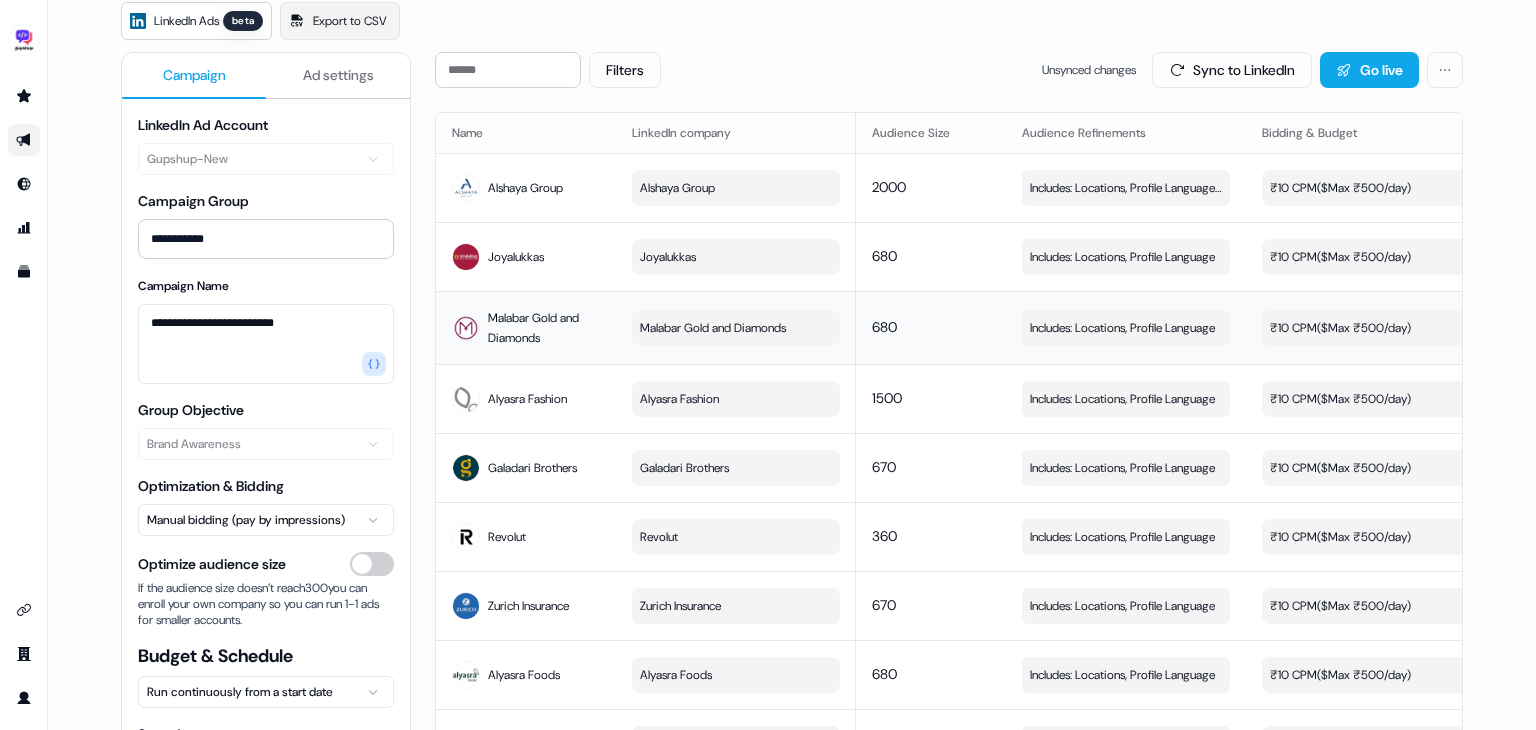 scroll, scrollTop: 0, scrollLeft: 0, axis: both 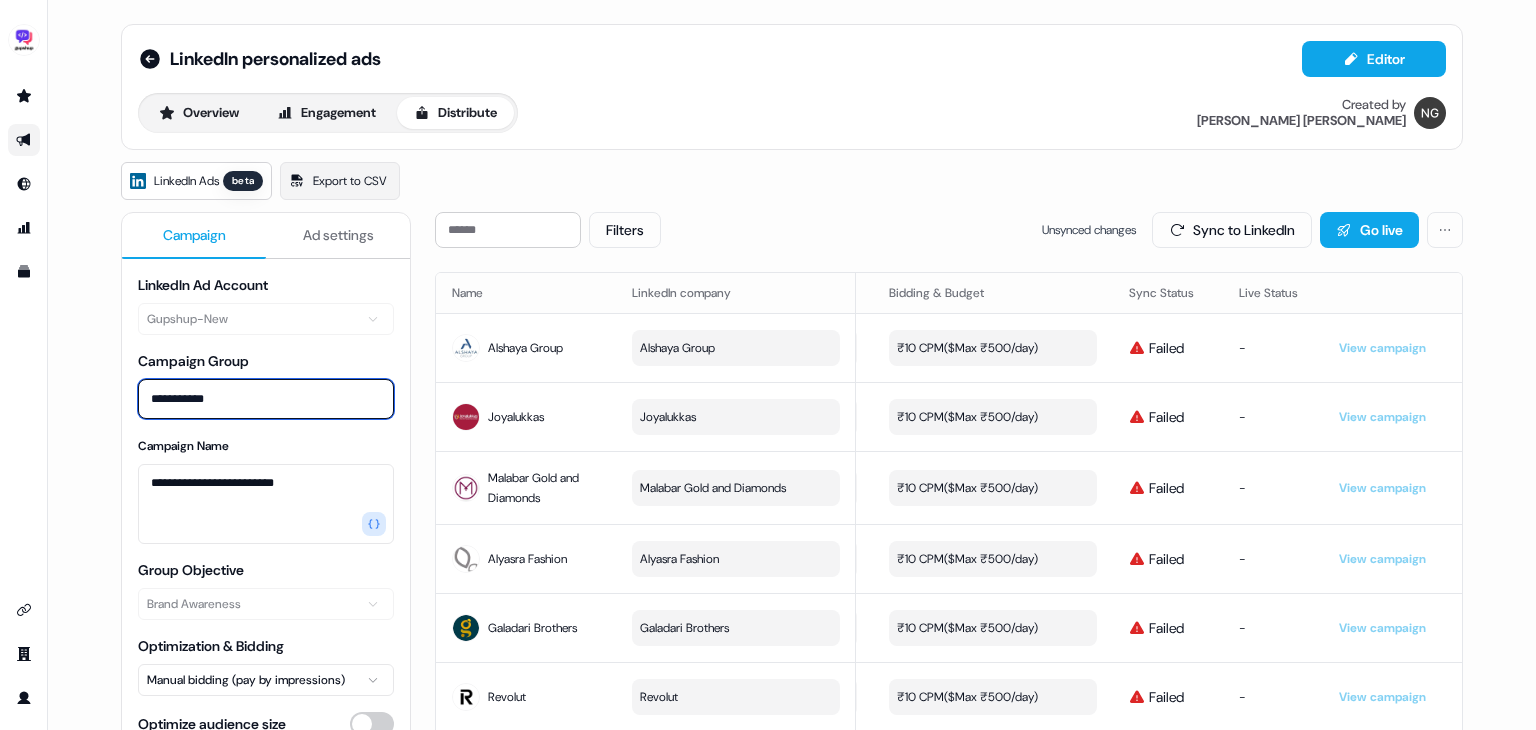 click on "**********" at bounding box center (266, 399) 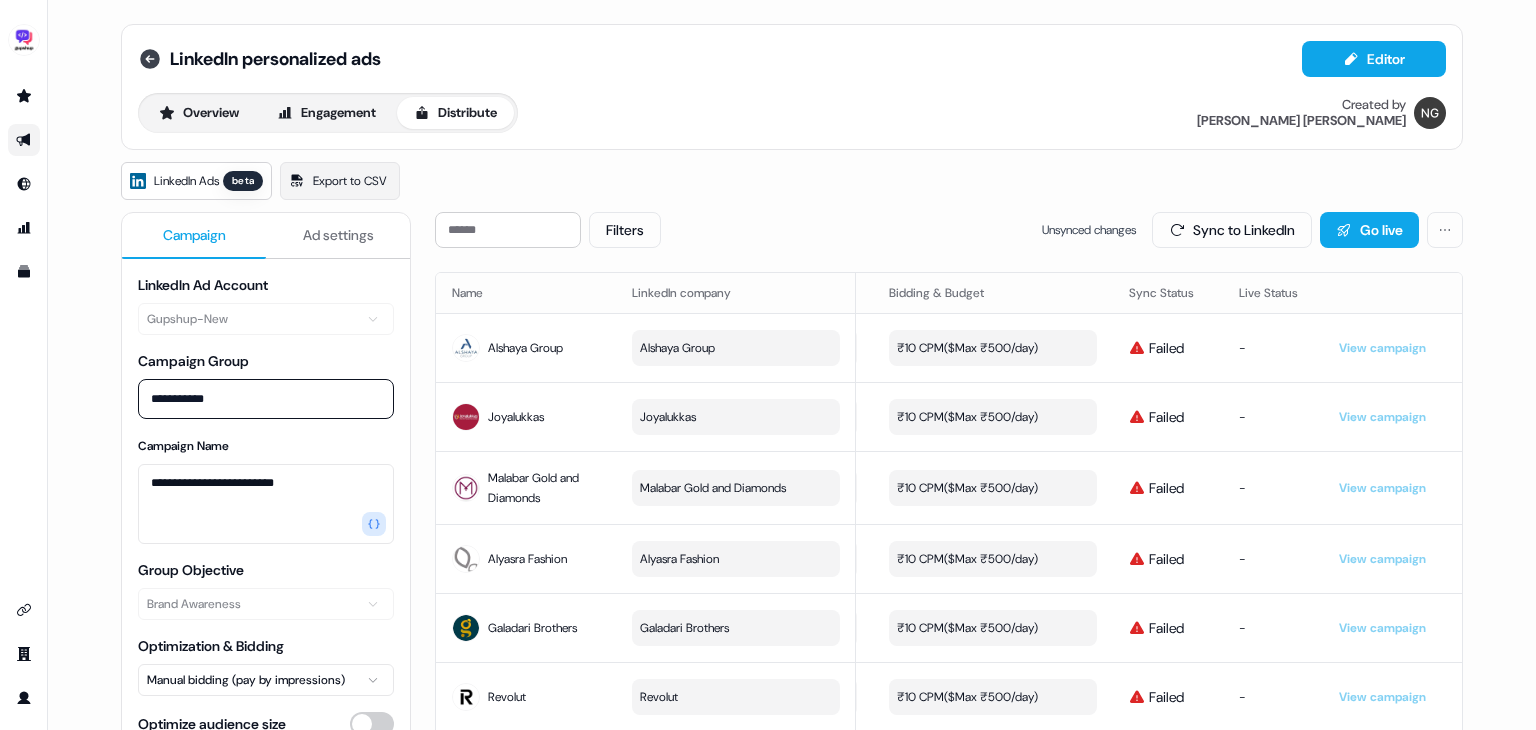 click 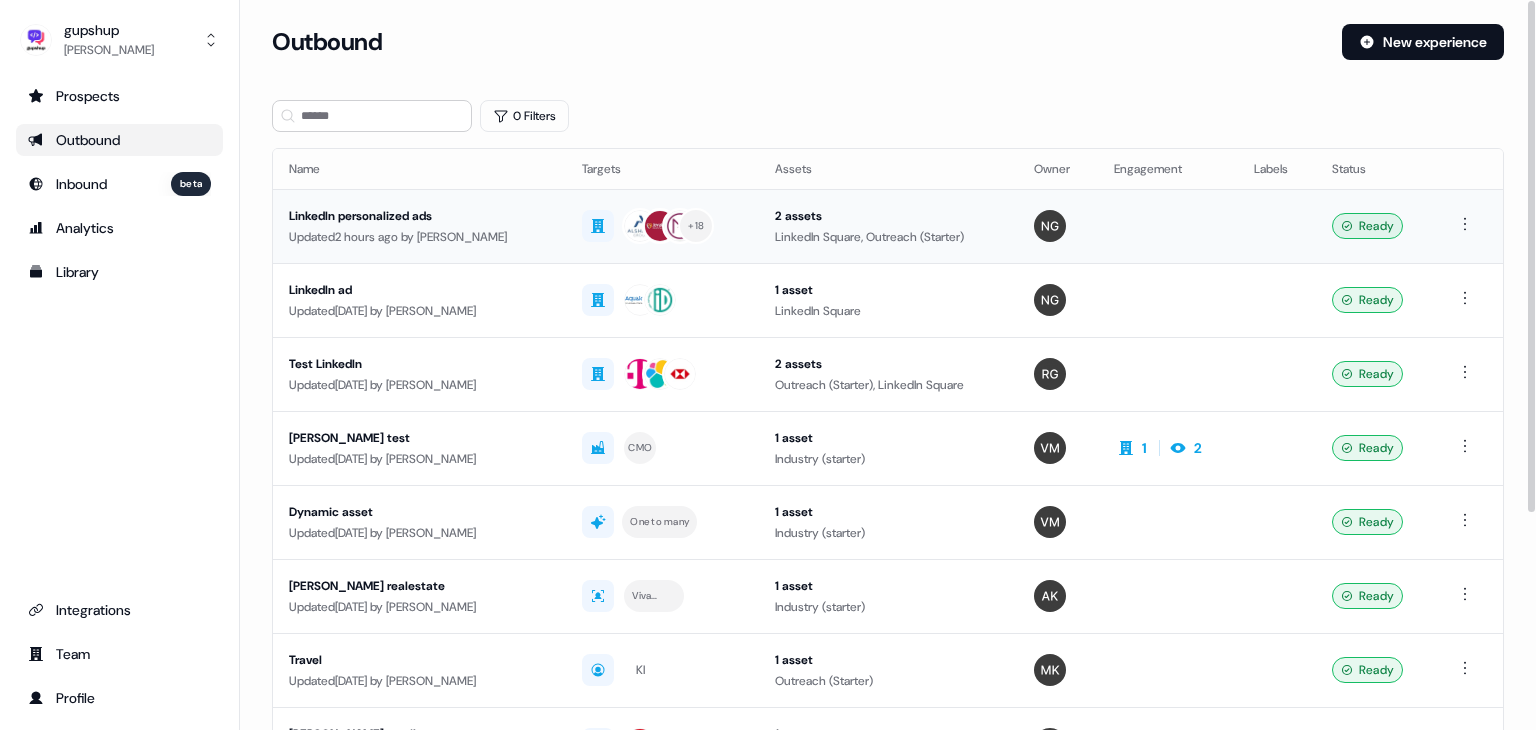 click on "LinkedIn personalized ads" at bounding box center [419, 216] 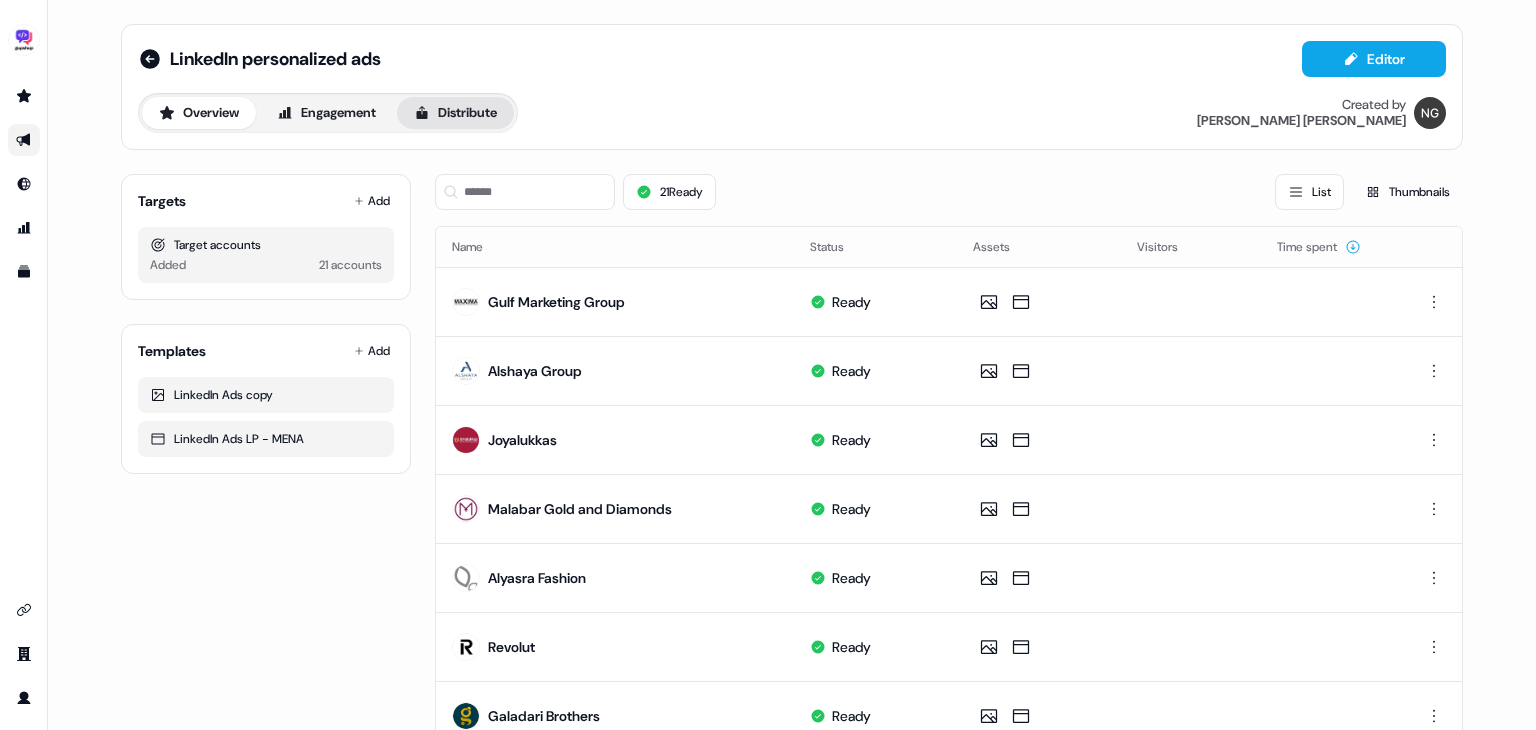 click on "Distribute" at bounding box center [455, 113] 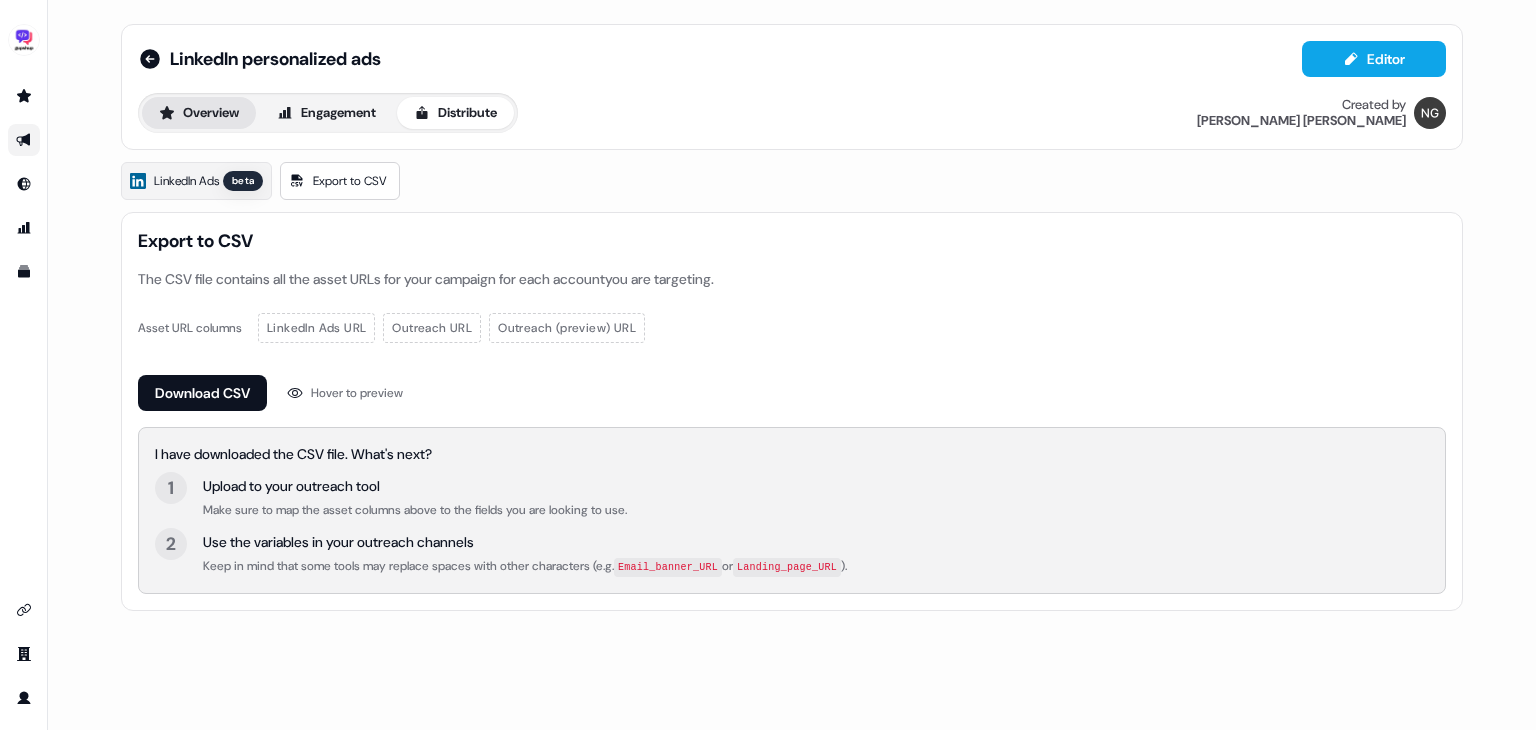 click on "Overview" at bounding box center [199, 113] 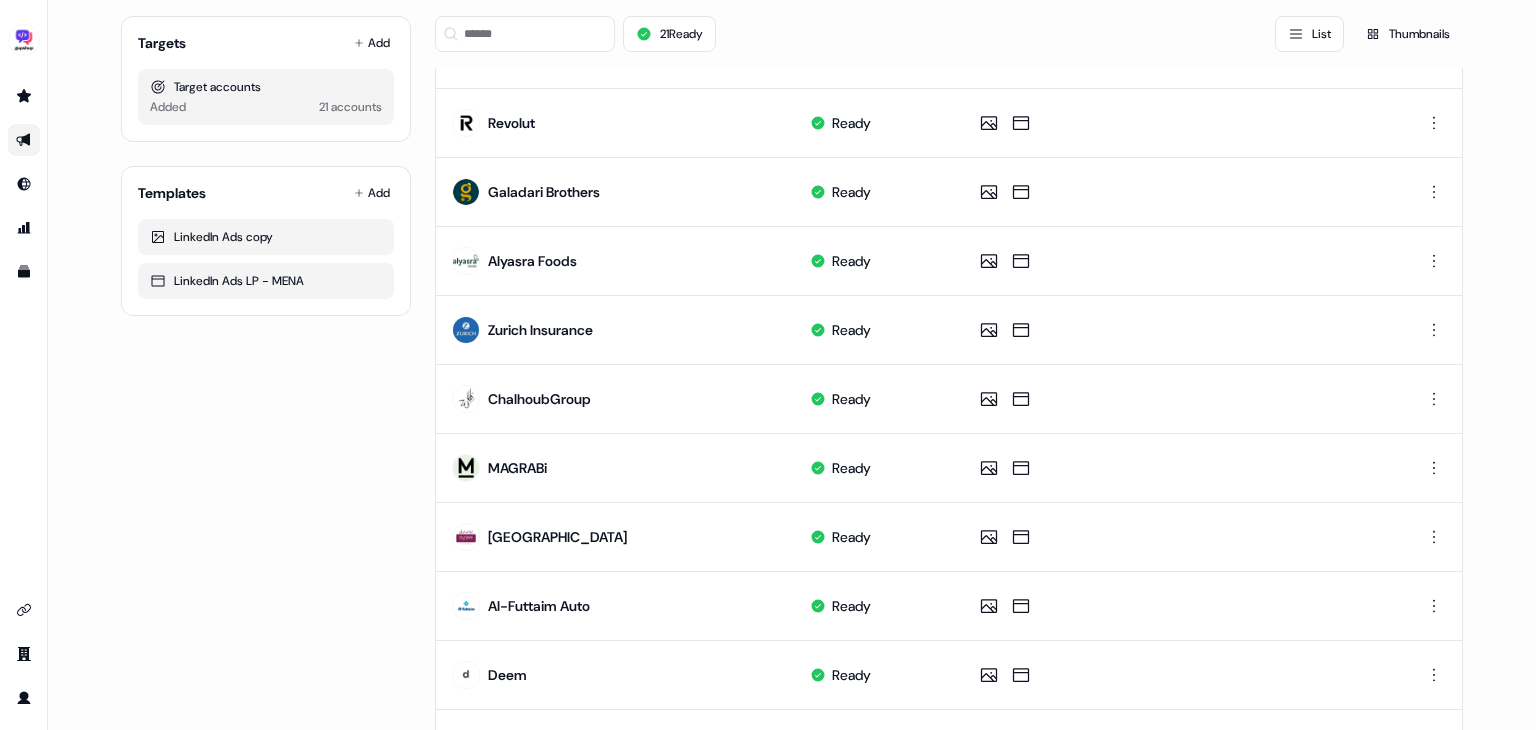 scroll, scrollTop: 198, scrollLeft: 0, axis: vertical 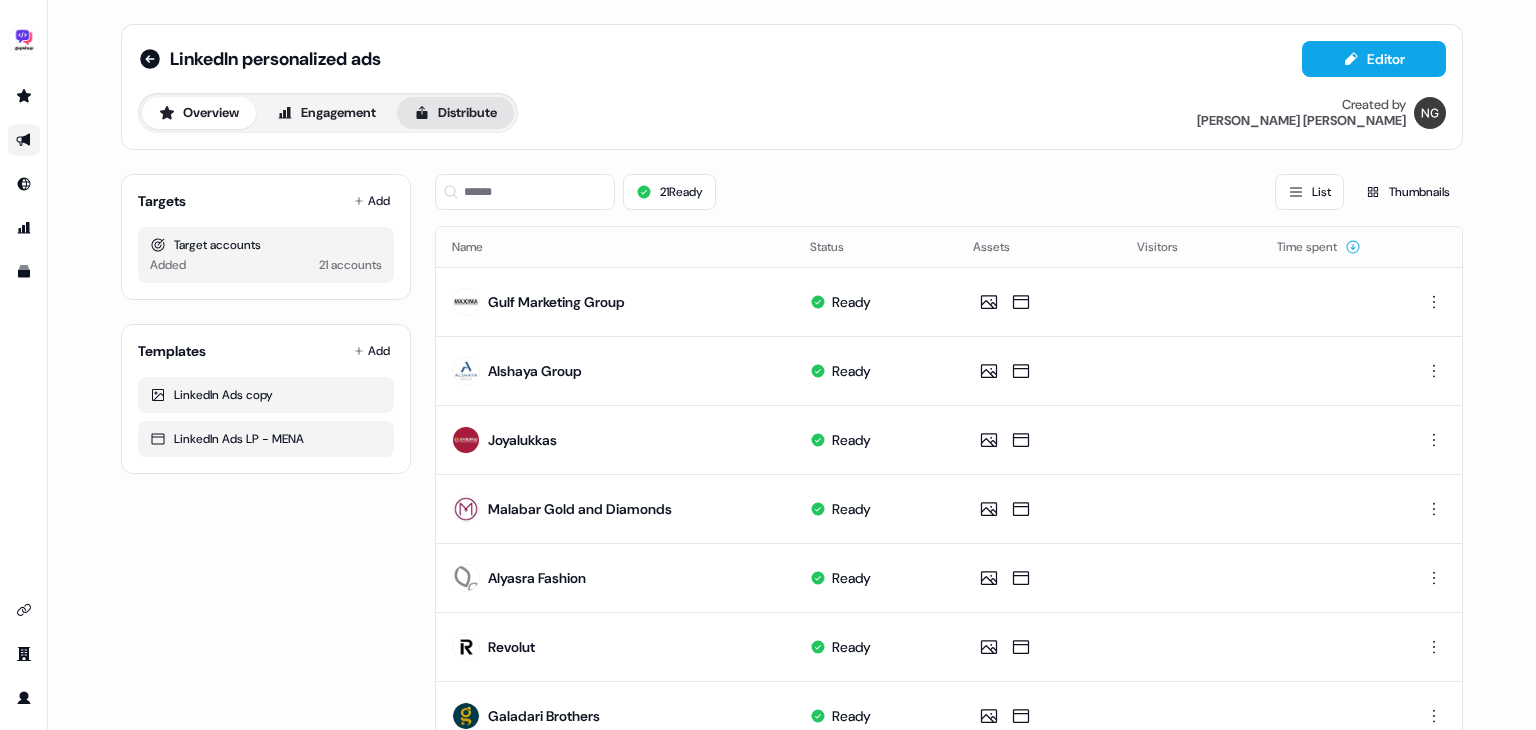 click on "Distribute" at bounding box center (455, 113) 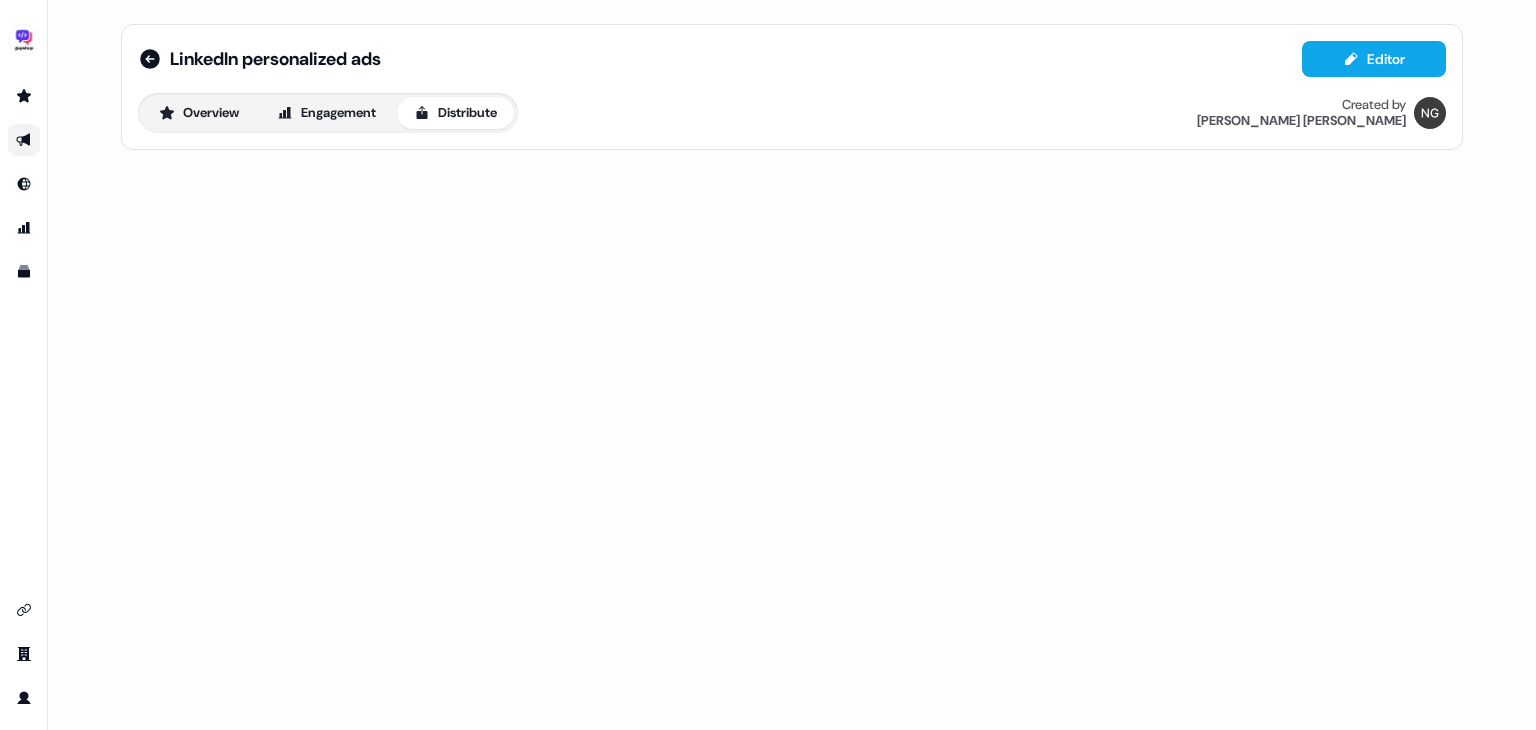 scroll, scrollTop: 0, scrollLeft: 0, axis: both 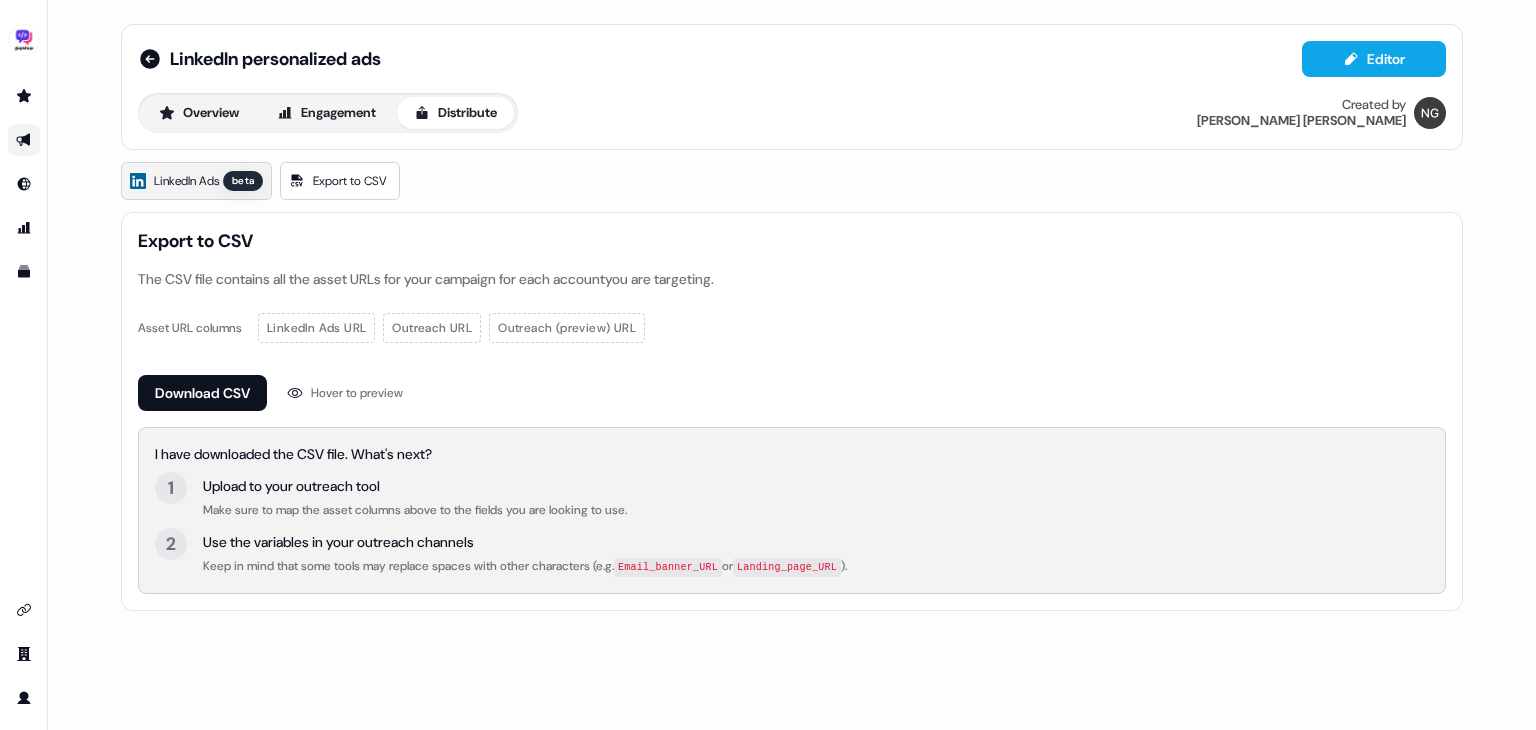 click on "LinkedIn Ads" at bounding box center [186, 181] 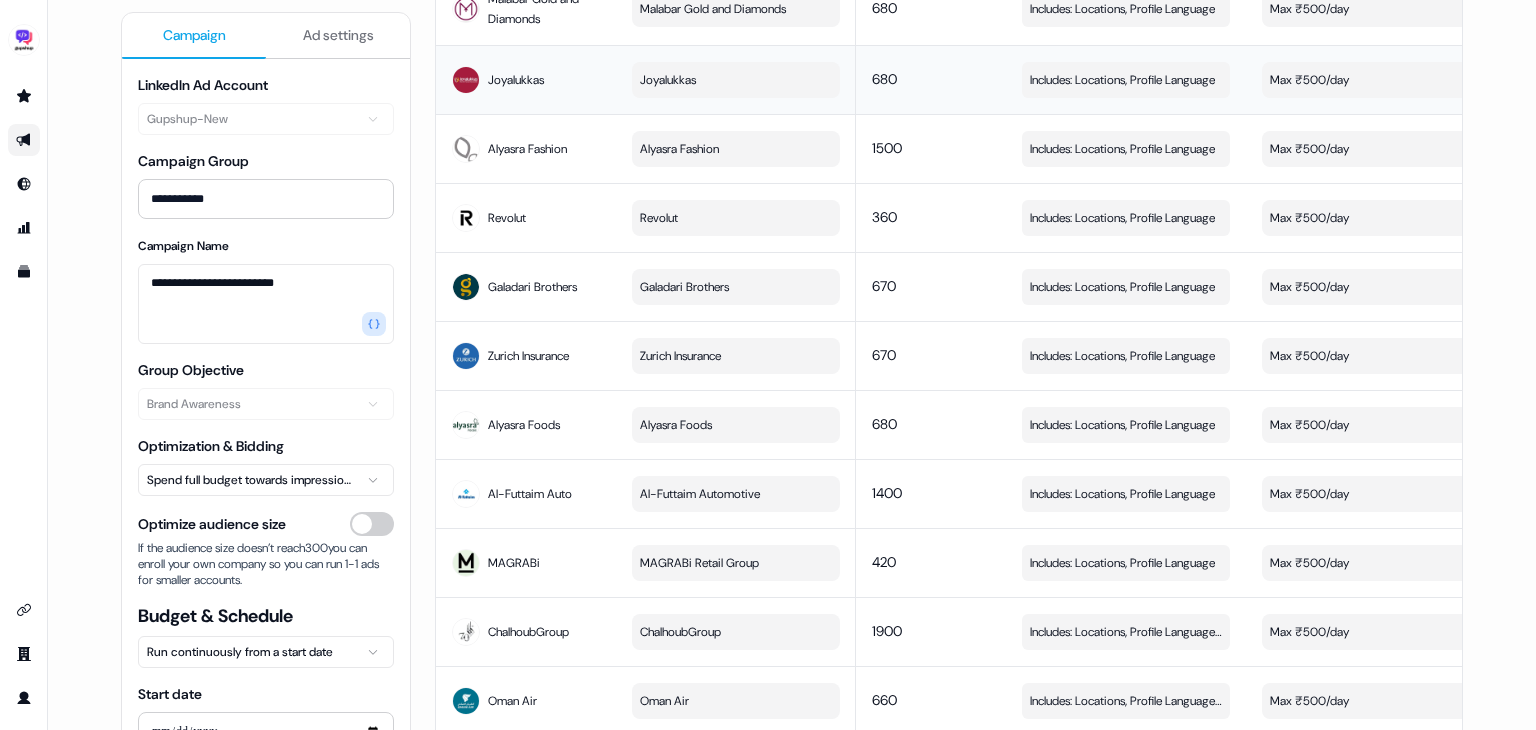 scroll, scrollTop: 411, scrollLeft: 0, axis: vertical 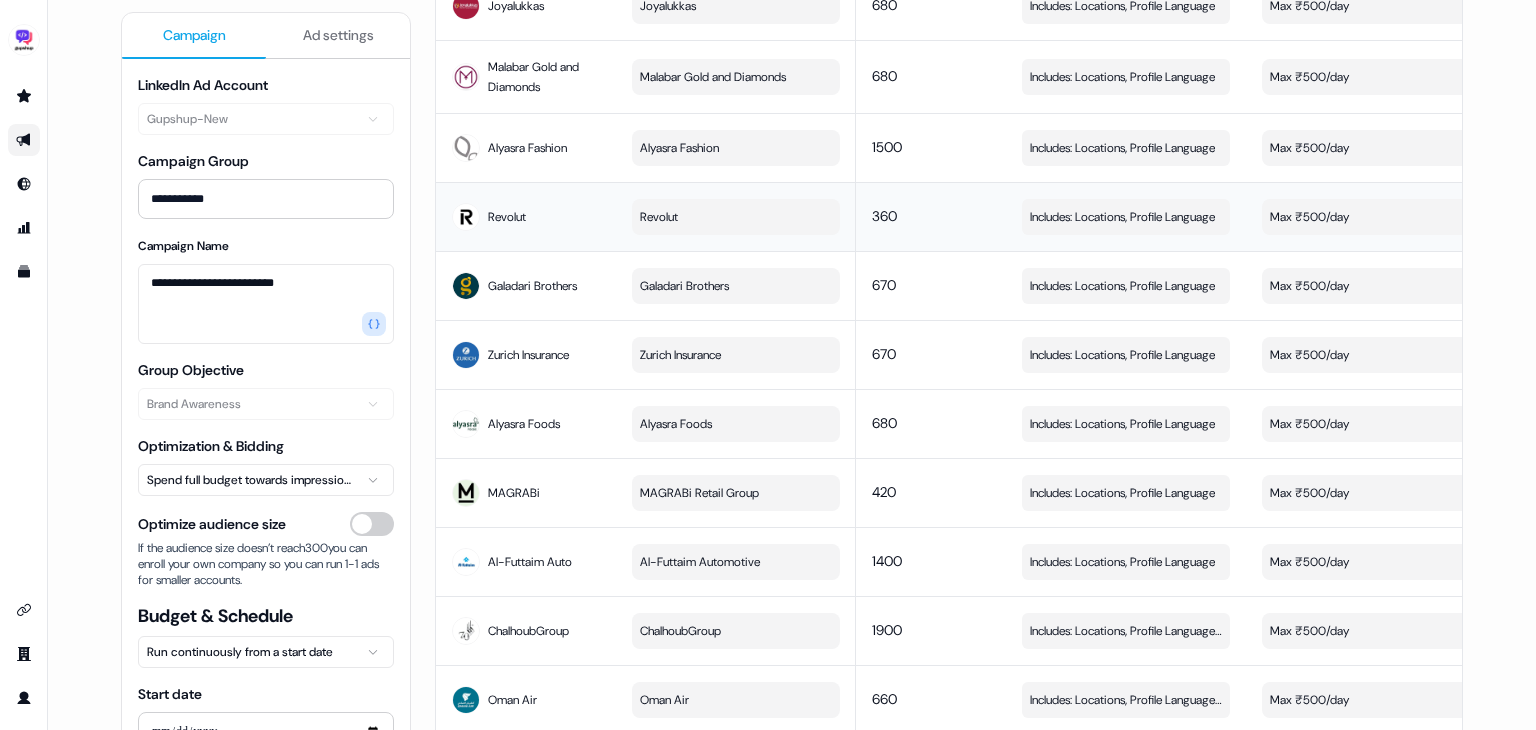 drag, startPoint x: 909, startPoint y: 215, endPoint x: 833, endPoint y: 217, distance: 76.02631 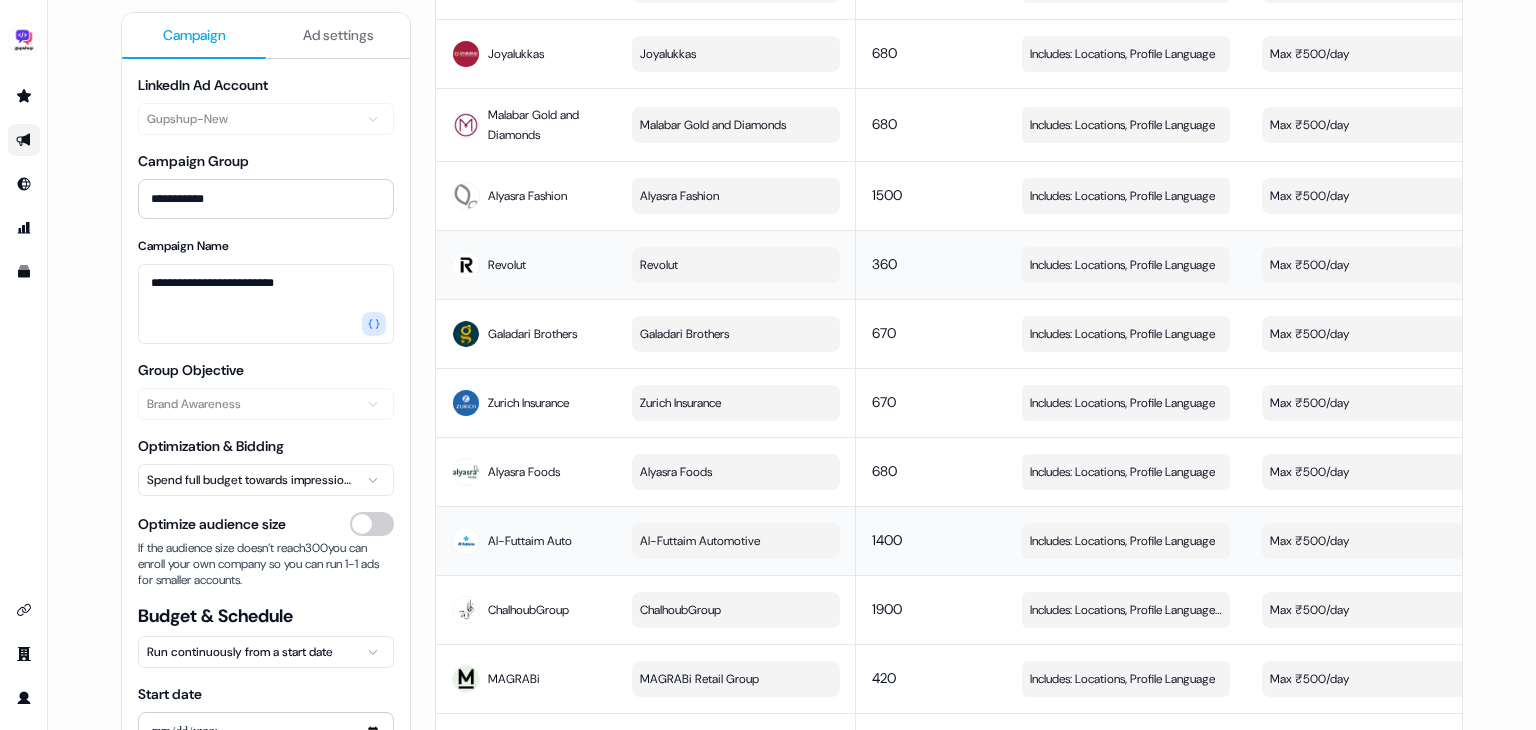 scroll, scrollTop: 0, scrollLeft: 0, axis: both 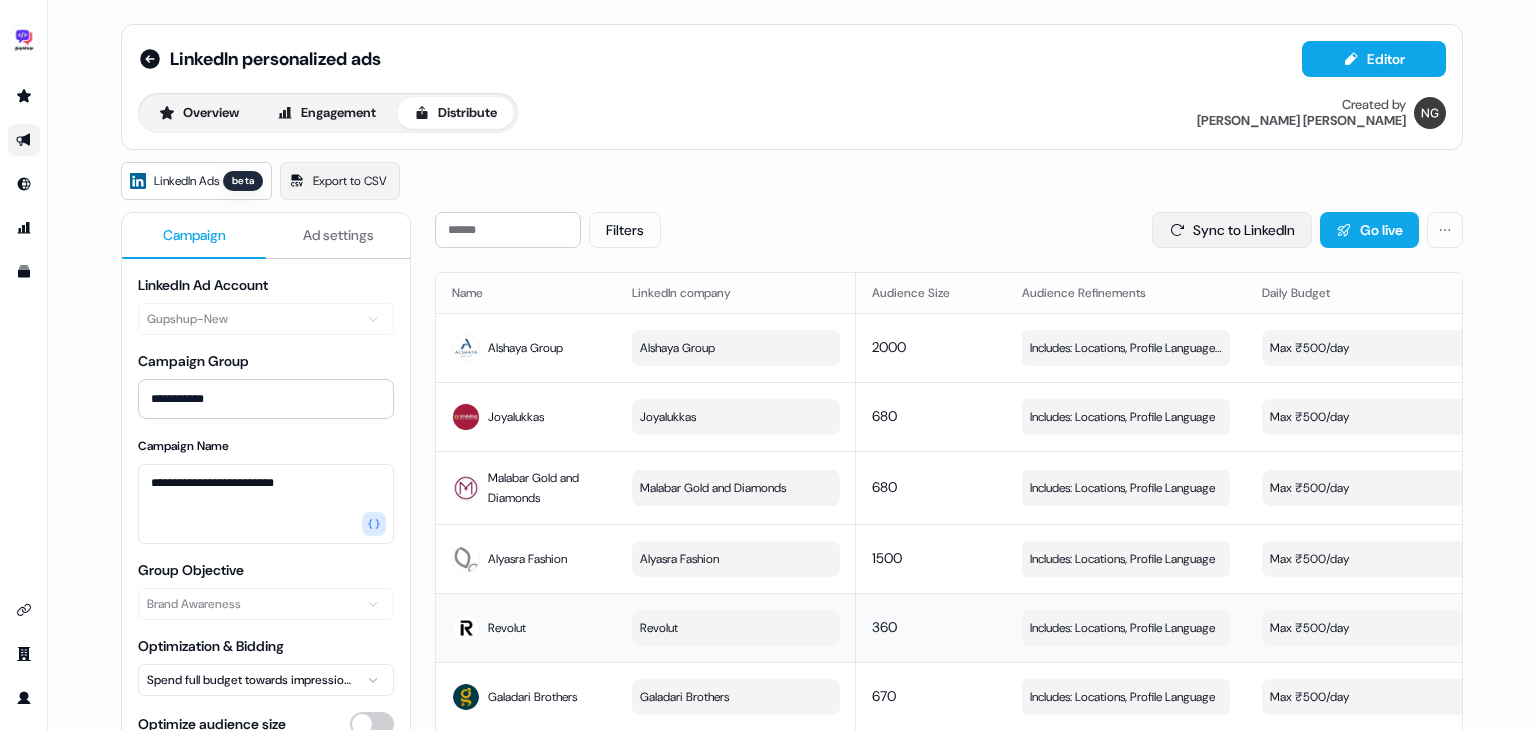 click on "Sync to LinkedIn" at bounding box center [1232, 230] 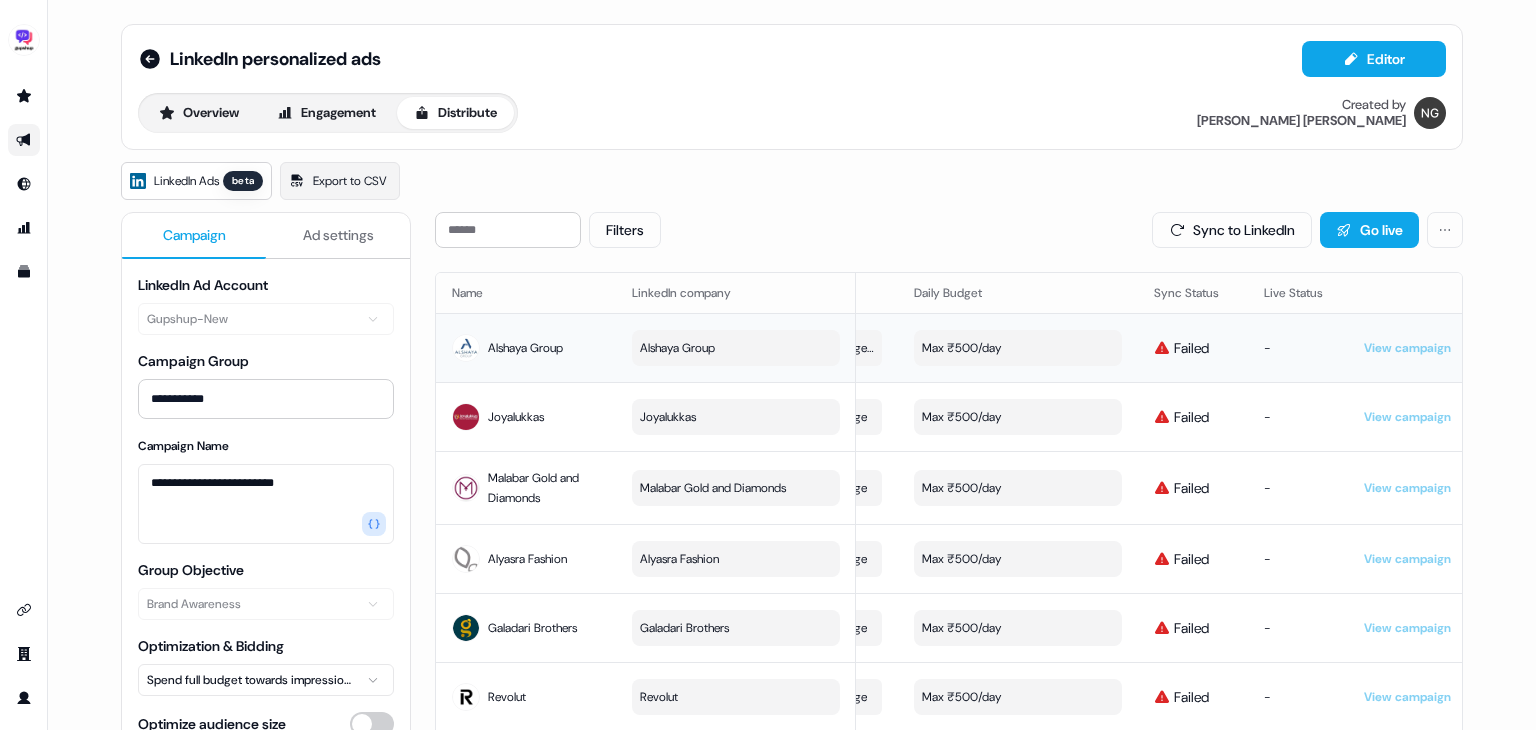 scroll, scrollTop: 0, scrollLeft: 373, axis: horizontal 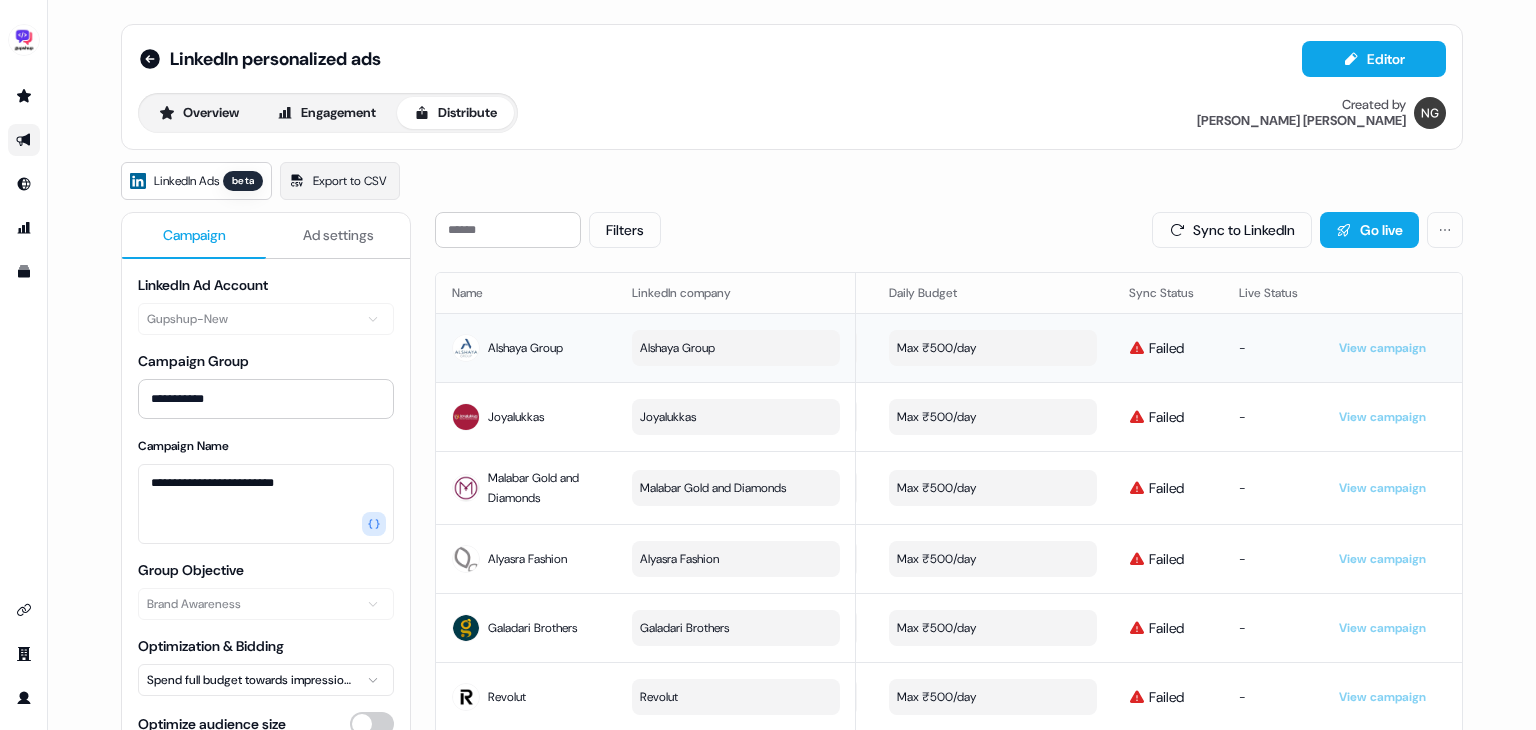 click on "Max ₹500/day" at bounding box center [993, 348] 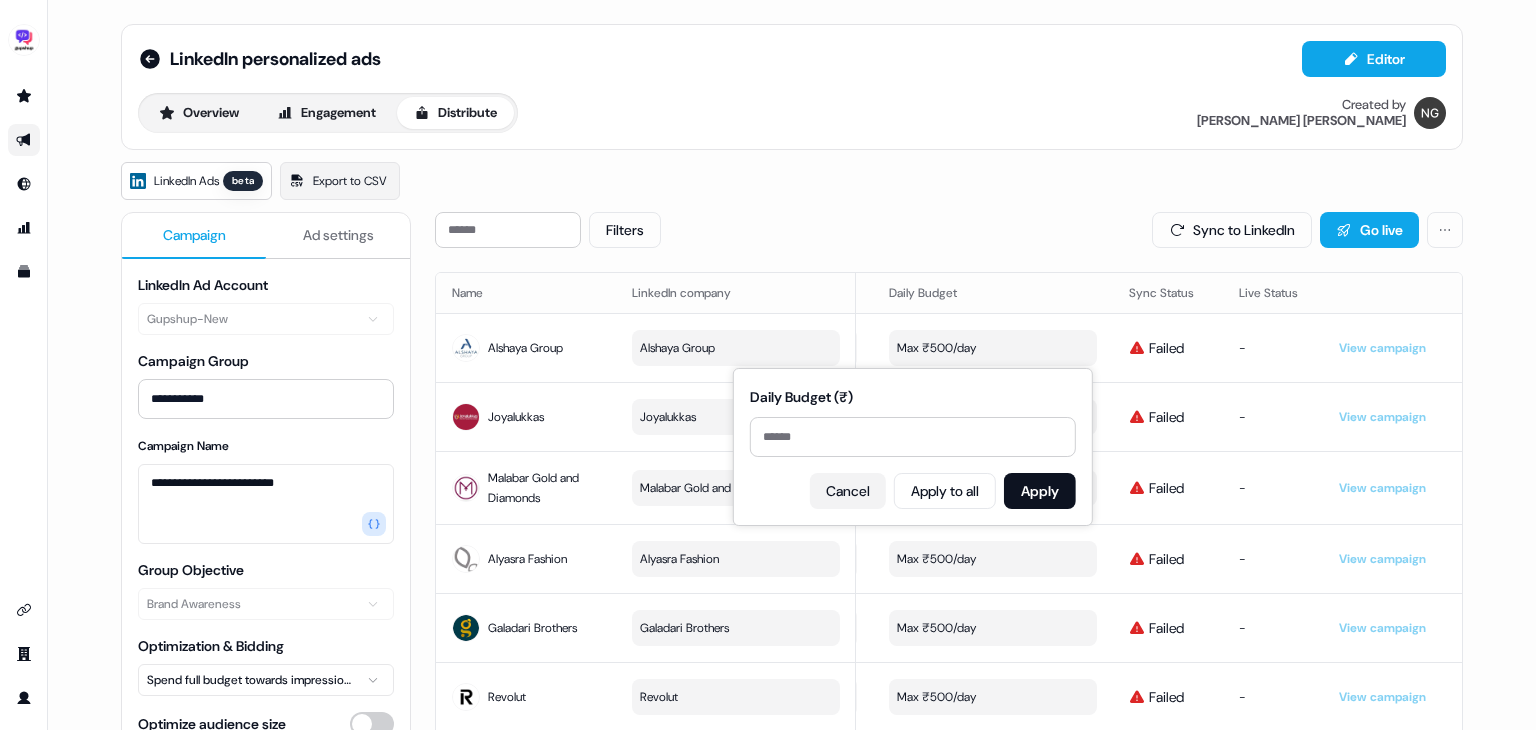 click on "Cancel" at bounding box center [848, 491] 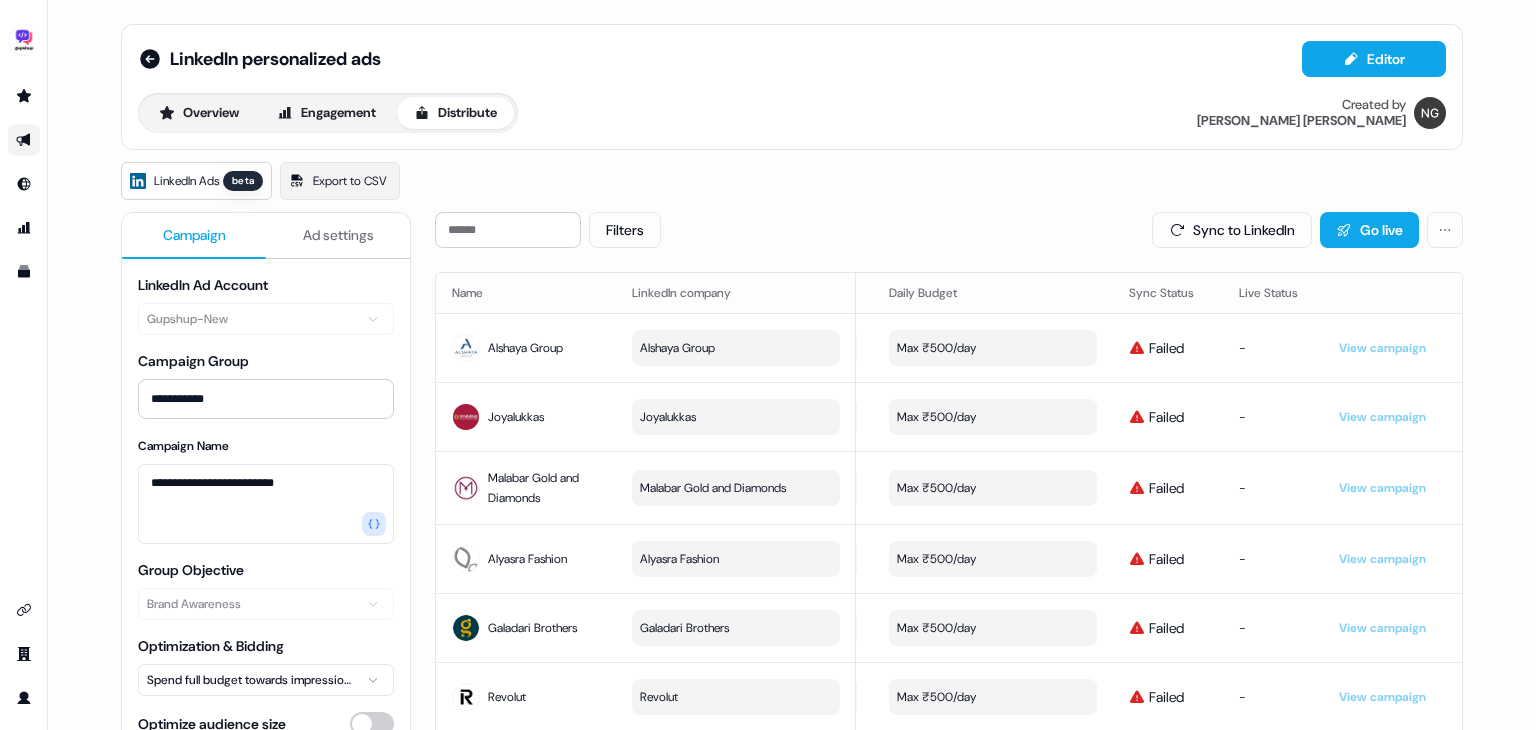 scroll, scrollTop: 172, scrollLeft: 0, axis: vertical 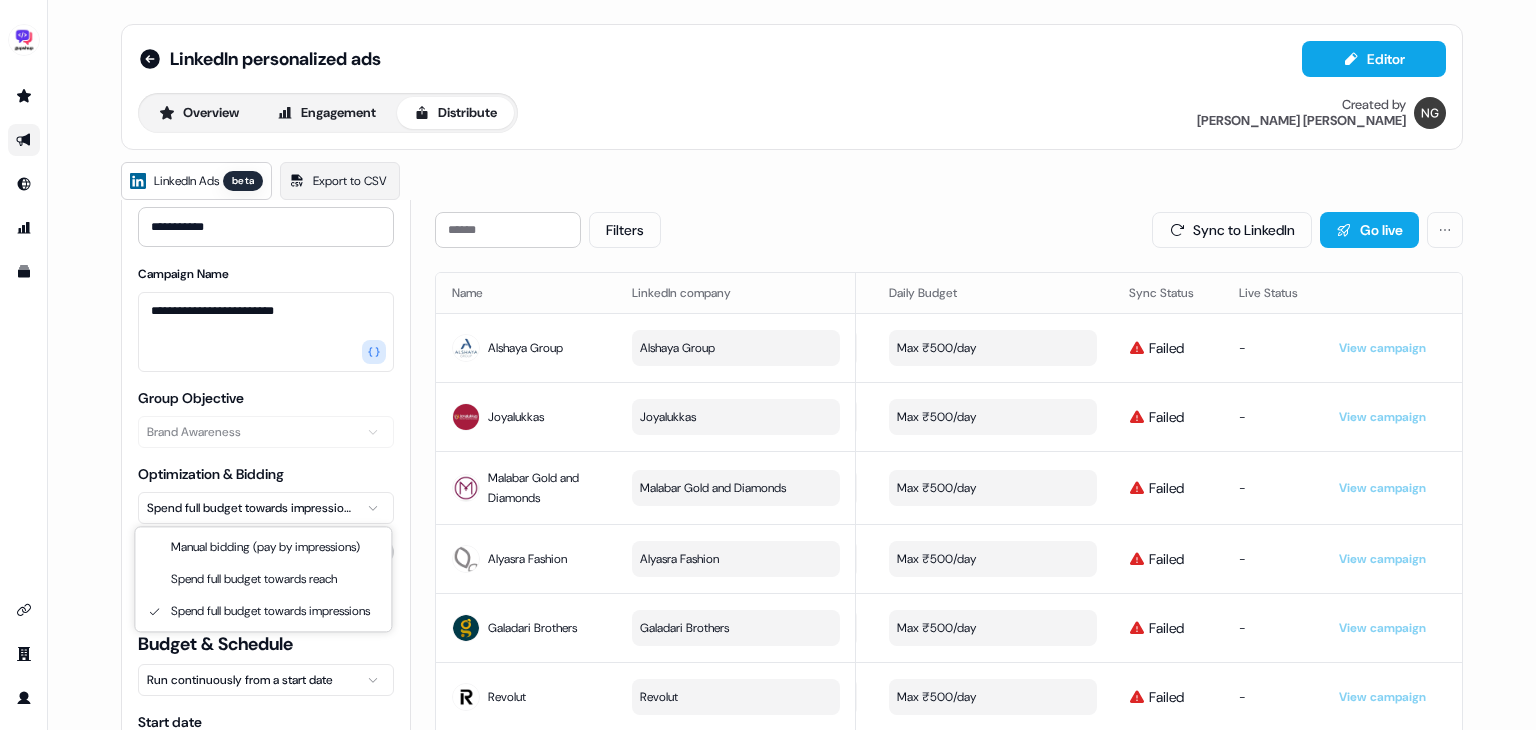 click on "**********" at bounding box center (768, 365) 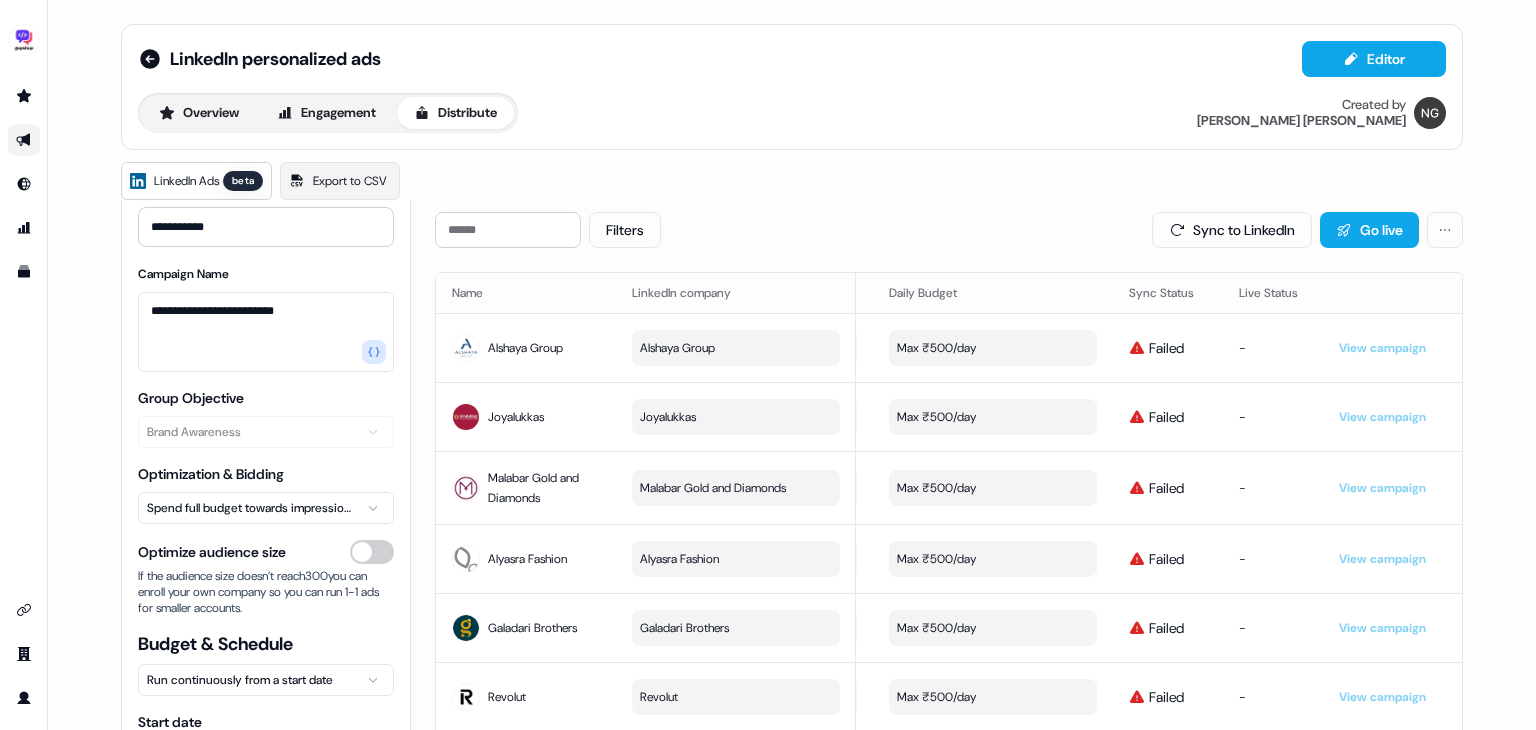 click on "**********" at bounding box center (768, 365) 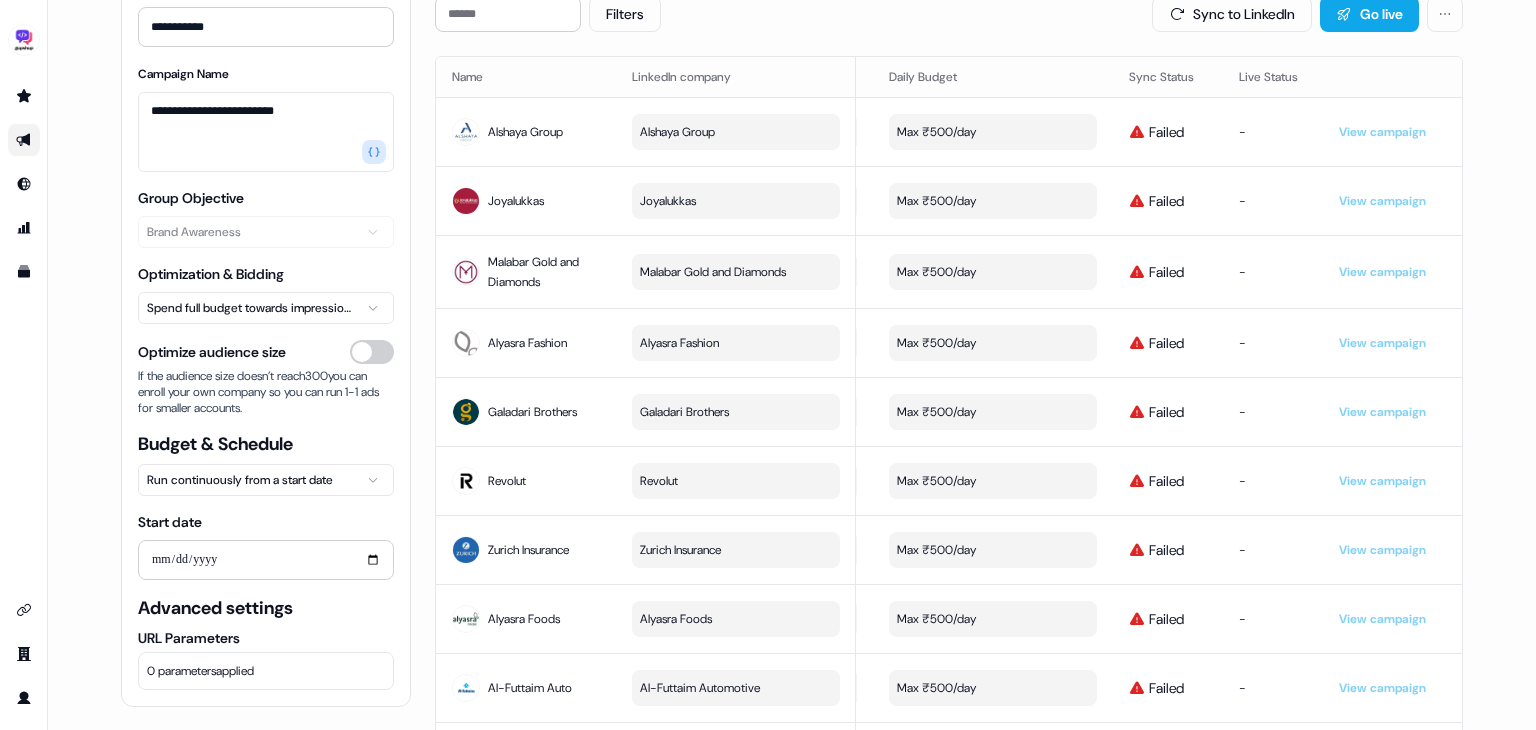 scroll, scrollTop: 218, scrollLeft: 0, axis: vertical 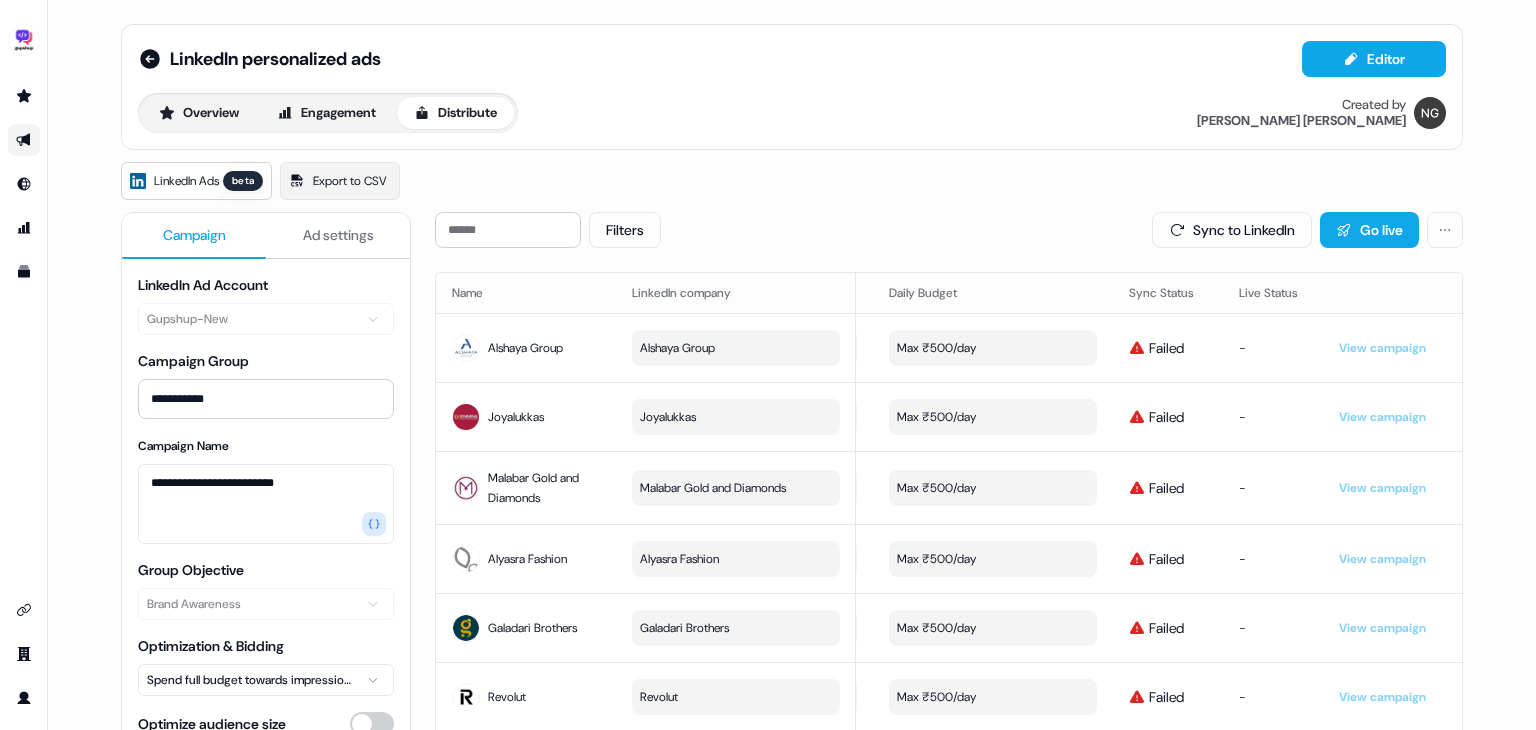 click on "Ad settings" at bounding box center [338, 236] 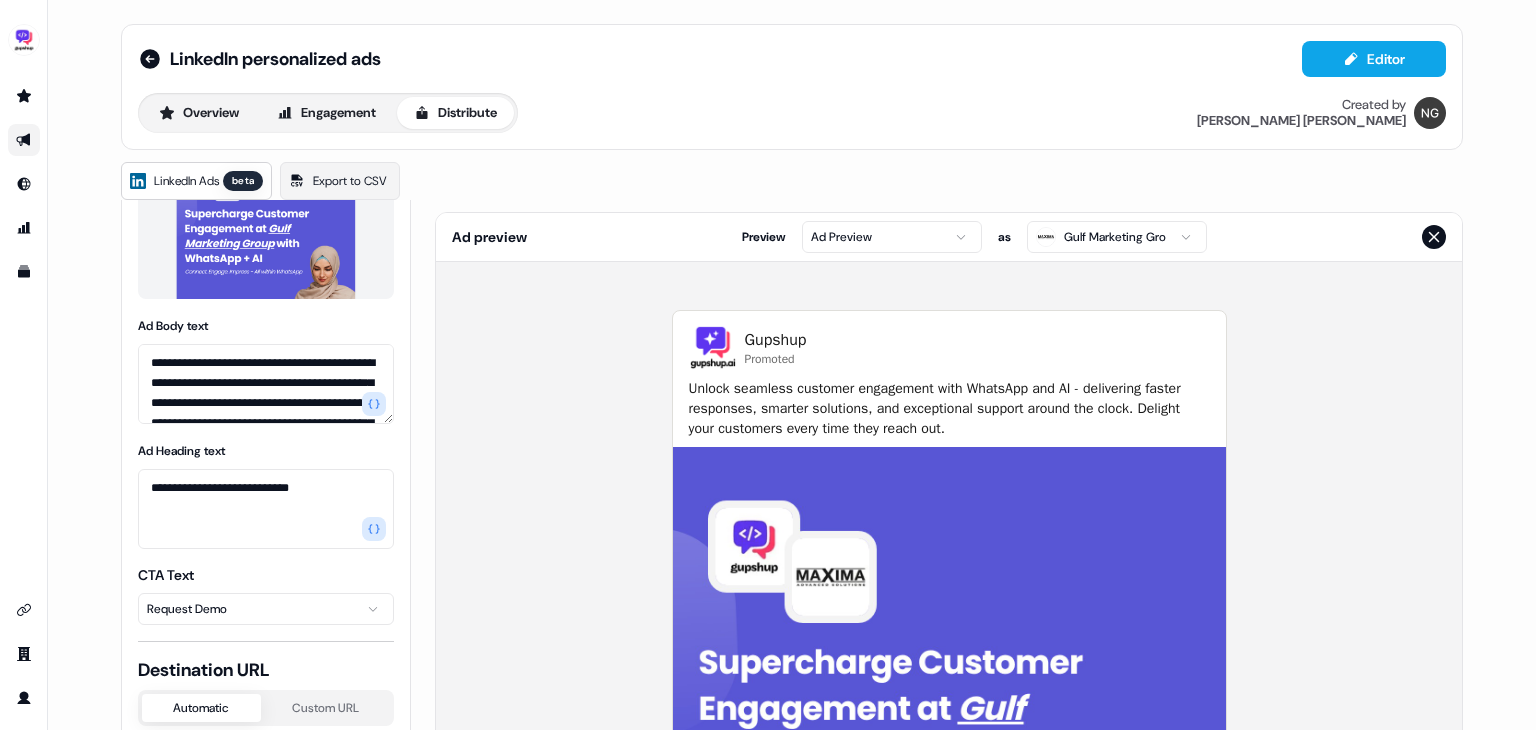 scroll, scrollTop: 432, scrollLeft: 0, axis: vertical 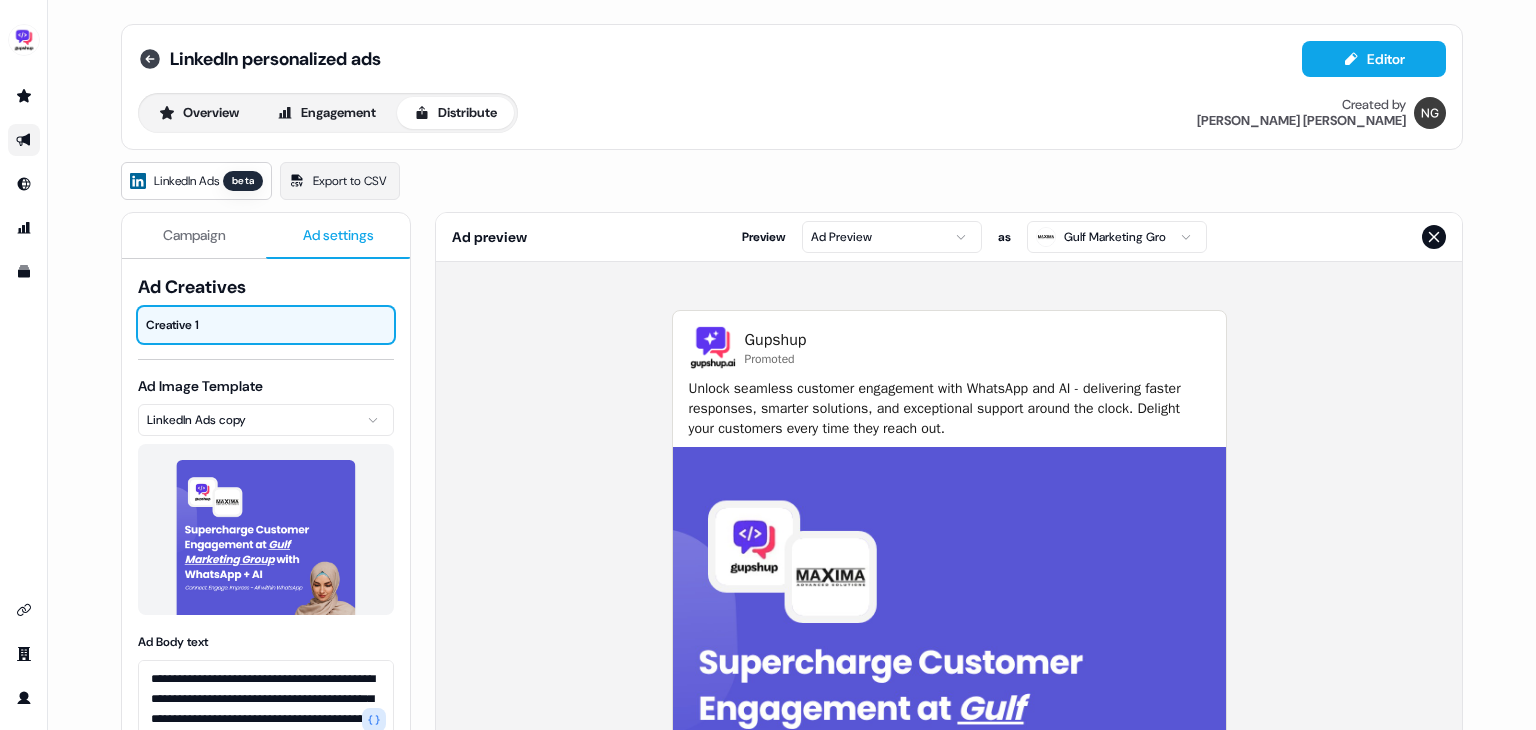 click 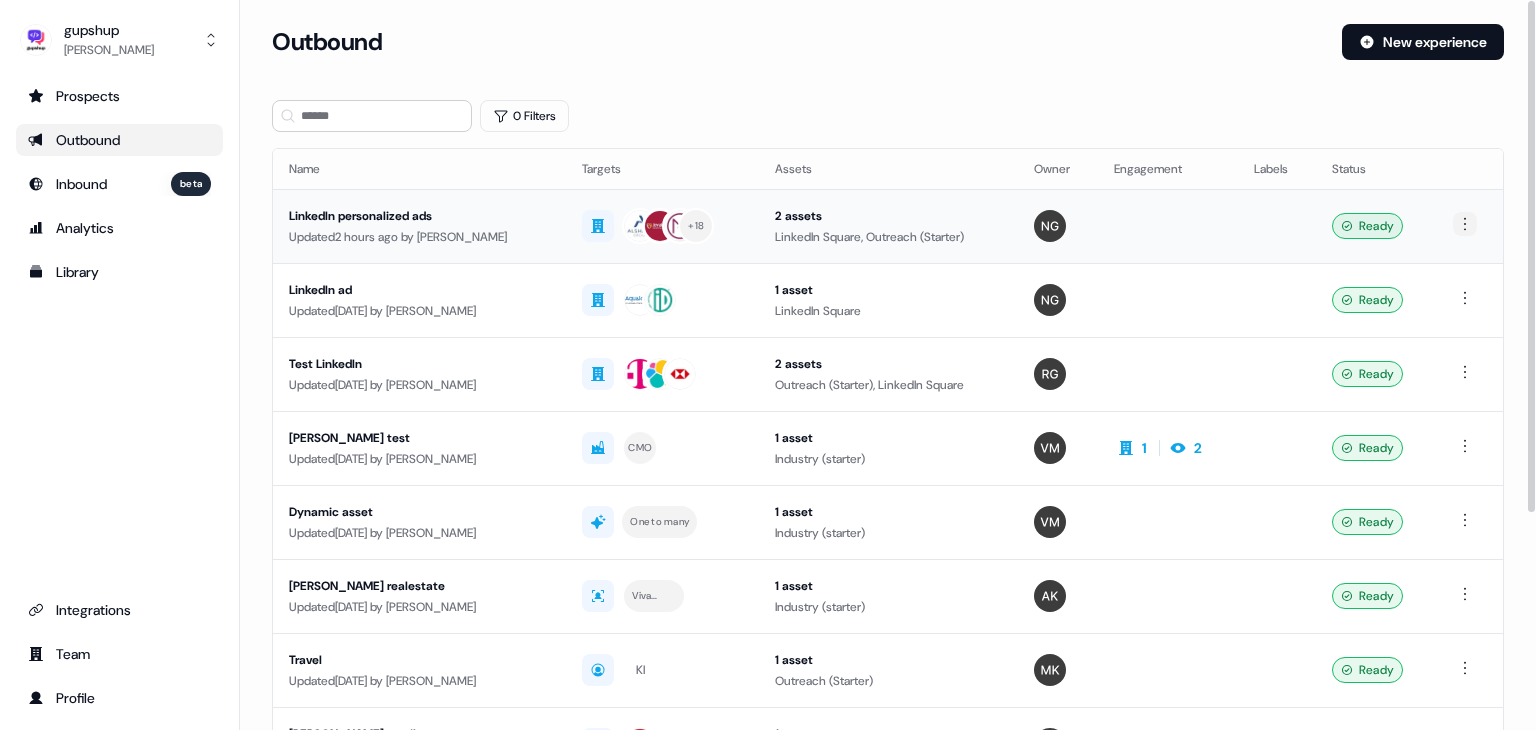click on "For the best experience switch devices to a bigger screen. Go to [DOMAIN_NAME] gupshup [PERSON_NAME] Prospects Outbound Inbound beta Analytics Library   Integrations Team Profile Loading... Outbound New experience 0   Filters Name Targets Assets Owner Engagement Labels Status LinkedIn personalized ads Updated  2 hours ago   by   [PERSON_NAME] + 18 2   assets LinkedIn Square, Outreach (Starter) Ready LinkedIn ad Updated  [DATE]   by   [PERSON_NAME] 1   asset LinkedIn Square Ready Test LinkedIn Updated  [DATE]   by   [PERSON_NAME] 2   assets Outreach (Starter), LinkedIn Square Ready [PERSON_NAME] test Updated  [DATE]   by   [PERSON_NAME] CMO 1   asset Industry (starter) 1 2 Ready Dynamic asset Updated  [DATE]   by   [PERSON_NAME] One to many 1   asset Industry (starter) Ready [PERSON_NAME] realestate Updated  [DATE]   by   [PERSON_NAME] Viva housing 1   asset Industry (starter) Ready Travel Updated  [DATE]   by   [PERSON_NAME] KI 1   asset Outreach (Starter) Ready [PERSON_NAME] retail Updated" at bounding box center [768, 365] 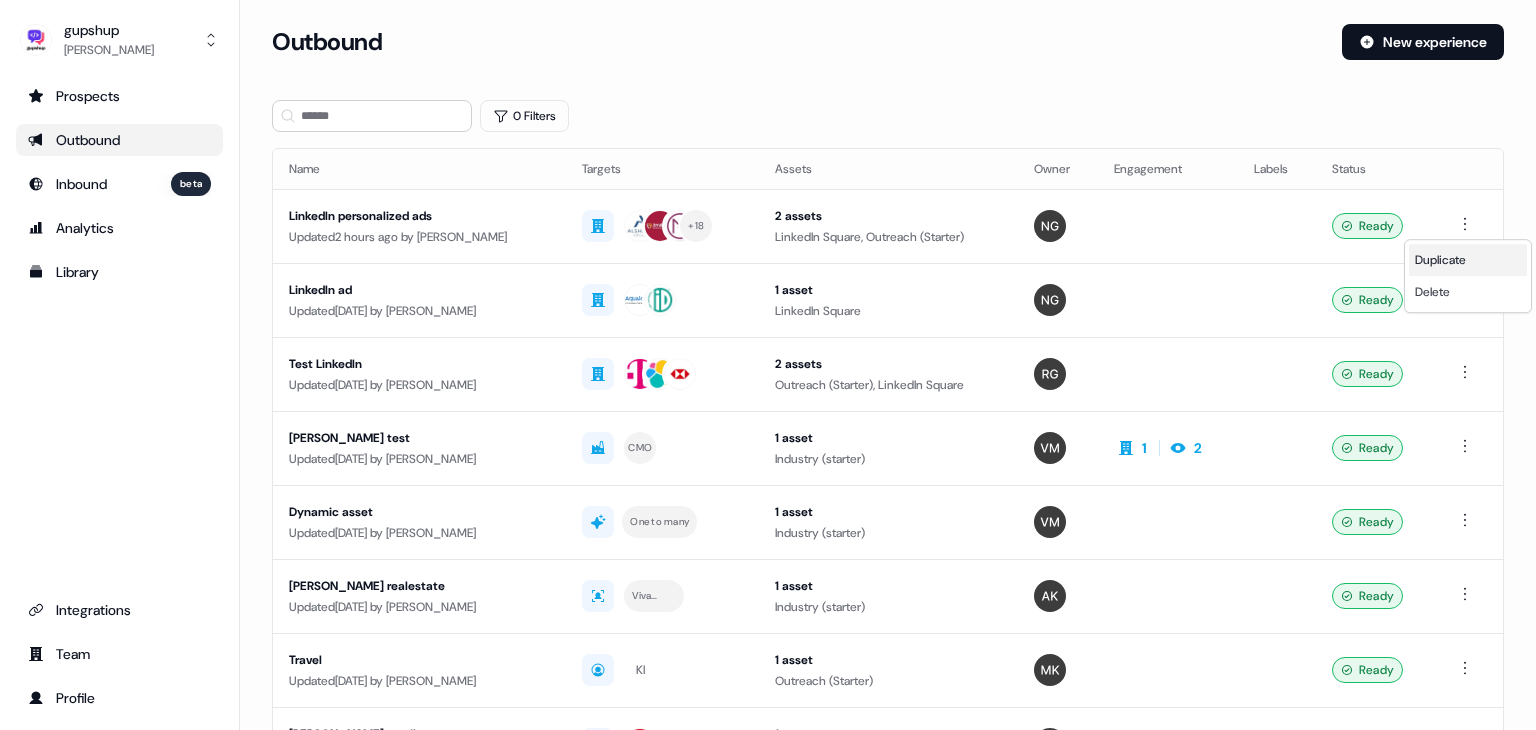 click on "Duplicate" at bounding box center (1440, 260) 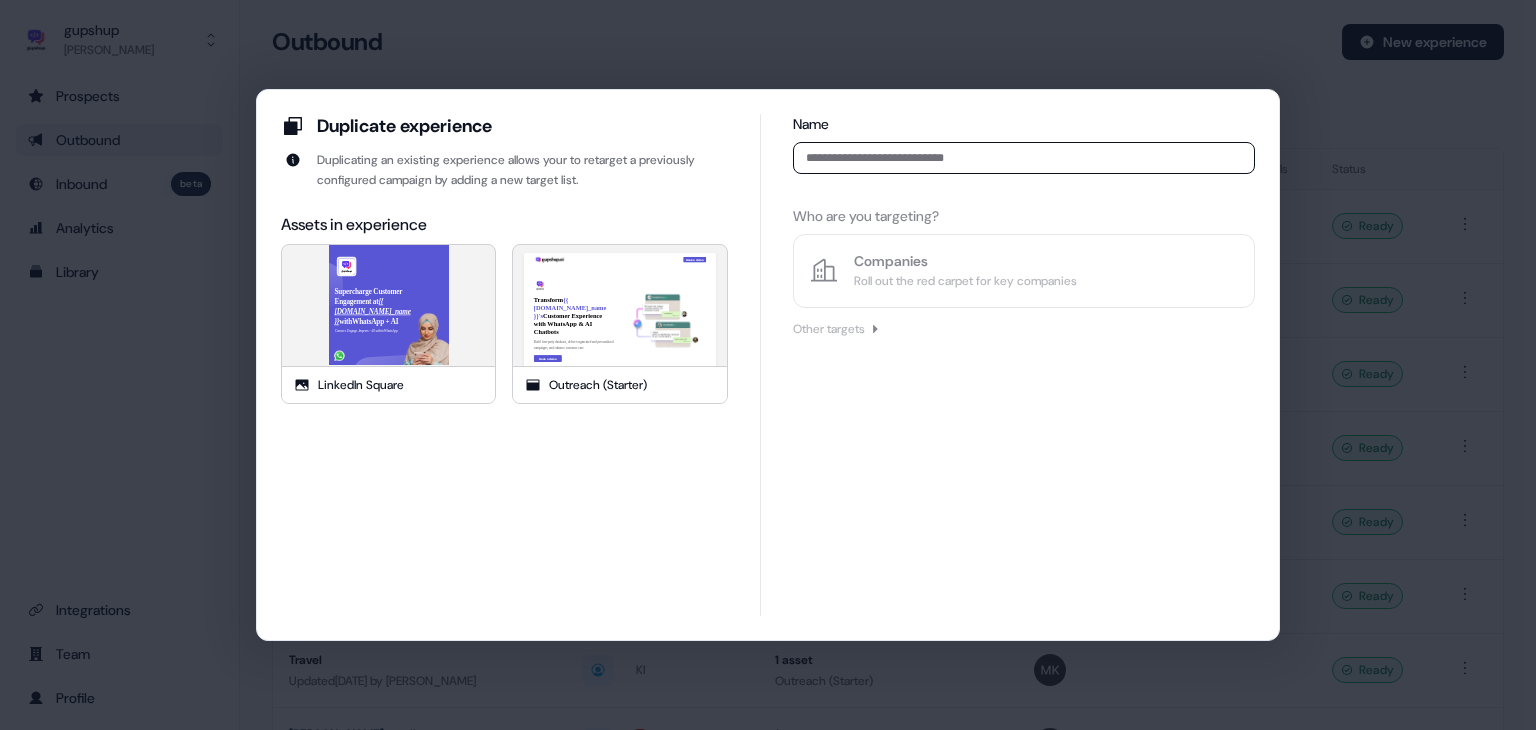click at bounding box center (1024, 158) 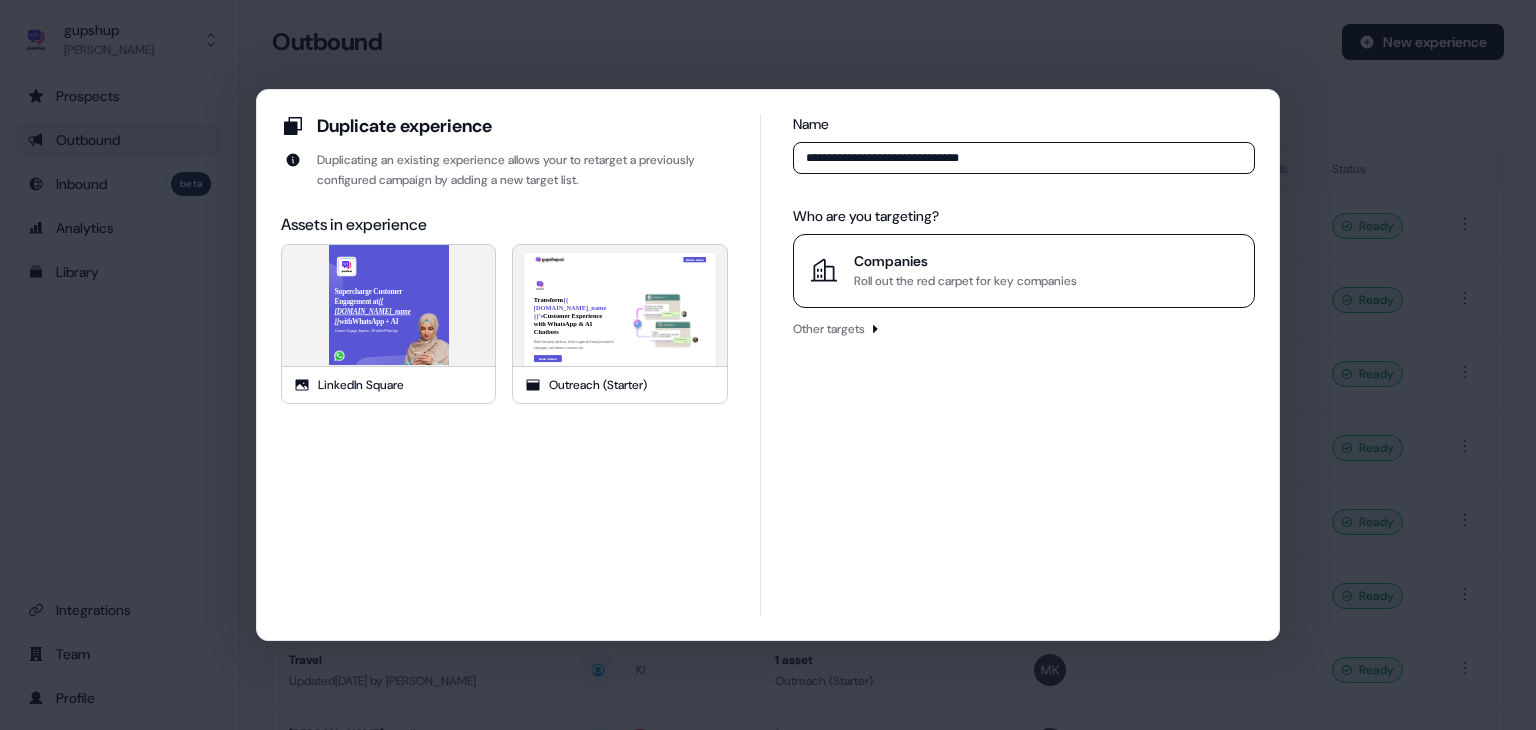 type on "**********" 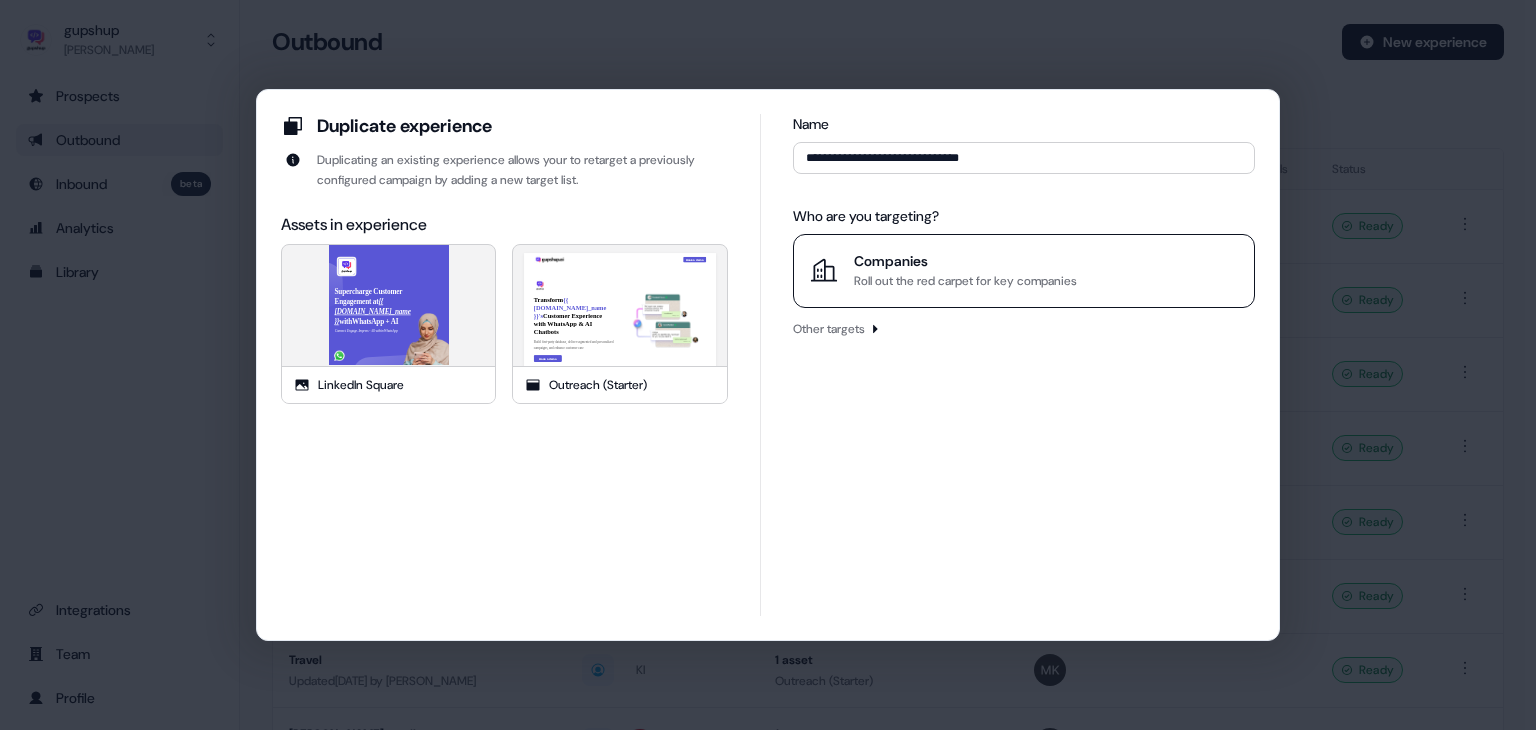 click on "Roll out the red carpet for key companies" at bounding box center (965, 281) 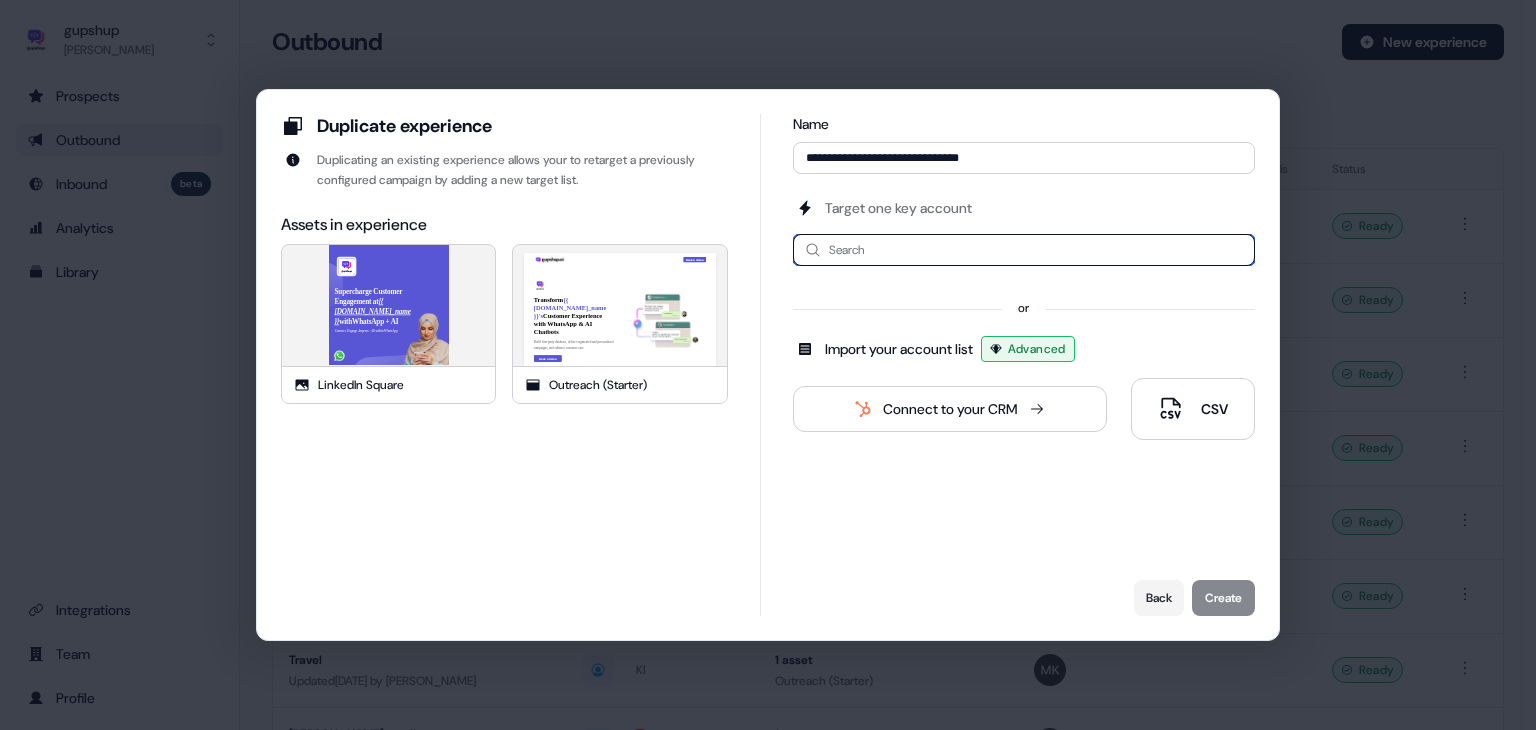 click at bounding box center (1024, 250) 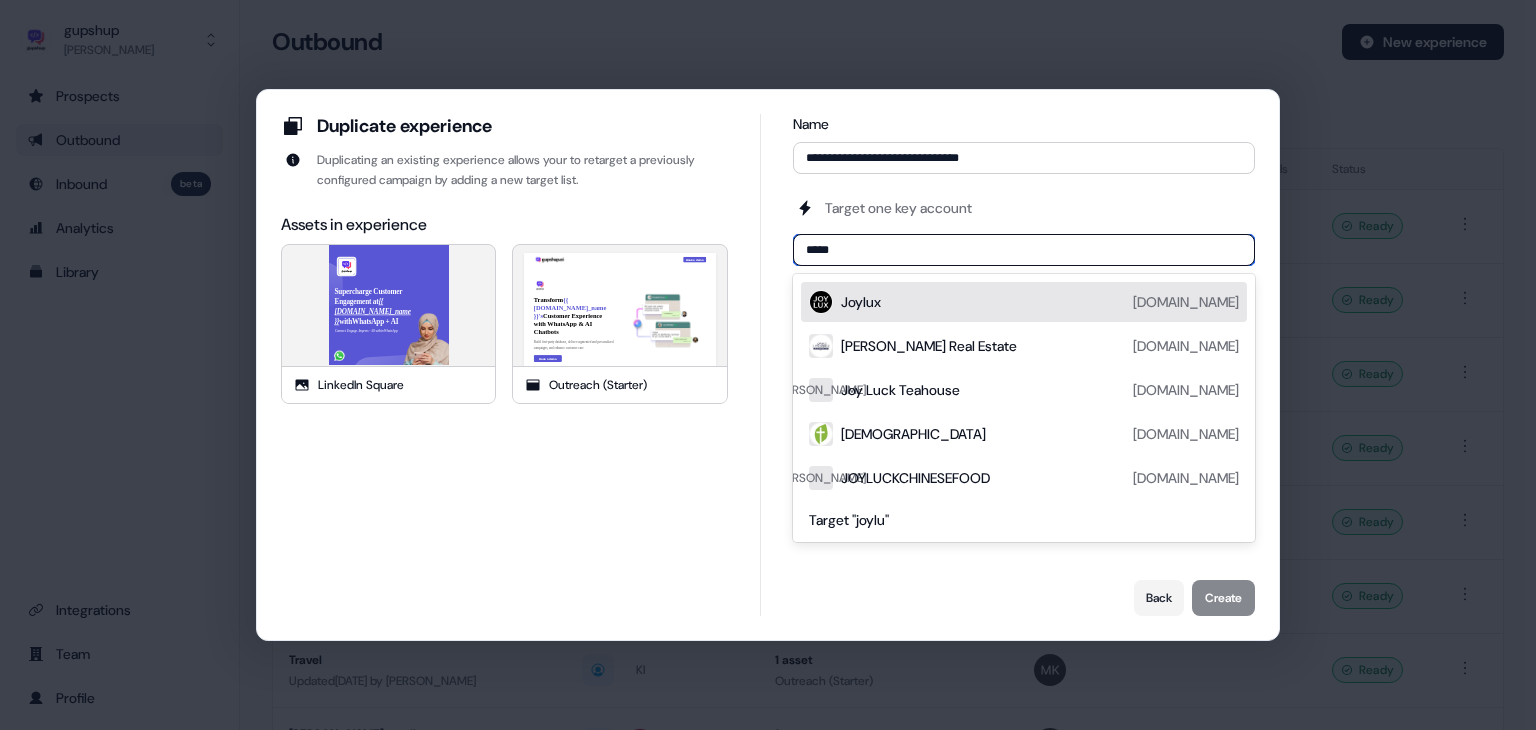 type on "******" 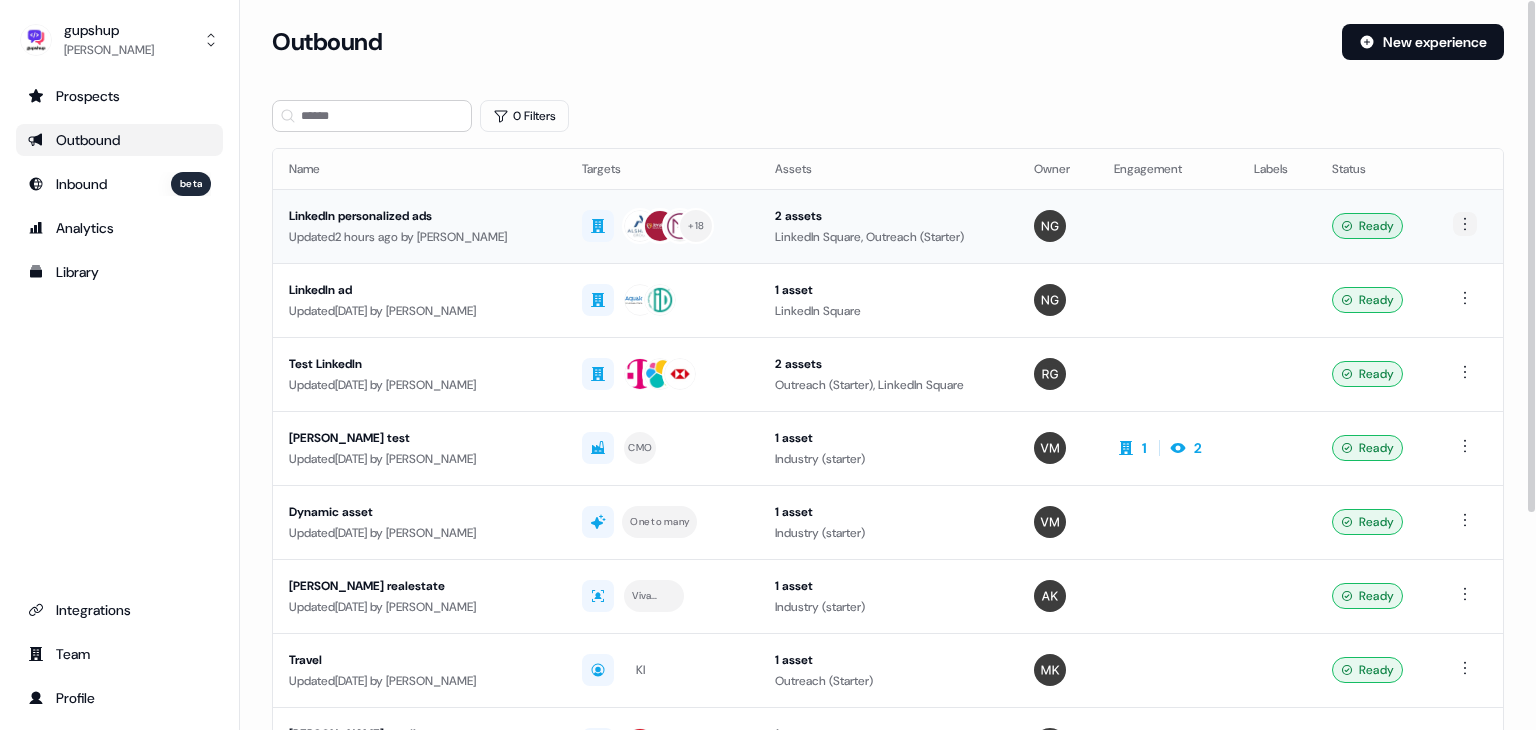 click on "For the best experience switch devices to a bigger screen. Go to [DOMAIN_NAME] gupshup [PERSON_NAME] Prospects Outbound Inbound beta Analytics Library   Integrations Team Profile Loading... Outbound New experience 0   Filters Name Targets Assets Owner Engagement Labels Status LinkedIn personalized ads Updated  2 hours ago   by   [PERSON_NAME] + 18 2   assets LinkedIn Square, Outreach (Starter) Ready LinkedIn ad Updated  [DATE]   by   [PERSON_NAME] 1   asset LinkedIn Square Ready Test LinkedIn Updated  [DATE]   by   [PERSON_NAME] 2   assets Outreach (Starter), LinkedIn Square Ready [PERSON_NAME] test Updated  [DATE]   by   [PERSON_NAME] CMO 1   asset Industry (starter) 1 2 Ready Dynamic asset Updated  [DATE]   by   [PERSON_NAME] One to many 1   asset Industry (starter) Ready [PERSON_NAME] realestate Updated  [DATE]   by   [PERSON_NAME] Viva housing 1   asset Industry (starter) Ready Travel Updated  [DATE]   by   [PERSON_NAME] KI 1   asset Outreach (Starter) Ready [PERSON_NAME] retail Updated" at bounding box center [768, 365] 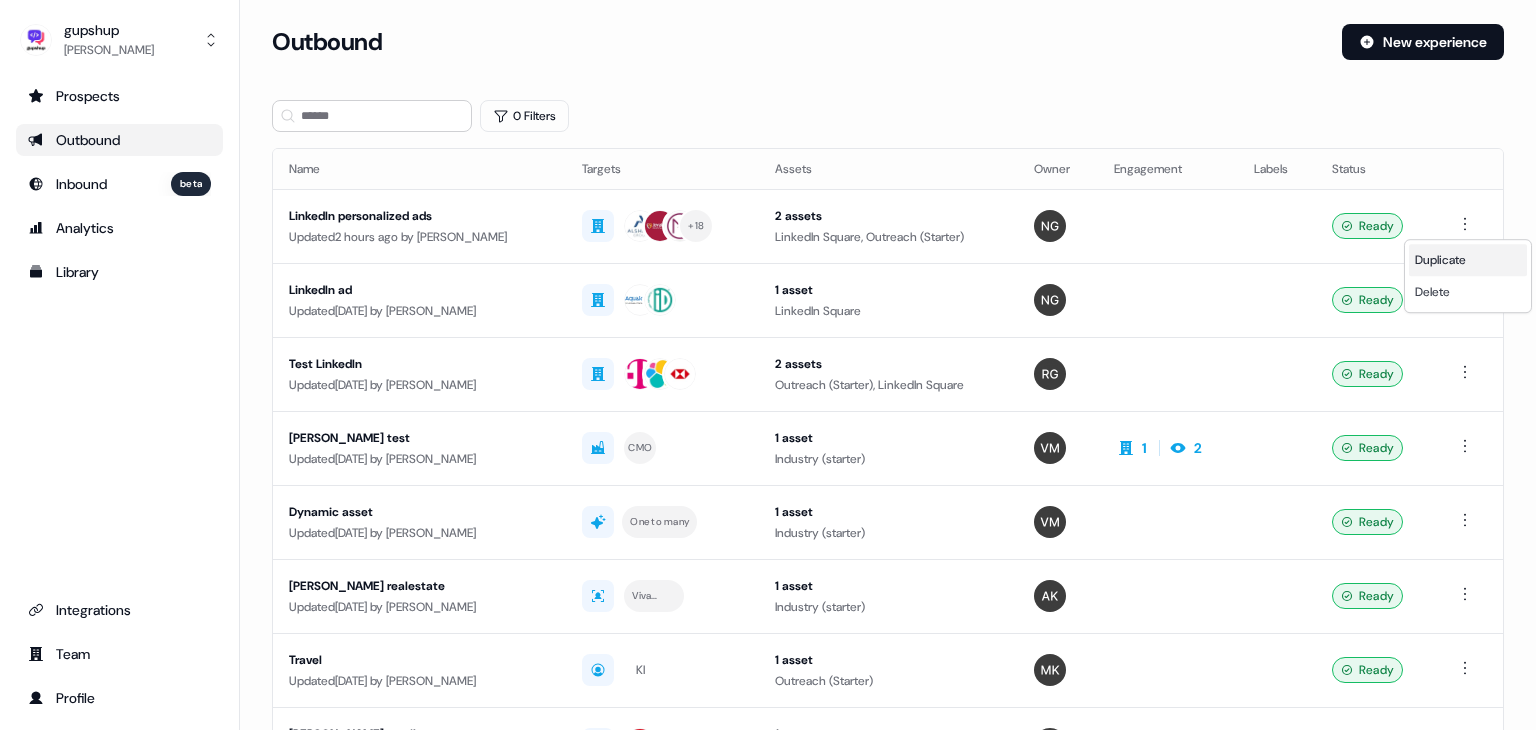 click on "Duplicate" at bounding box center [1440, 260] 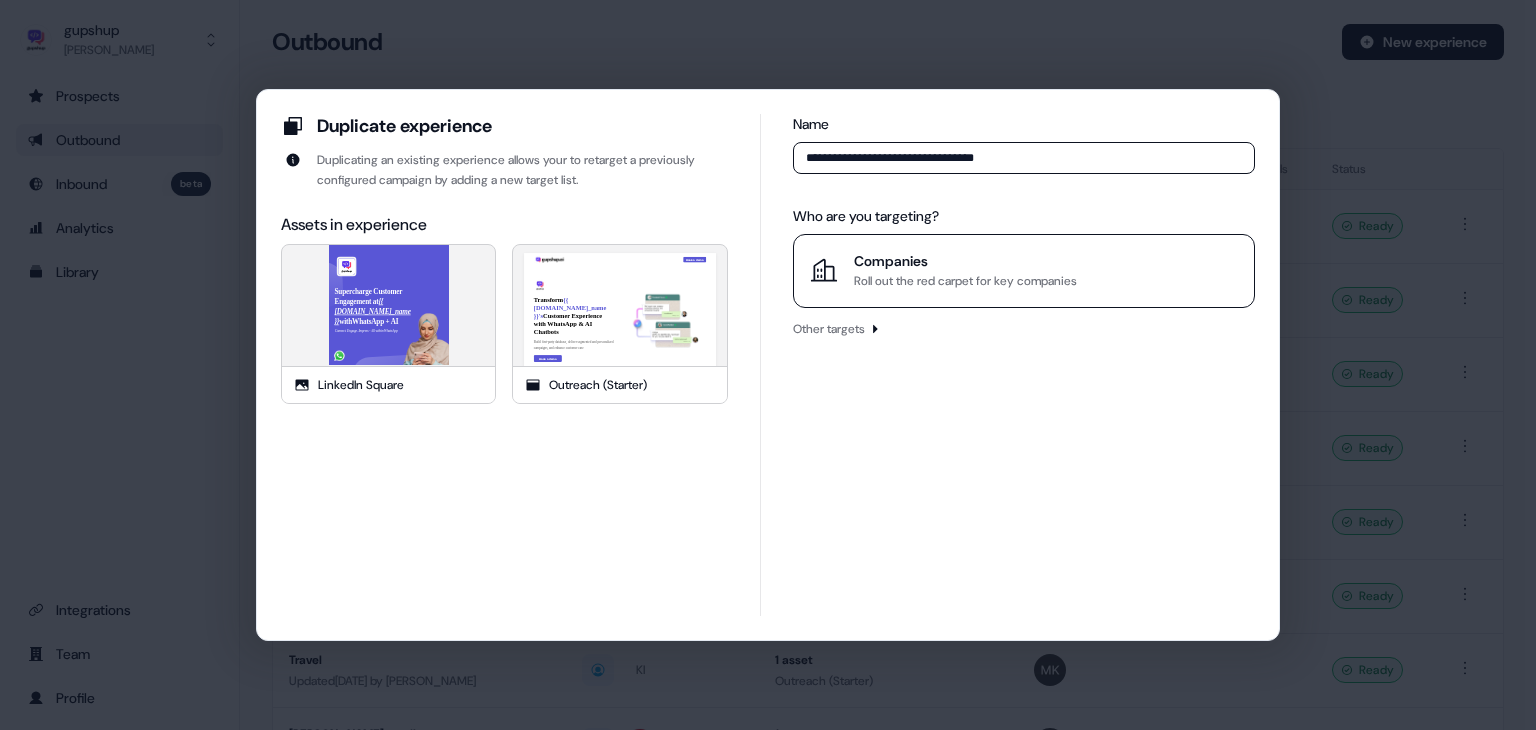 type on "**********" 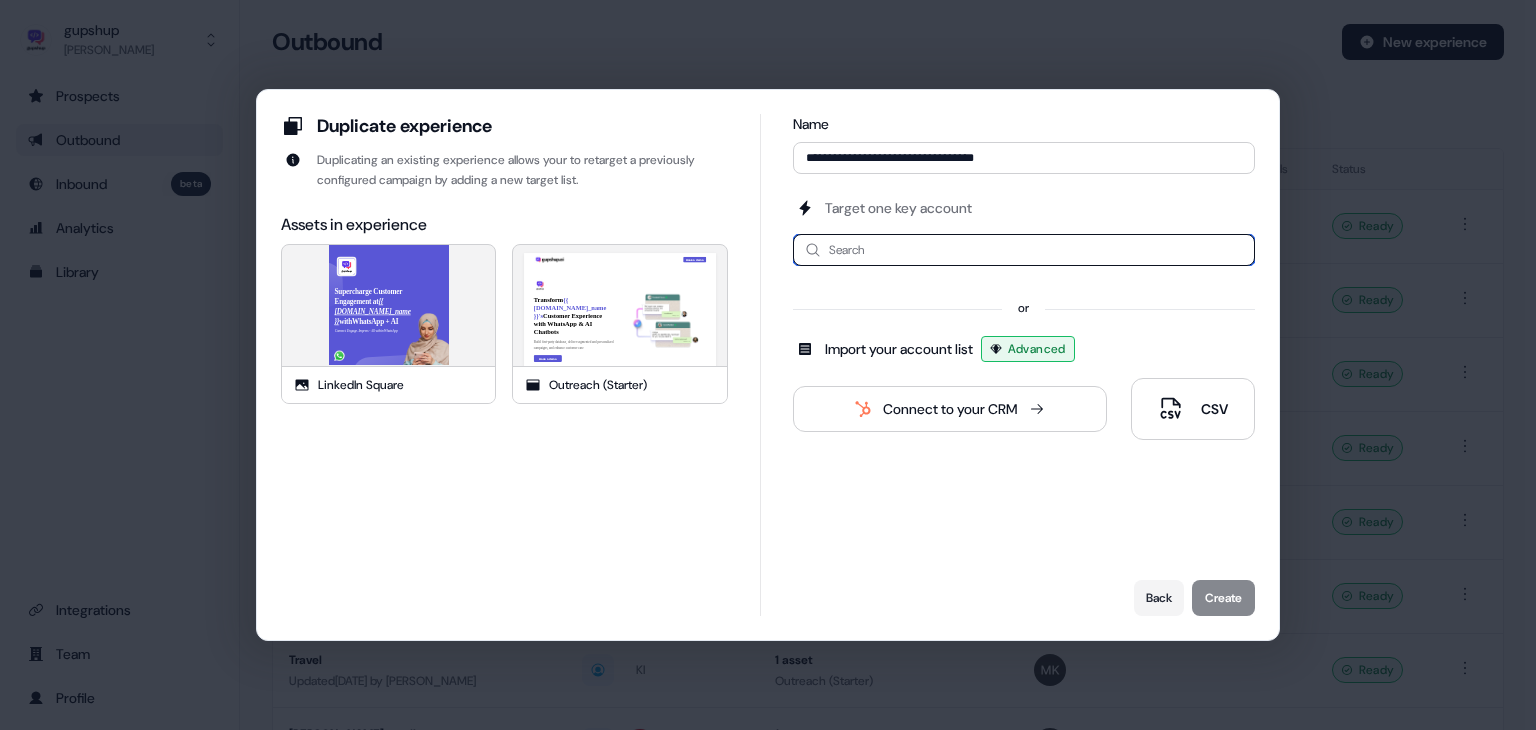 click at bounding box center (1024, 250) 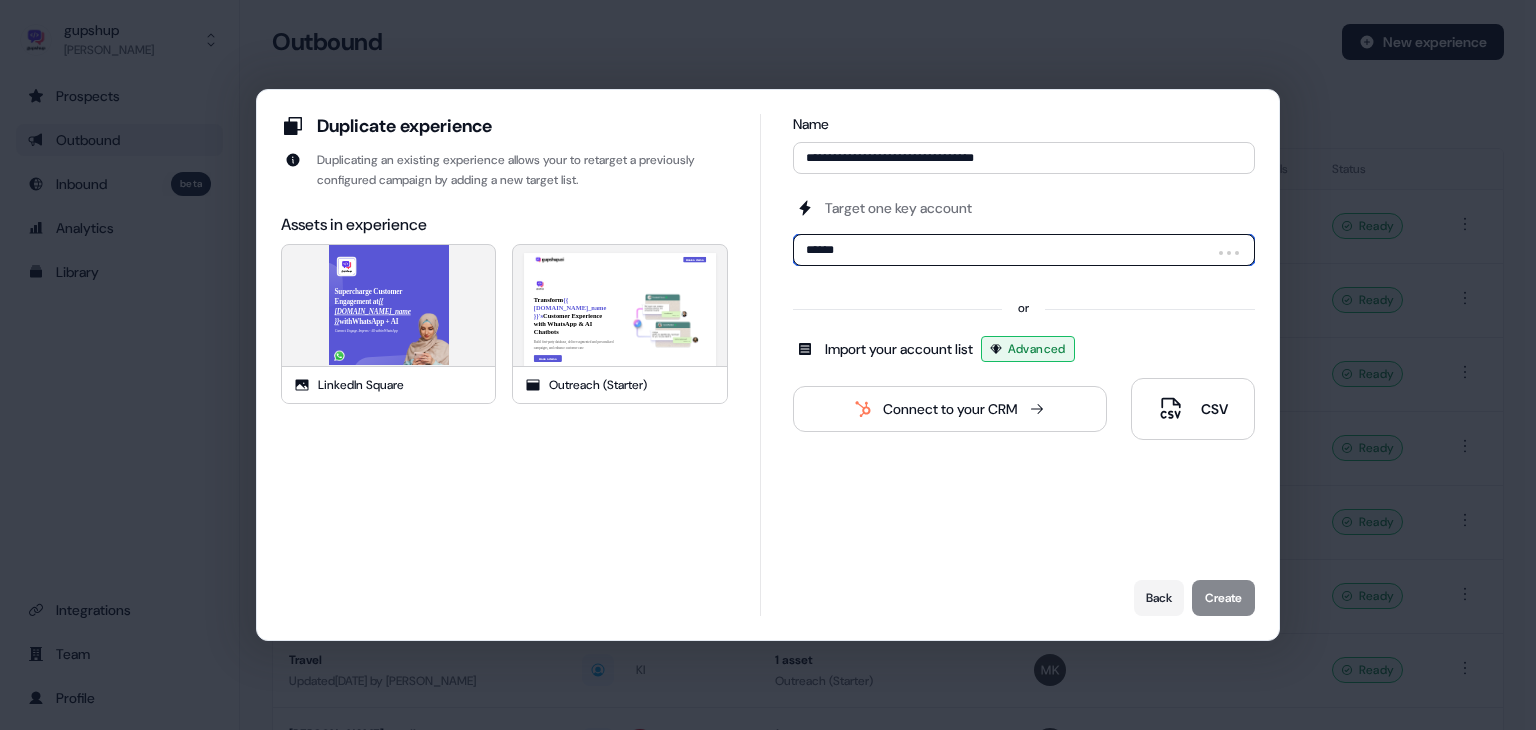 type on "*******" 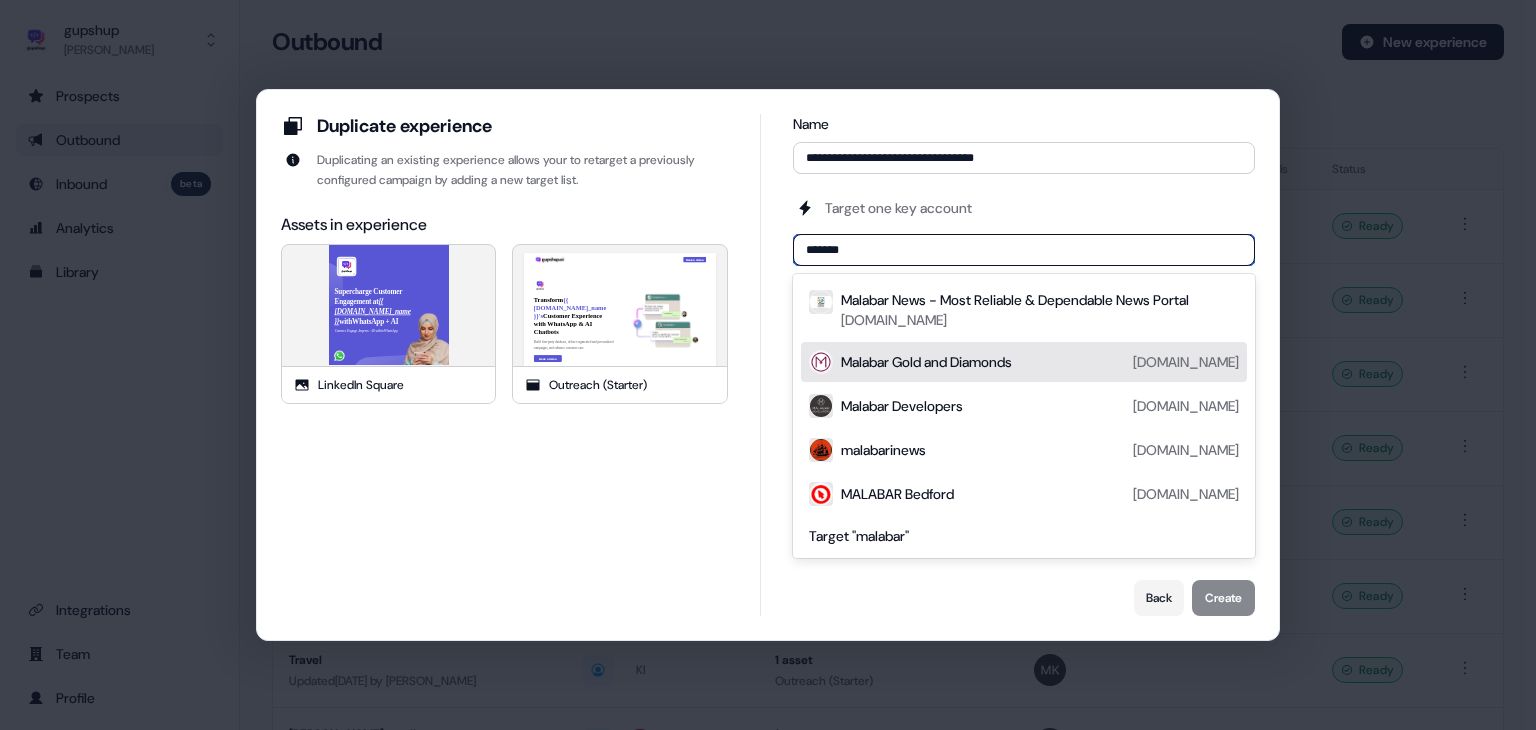 click on "[DOMAIN_NAME]" at bounding box center [1186, 362] 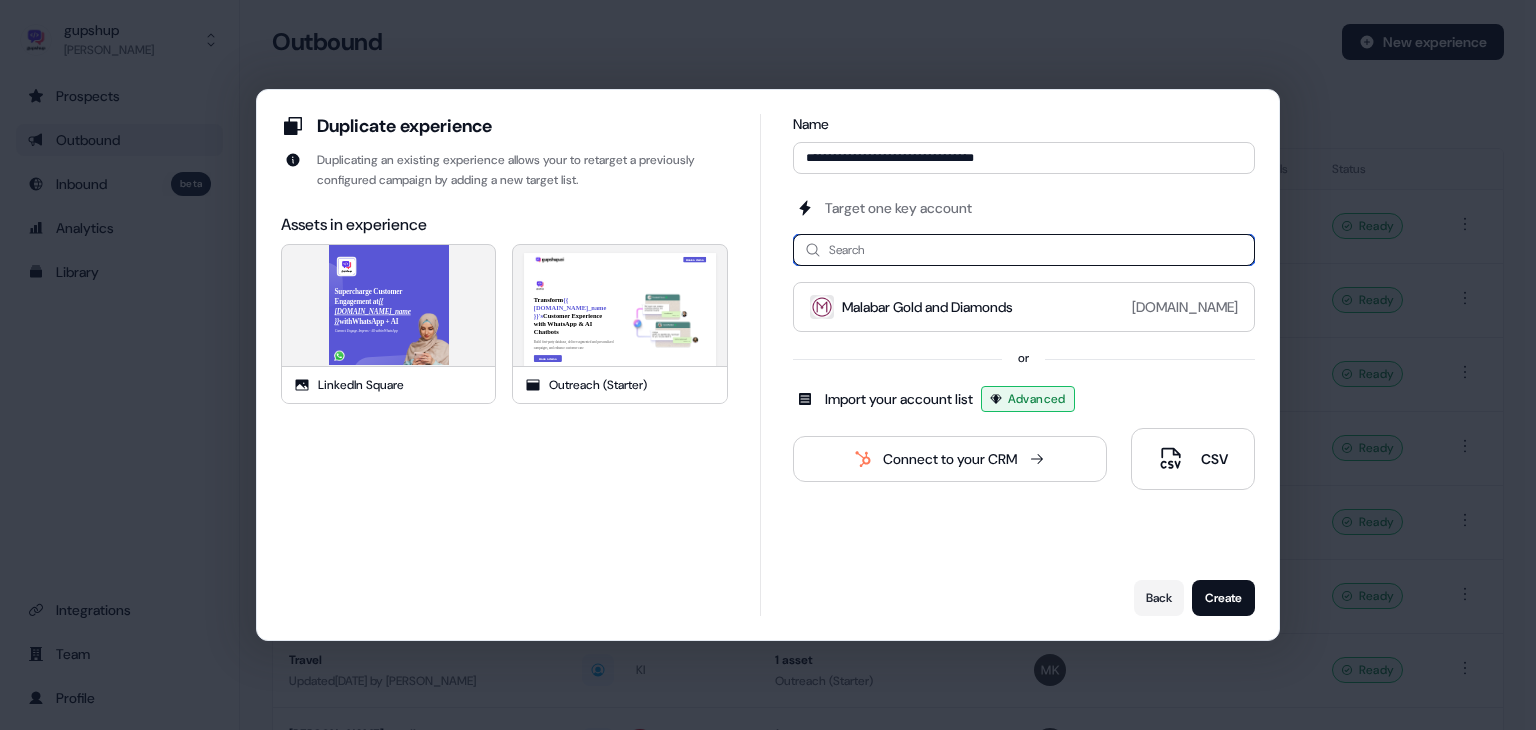 click at bounding box center [1024, 250] 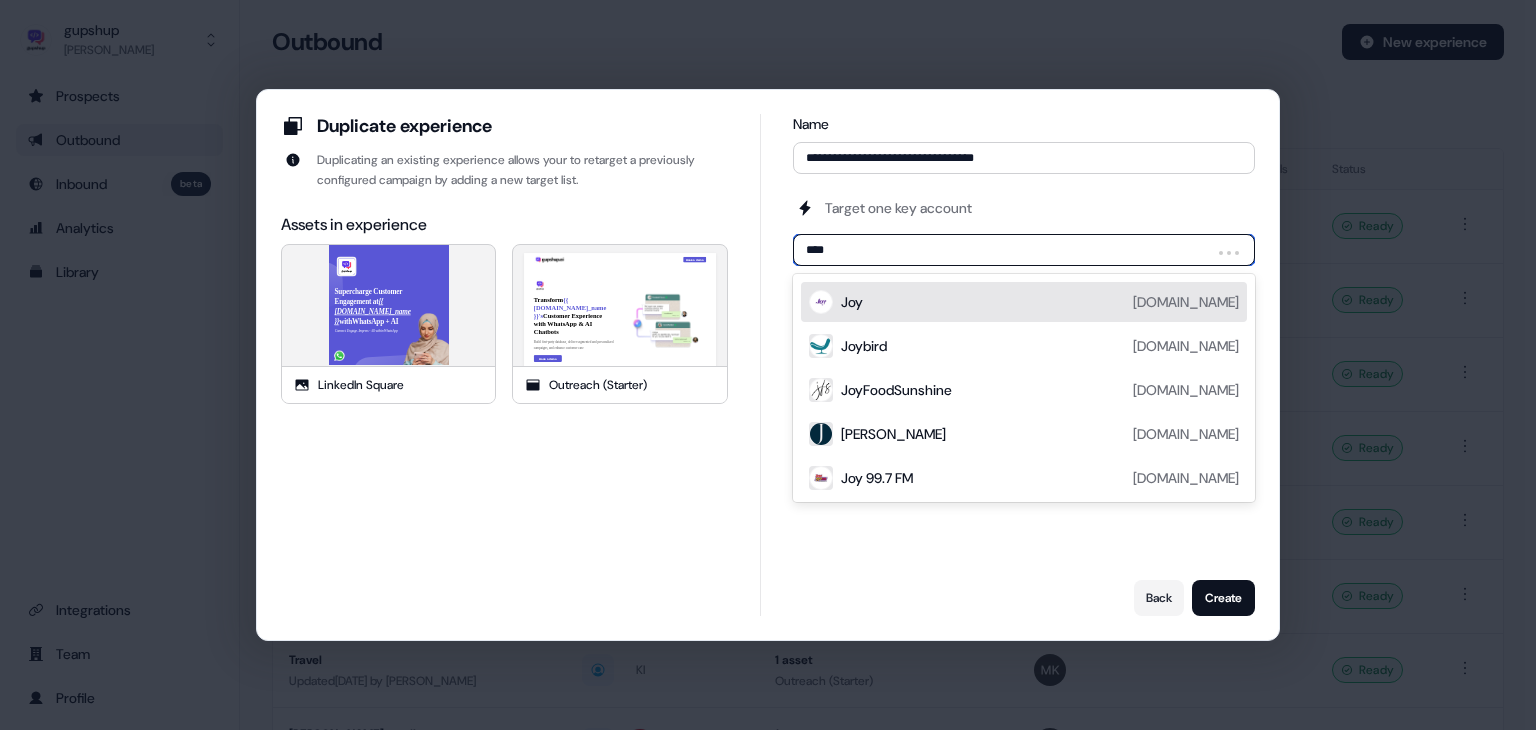 type on "*****" 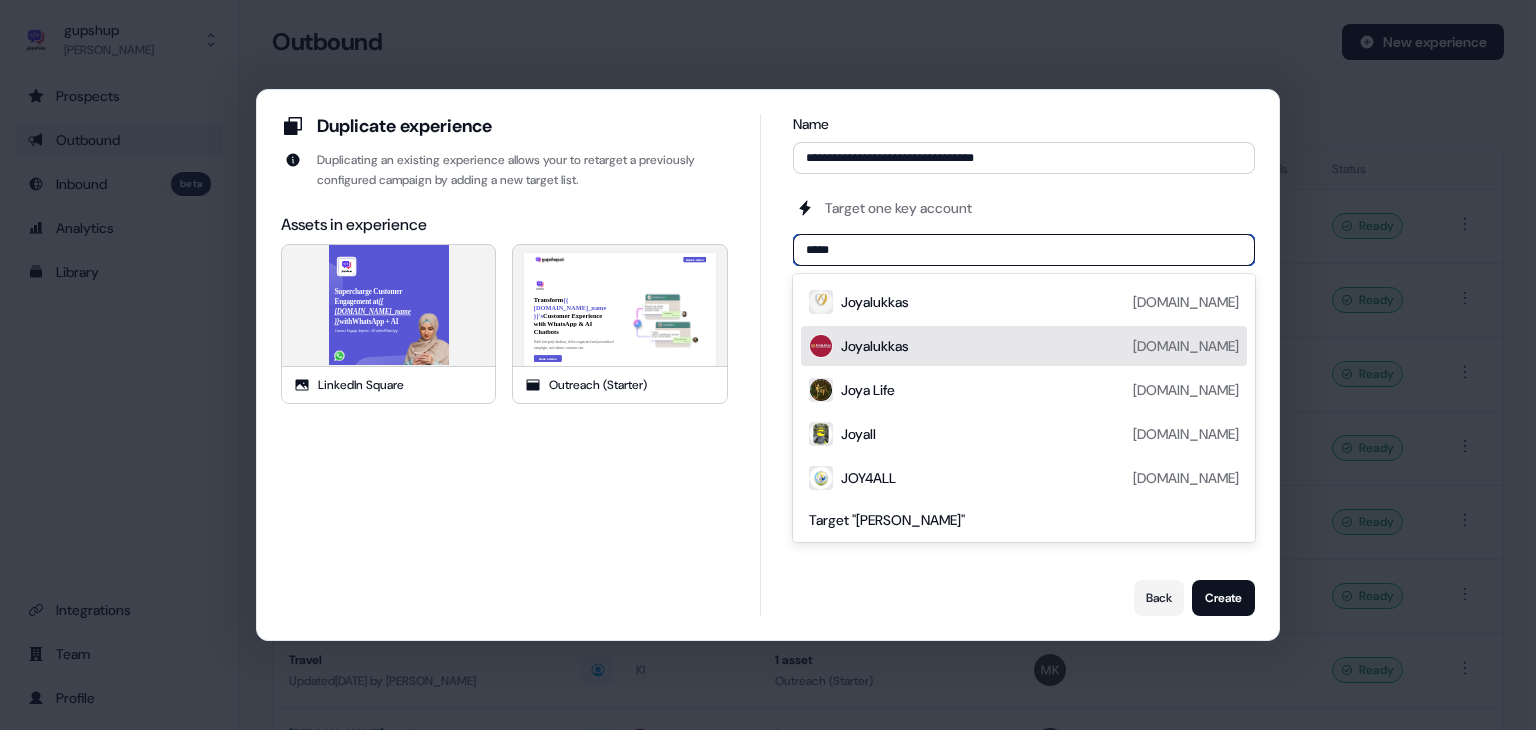 click on "Joyalukkas [DOMAIN_NAME]" at bounding box center (1040, 346) 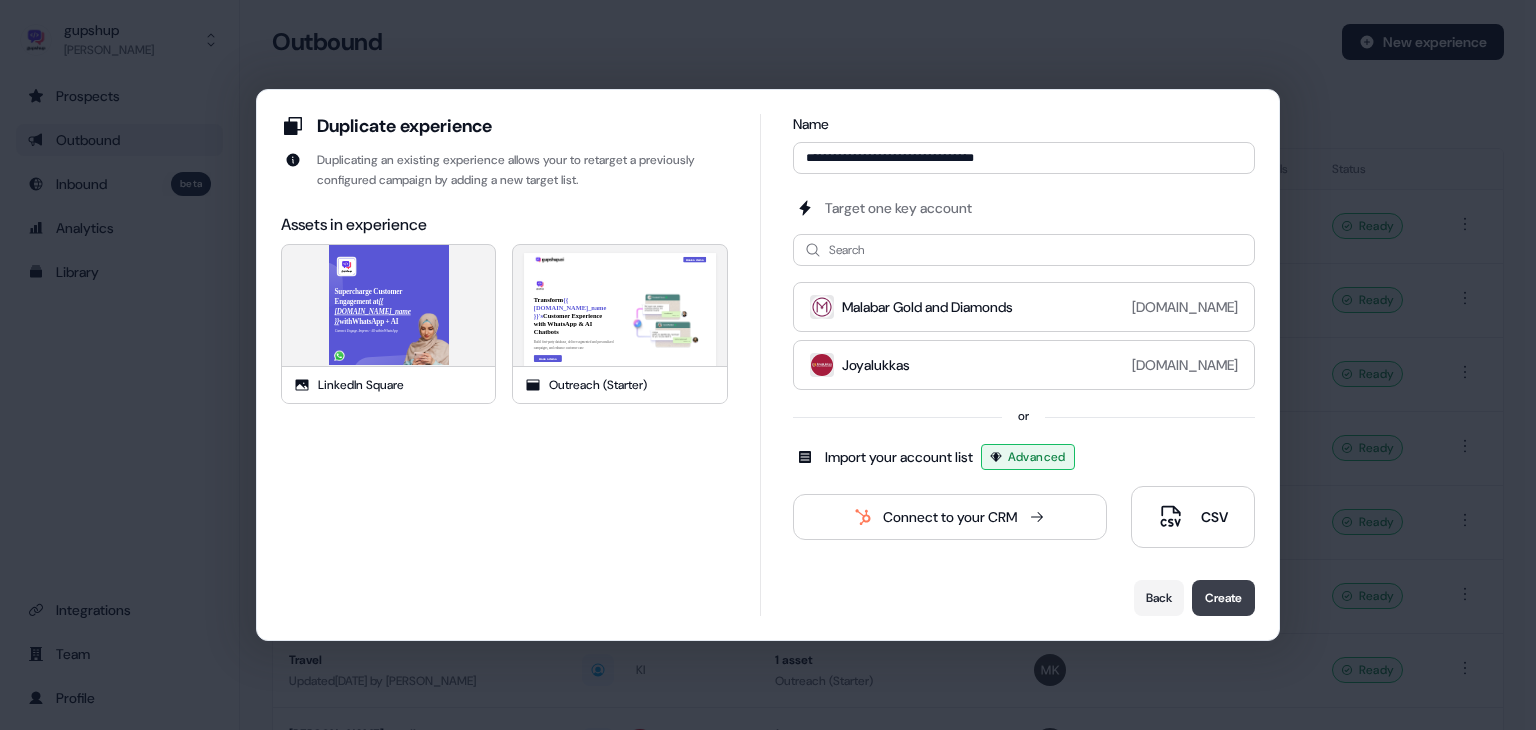 click on "Create" at bounding box center [1223, 598] 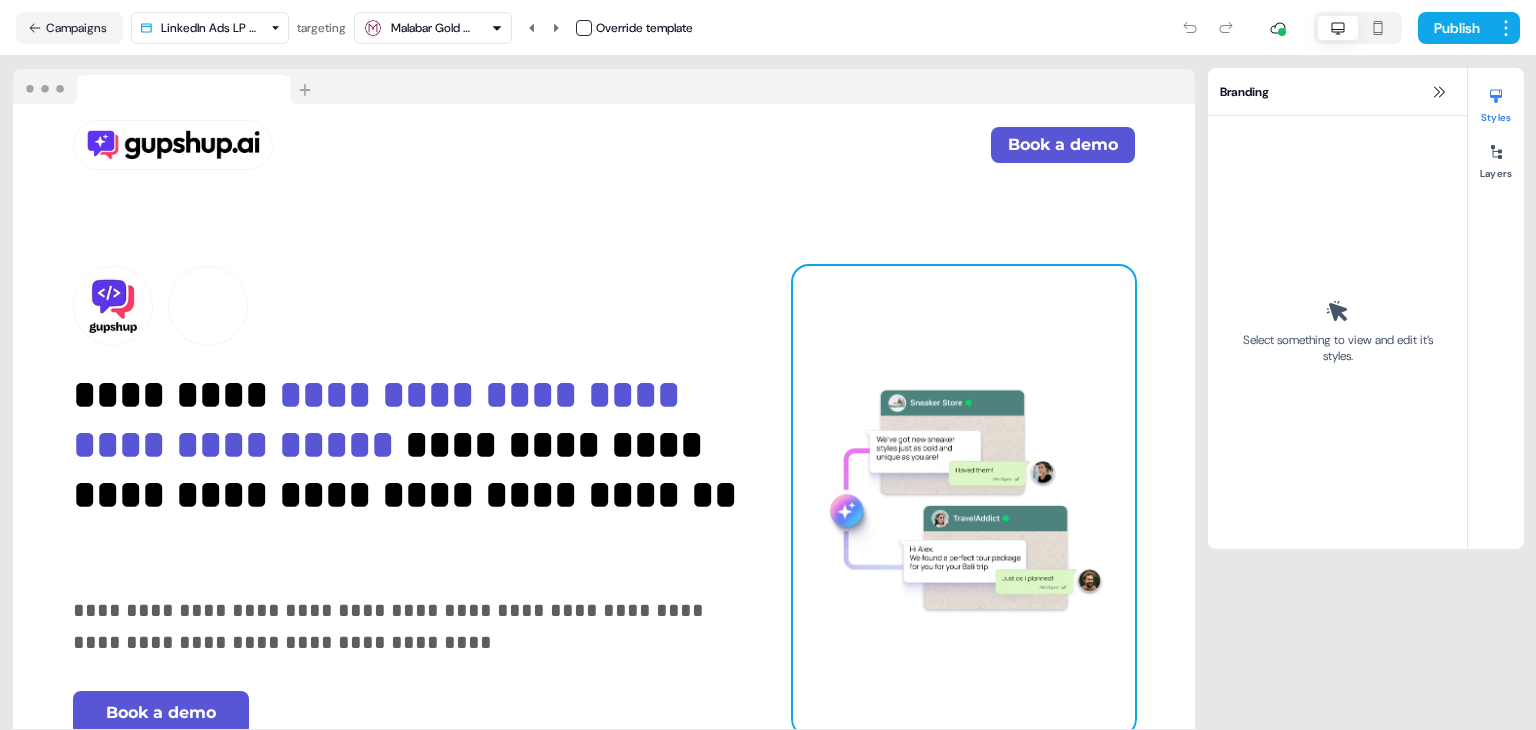 scroll, scrollTop: 0, scrollLeft: 0, axis: both 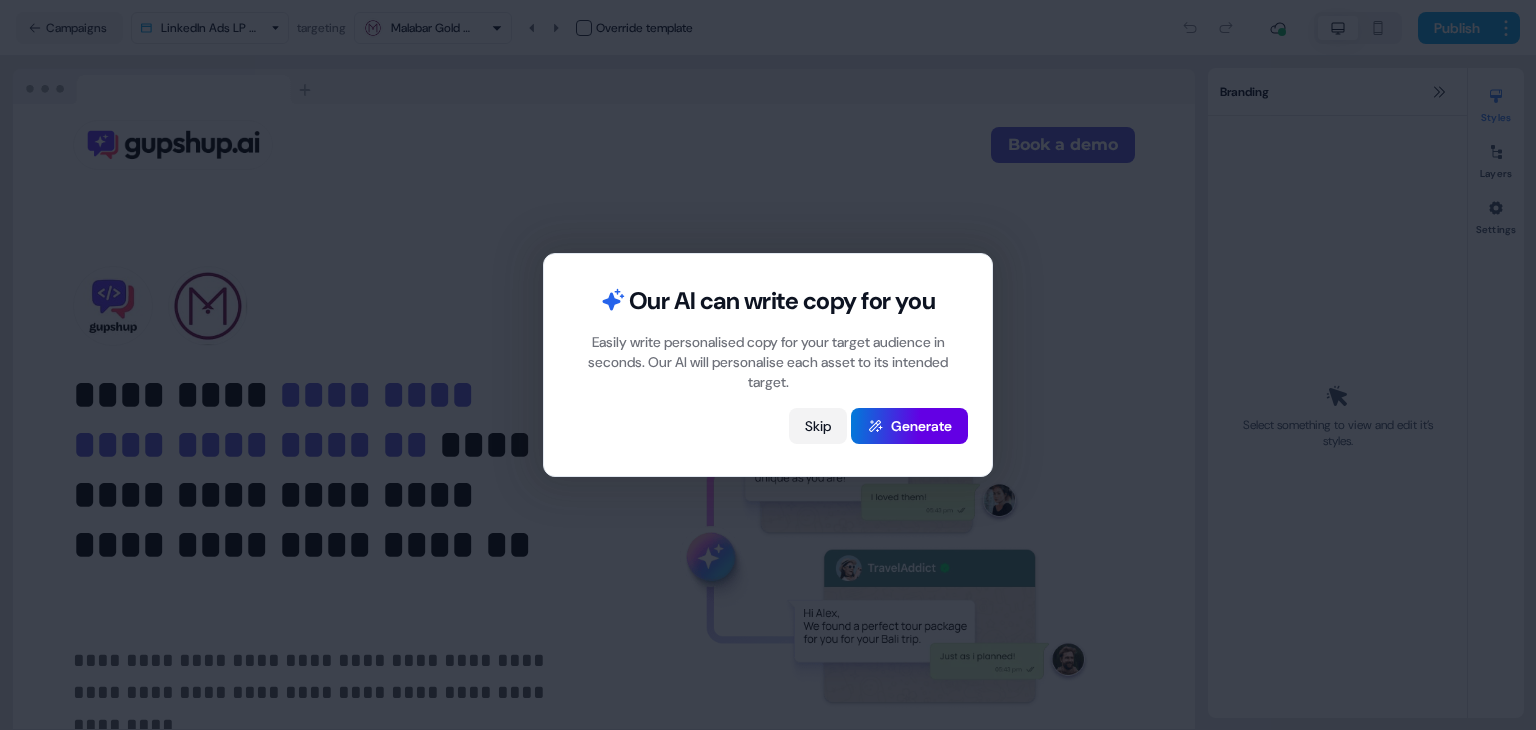 click on "Skip" at bounding box center (818, 426) 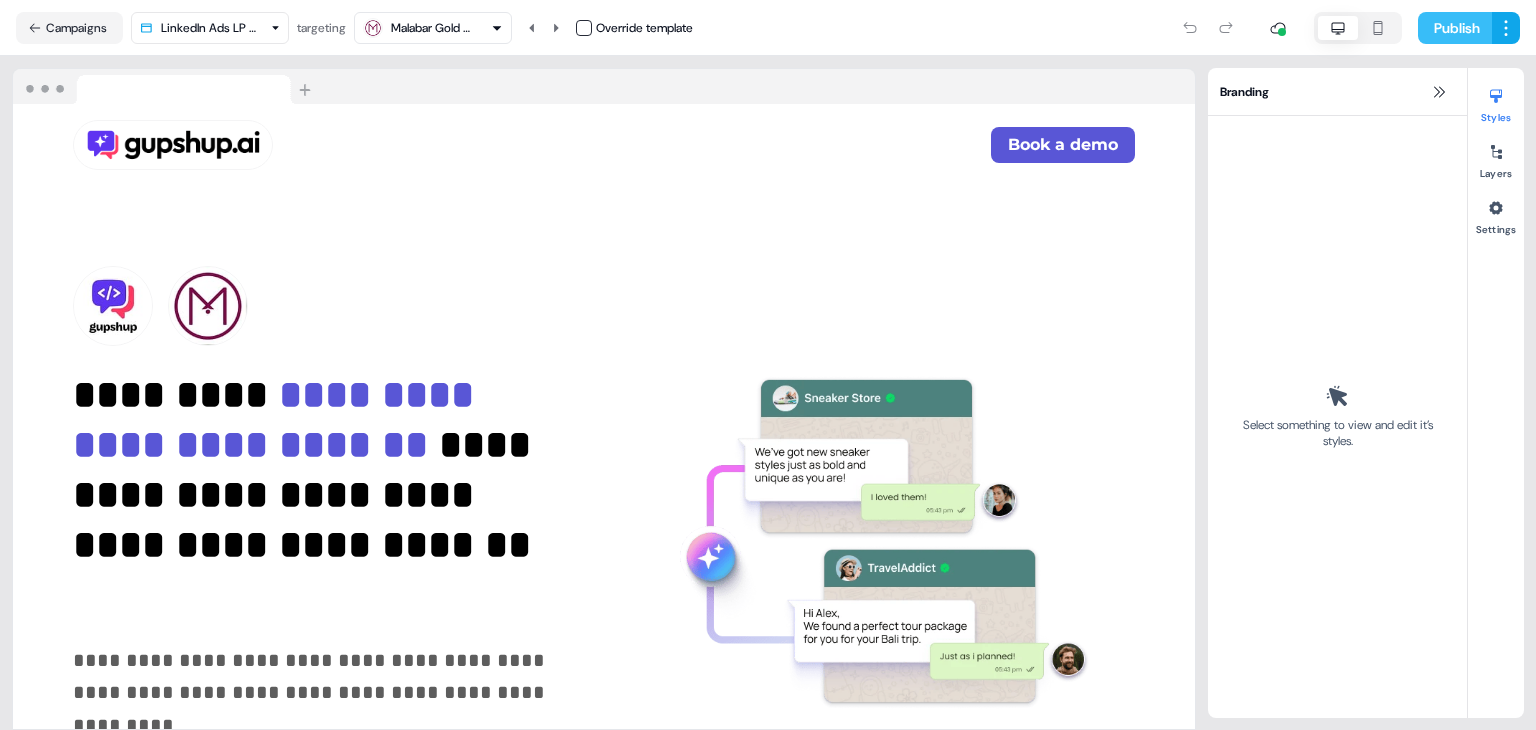 click on "Publish" at bounding box center (1455, 28) 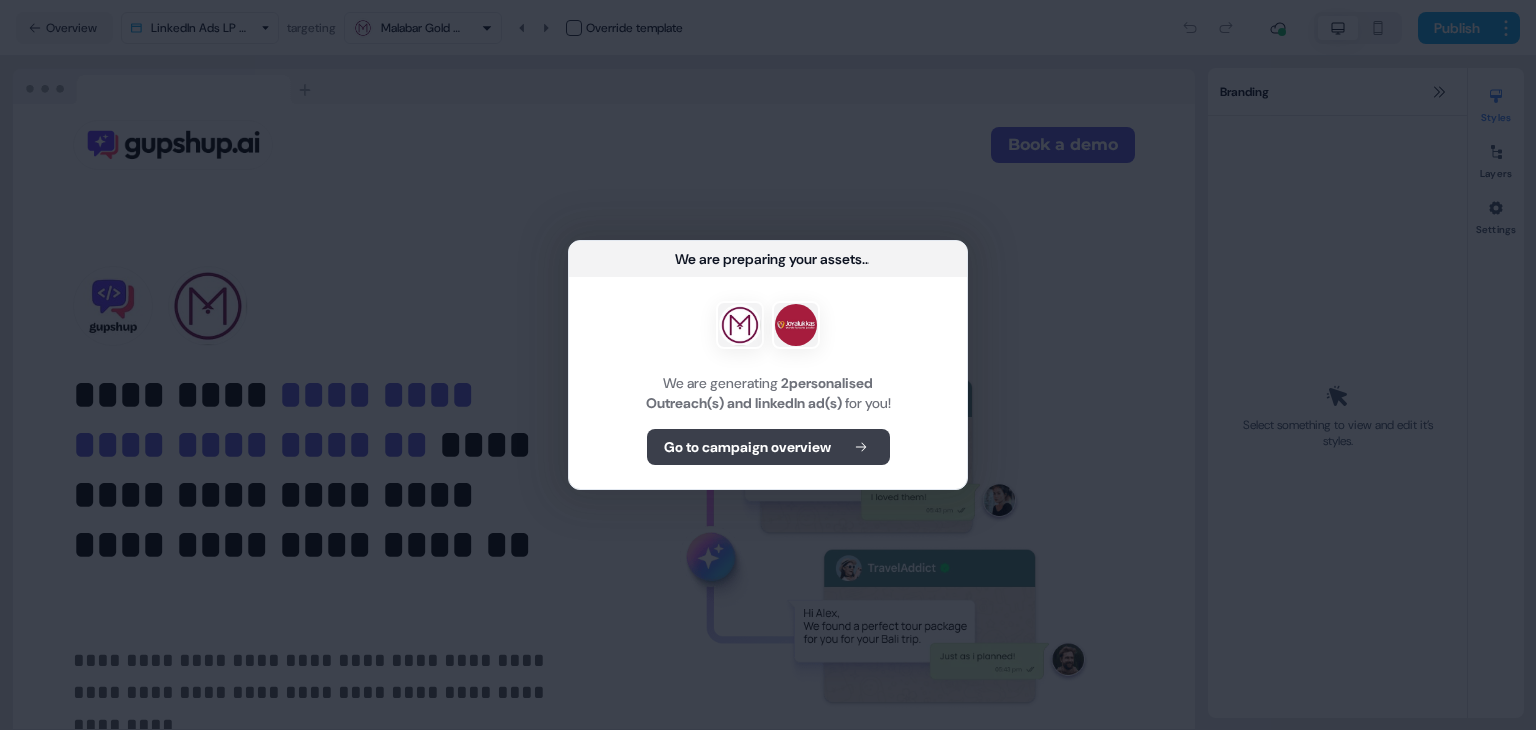 click on "Go to campaign overview" at bounding box center (747, 447) 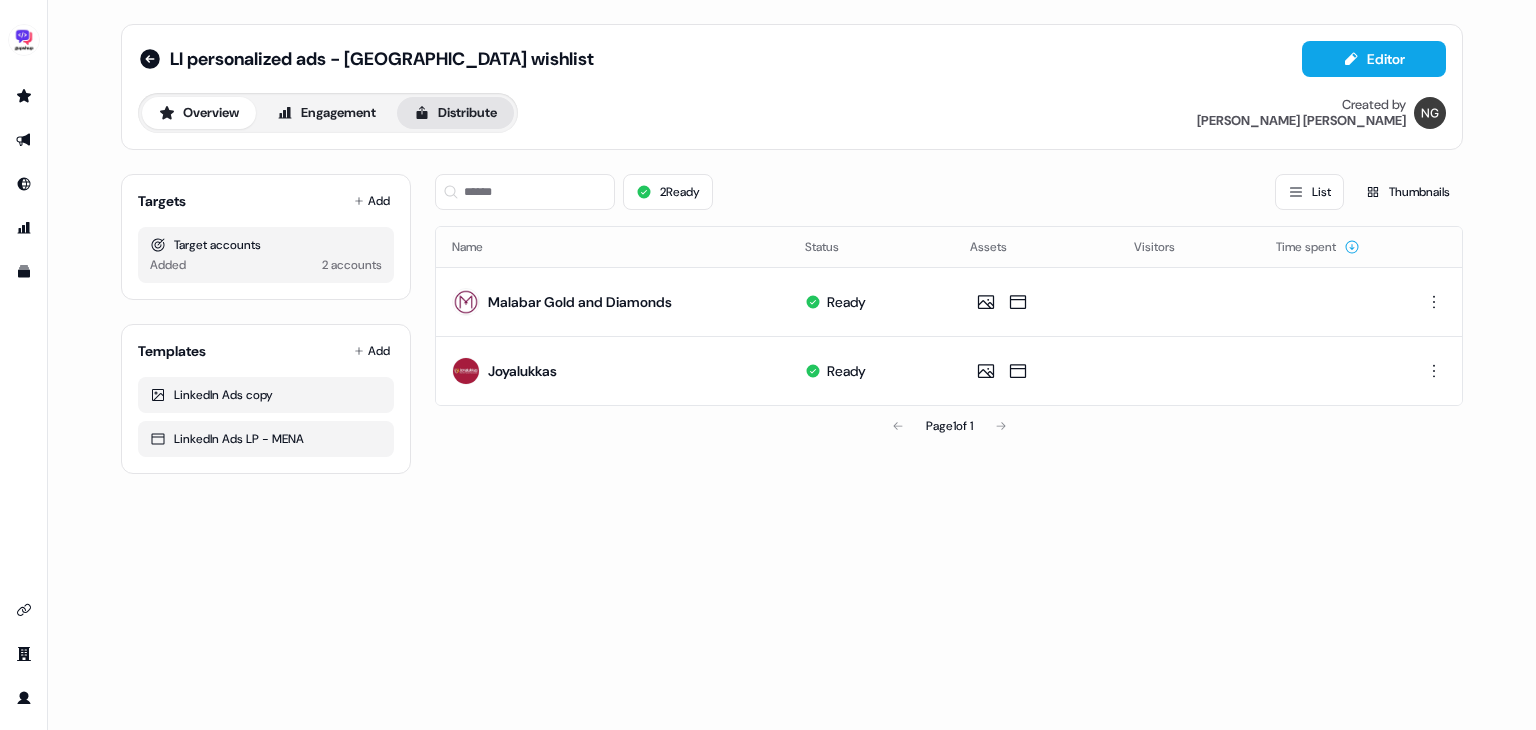 click on "Distribute" at bounding box center [455, 113] 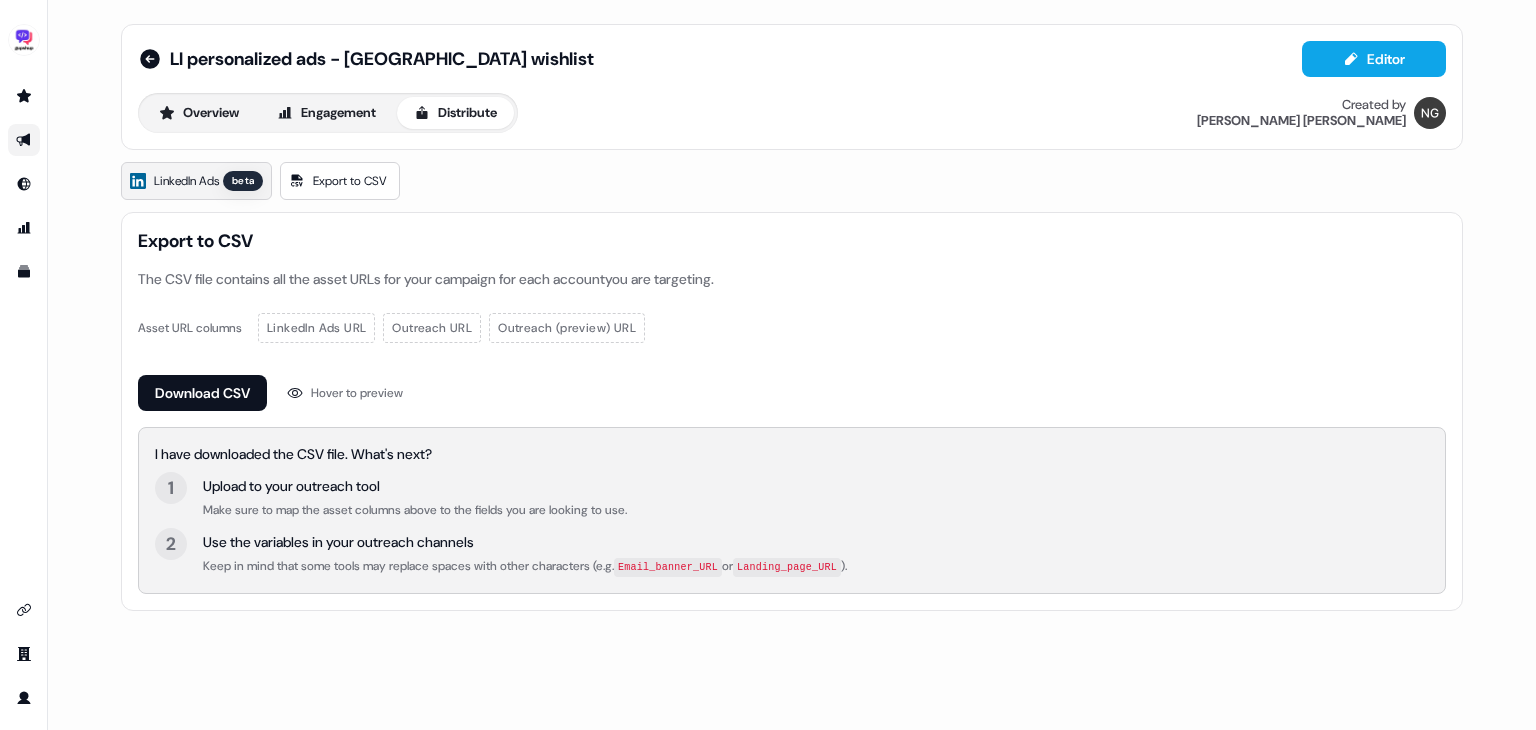 click on "LinkedIn Ads" at bounding box center (186, 181) 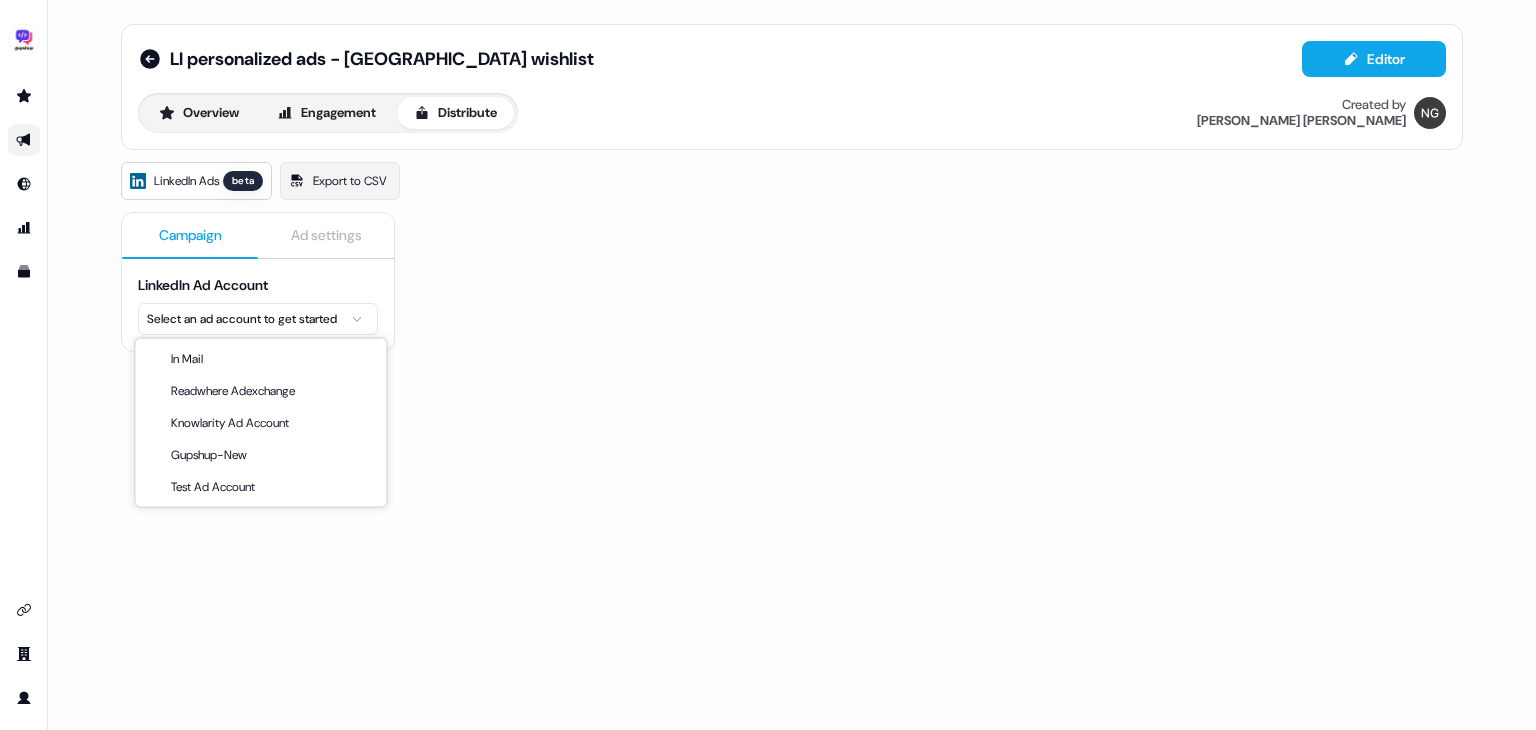 click on "For the best experience switch devices to a bigger screen. Go to [DOMAIN_NAME]   LI personalized ads - [GEOGRAPHIC_DATA] wishlist Editor Overview Engagement Distribute Created by [PERSON_NAME] LinkedIn Ads beta Export to CSV Campaign Ad settings LinkedIn Ad Account Select an ad account to get started In Mail Readwhere Adexchange Knowlarity Ad Account Gupshup-New Test Ad Account" at bounding box center (768, 365) 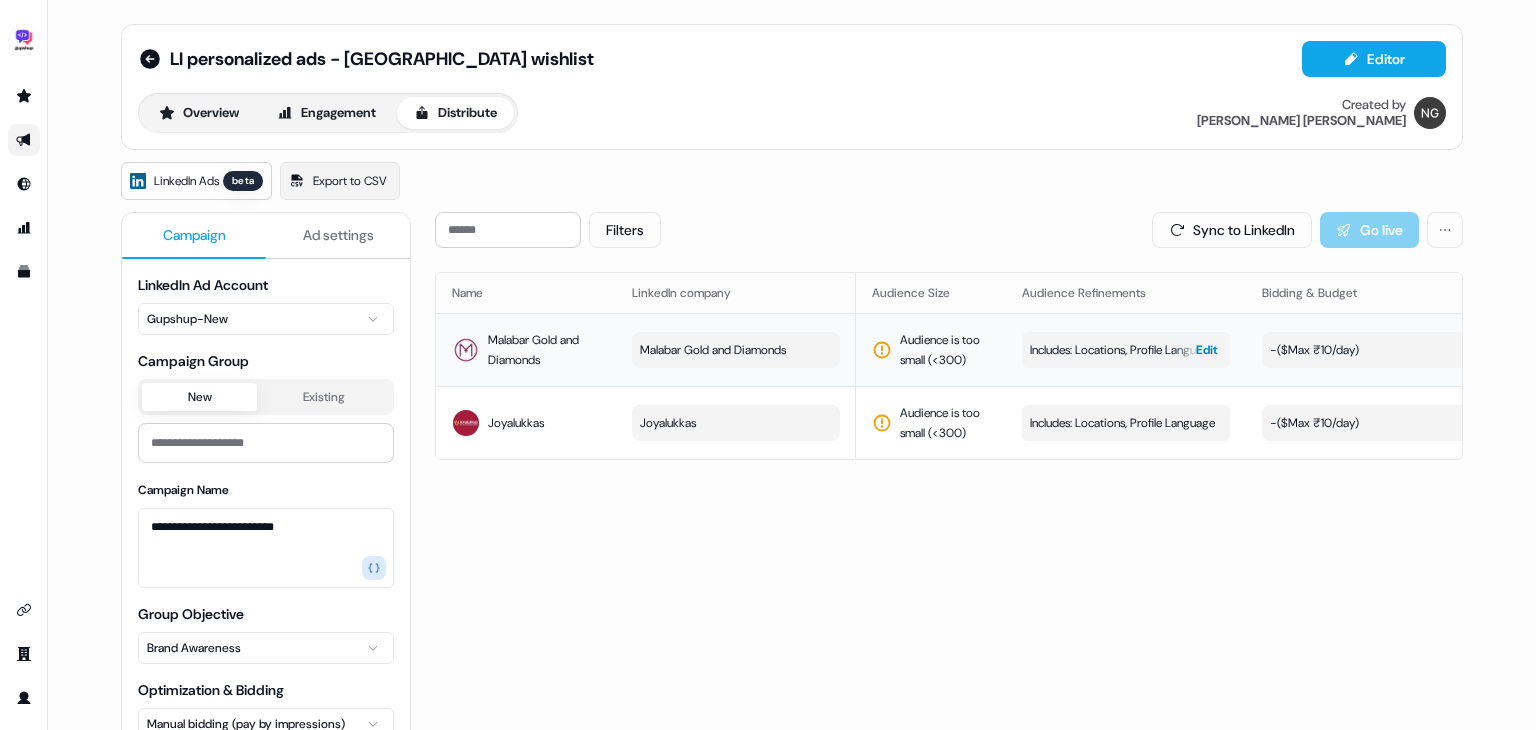 click on "Includes: Locations, Profile Language" at bounding box center [1122, 350] 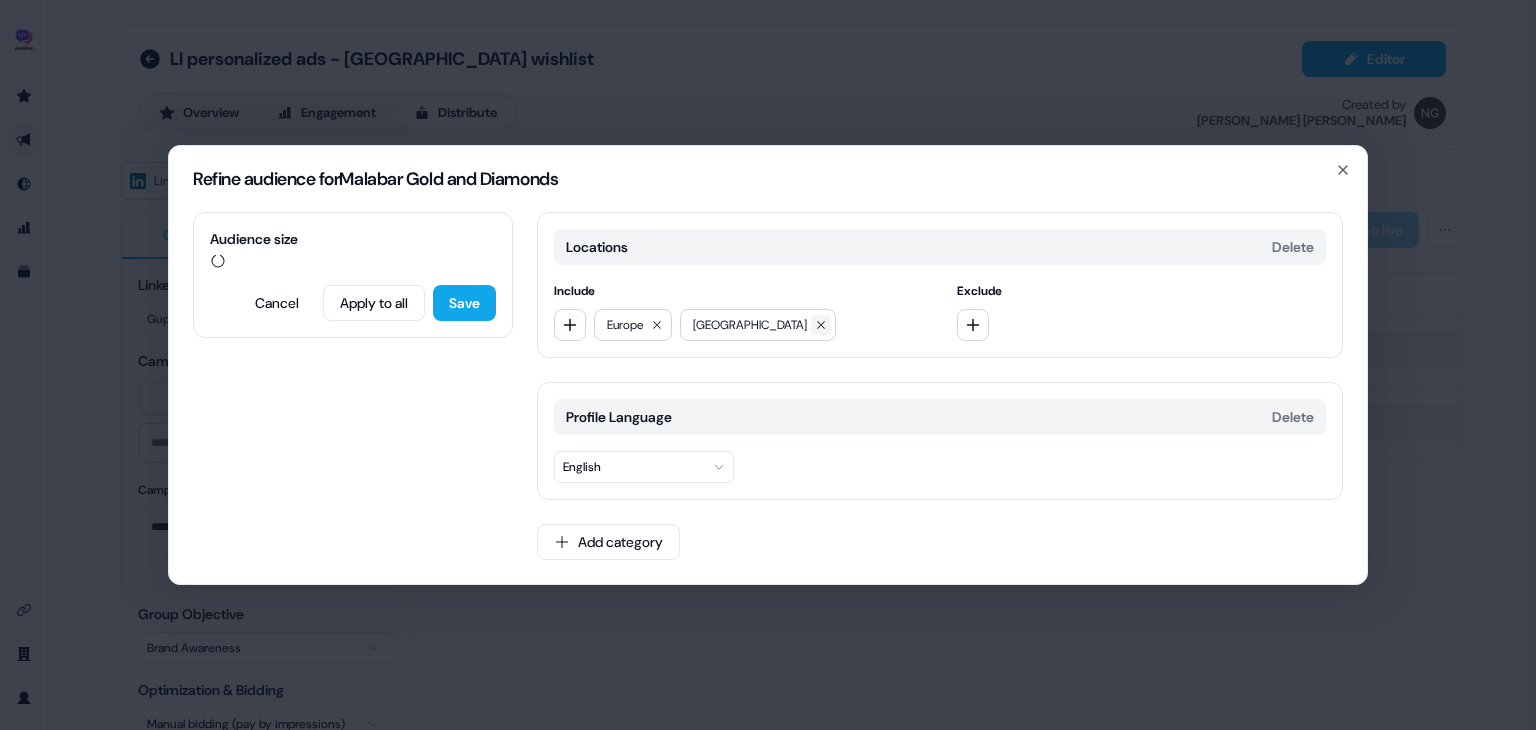 click at bounding box center (821, 325) 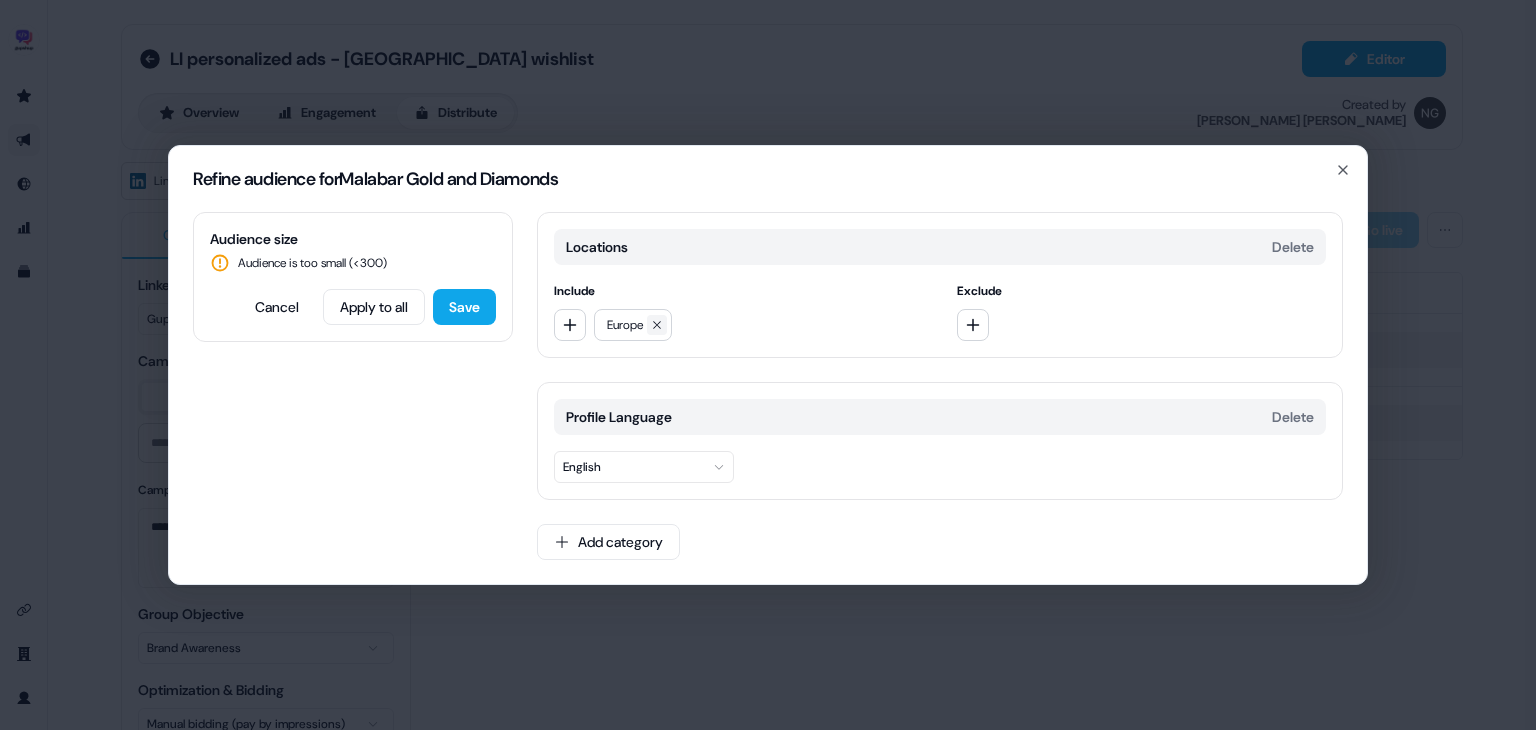 click 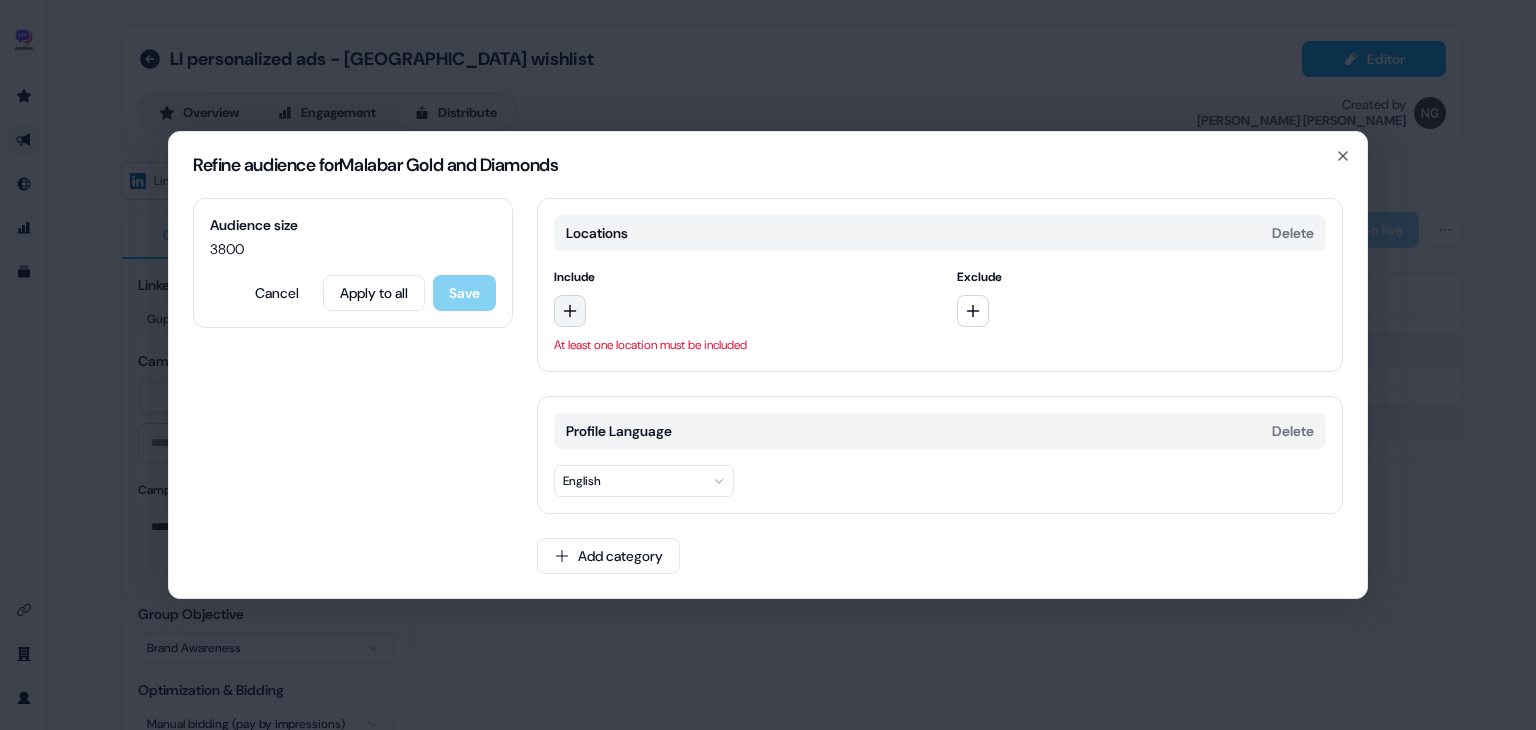 click at bounding box center [570, 311] 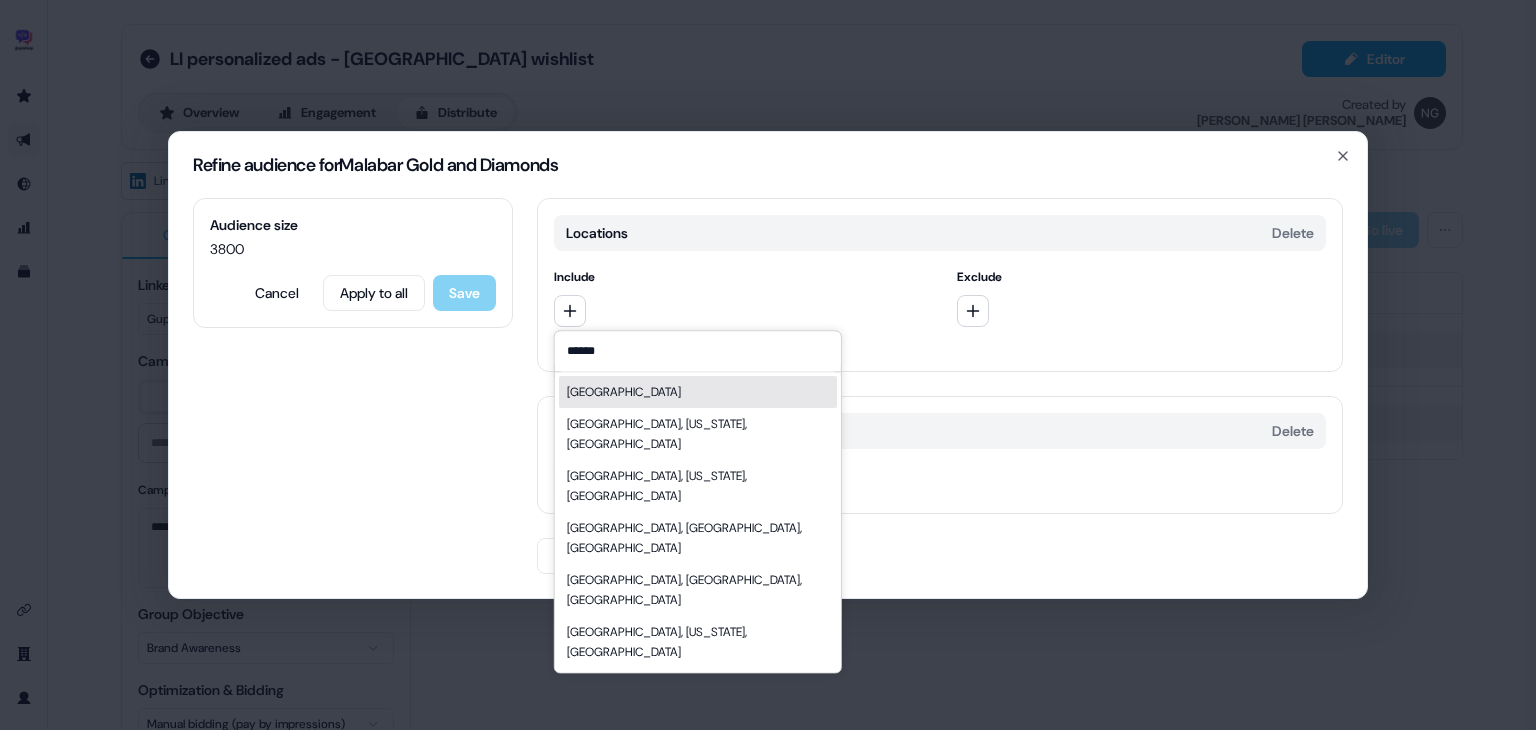 type on "******" 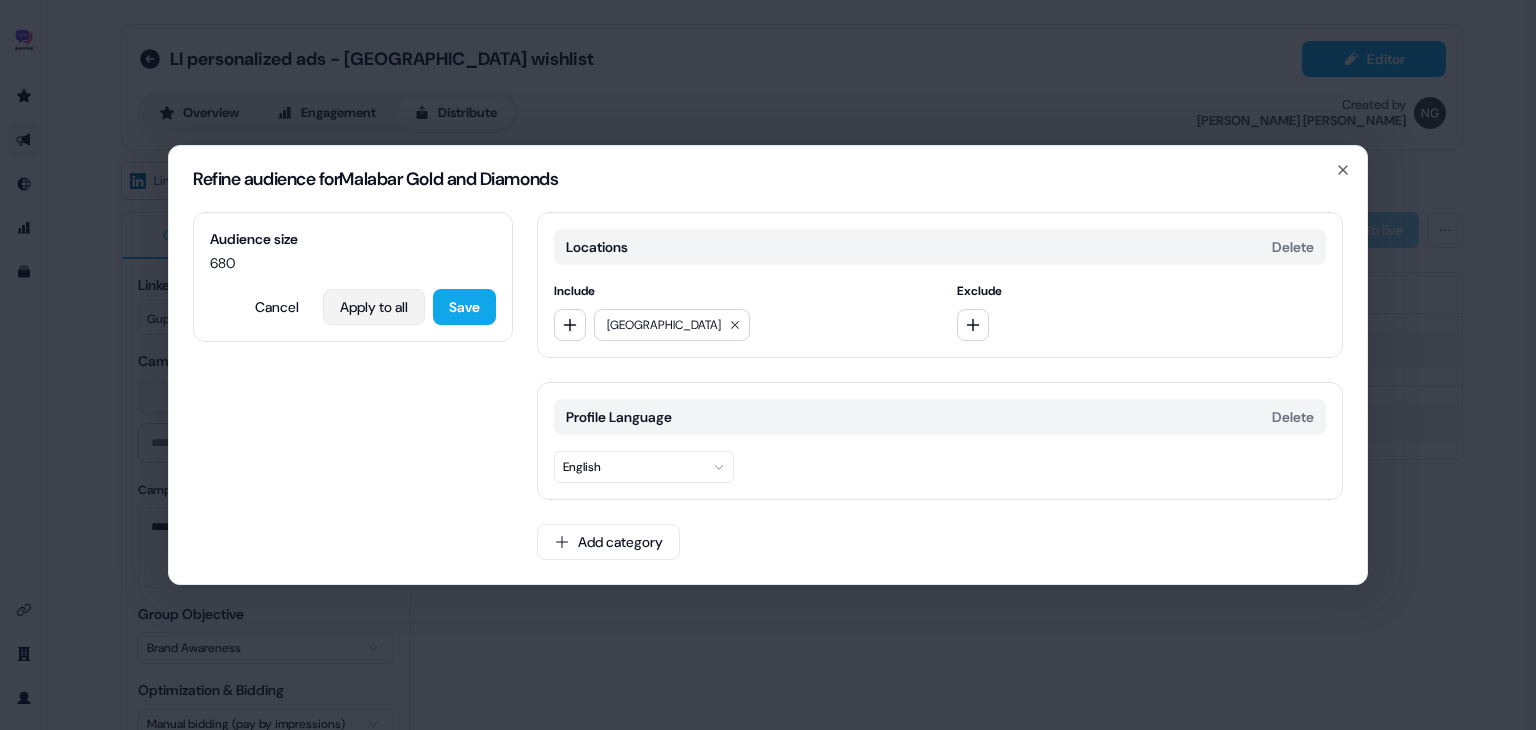 click on "Apply to all" at bounding box center [374, 307] 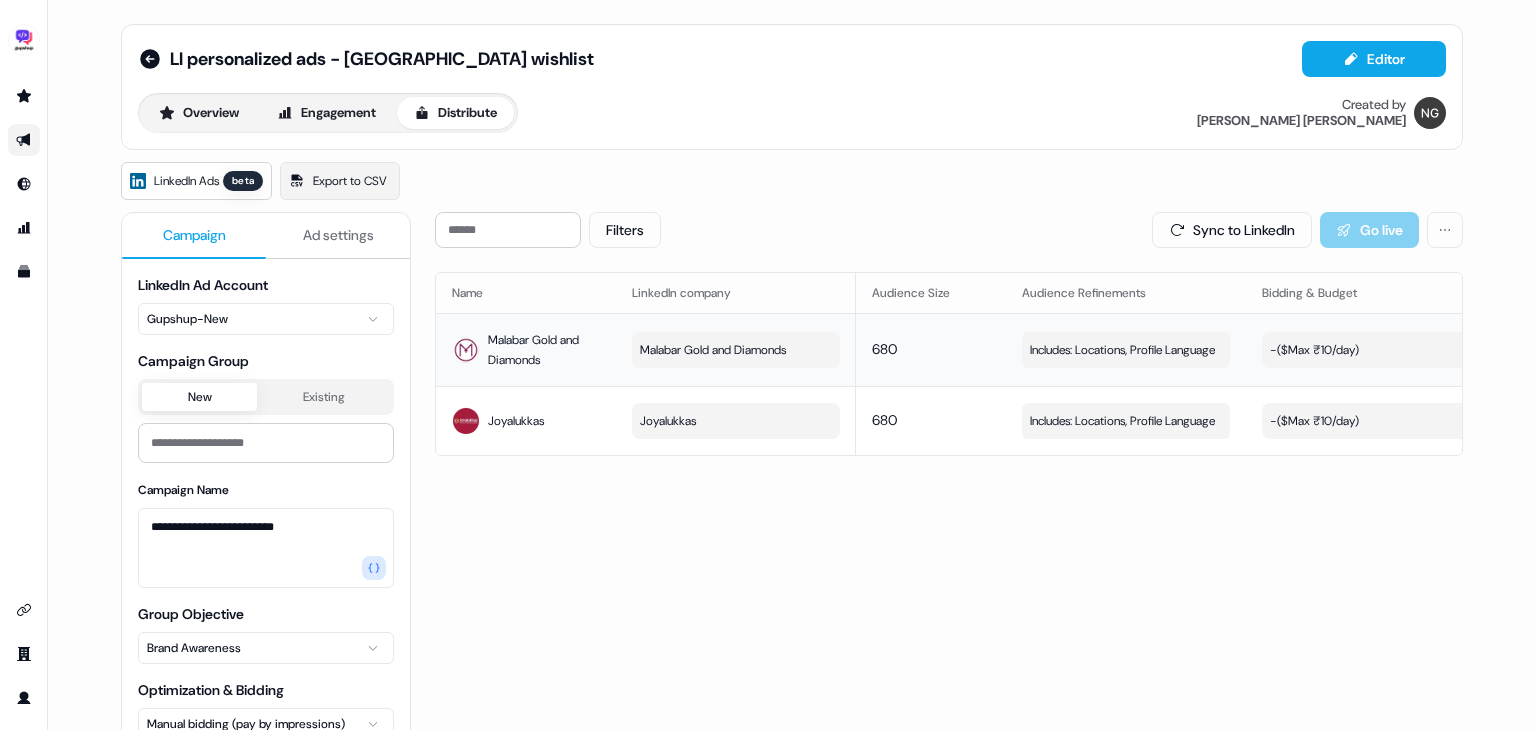 scroll, scrollTop: 0, scrollLeft: 373, axis: horizontal 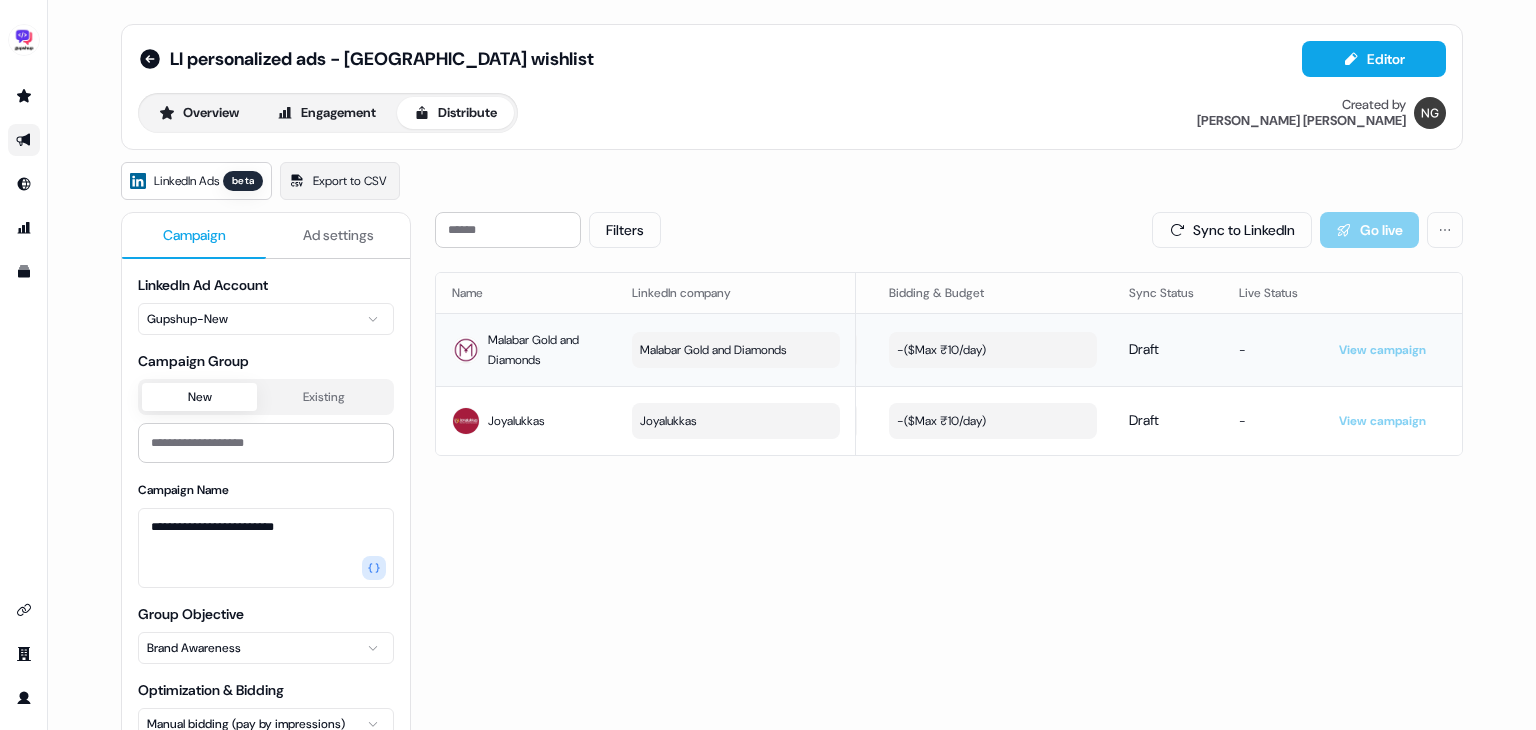 click on "-  ($ Max ₹10/day )" at bounding box center [993, 350] 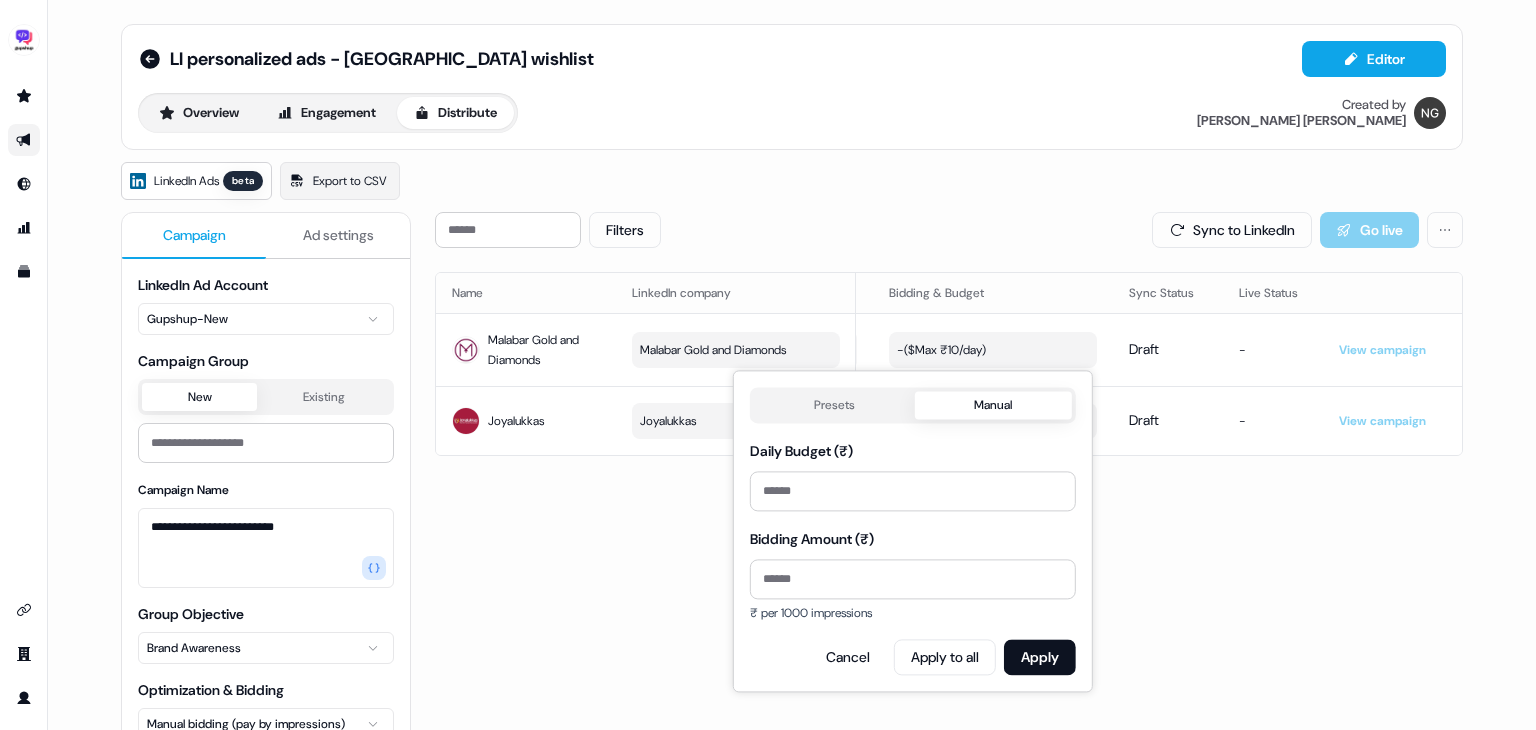 click on "Manual" at bounding box center (993, 405) 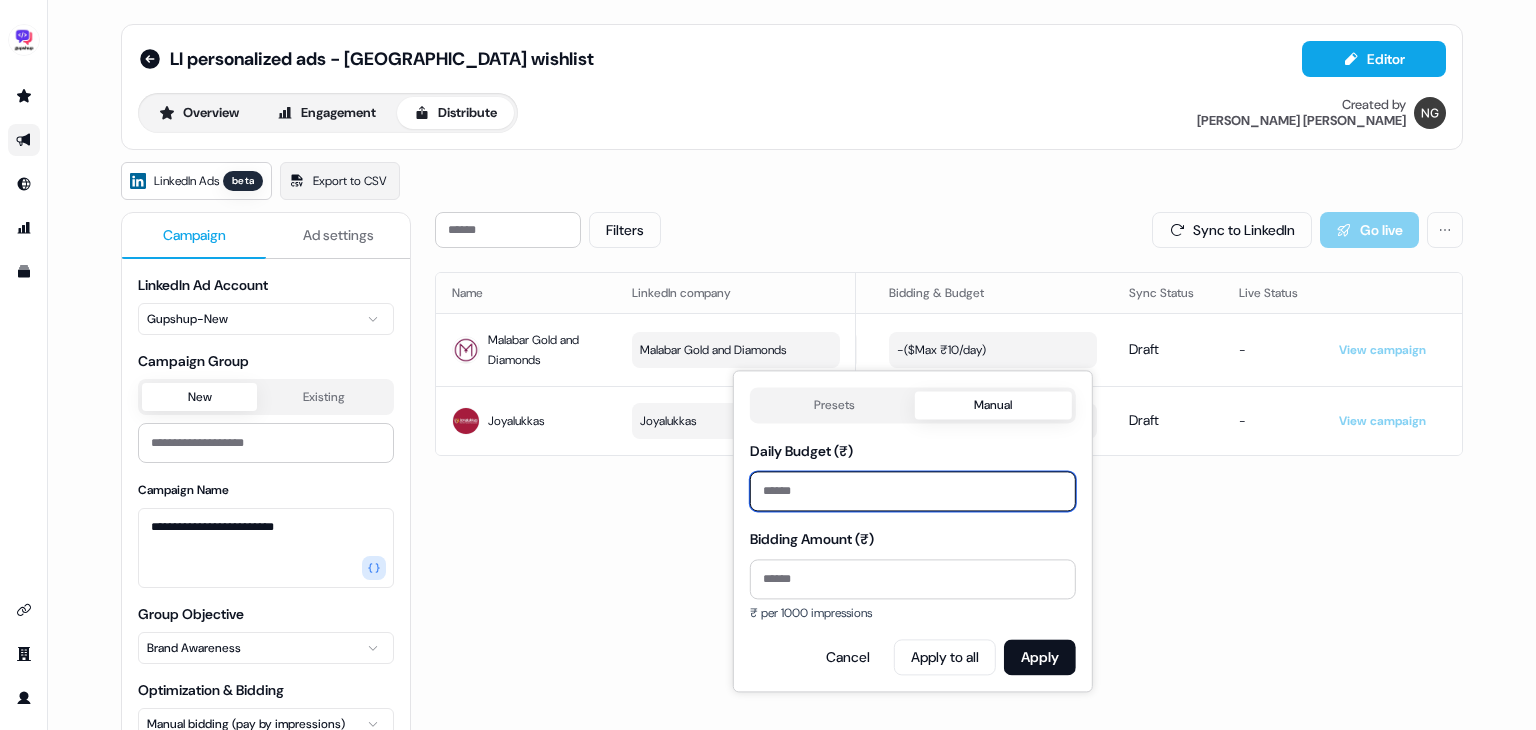 click on "**" at bounding box center [913, 491] 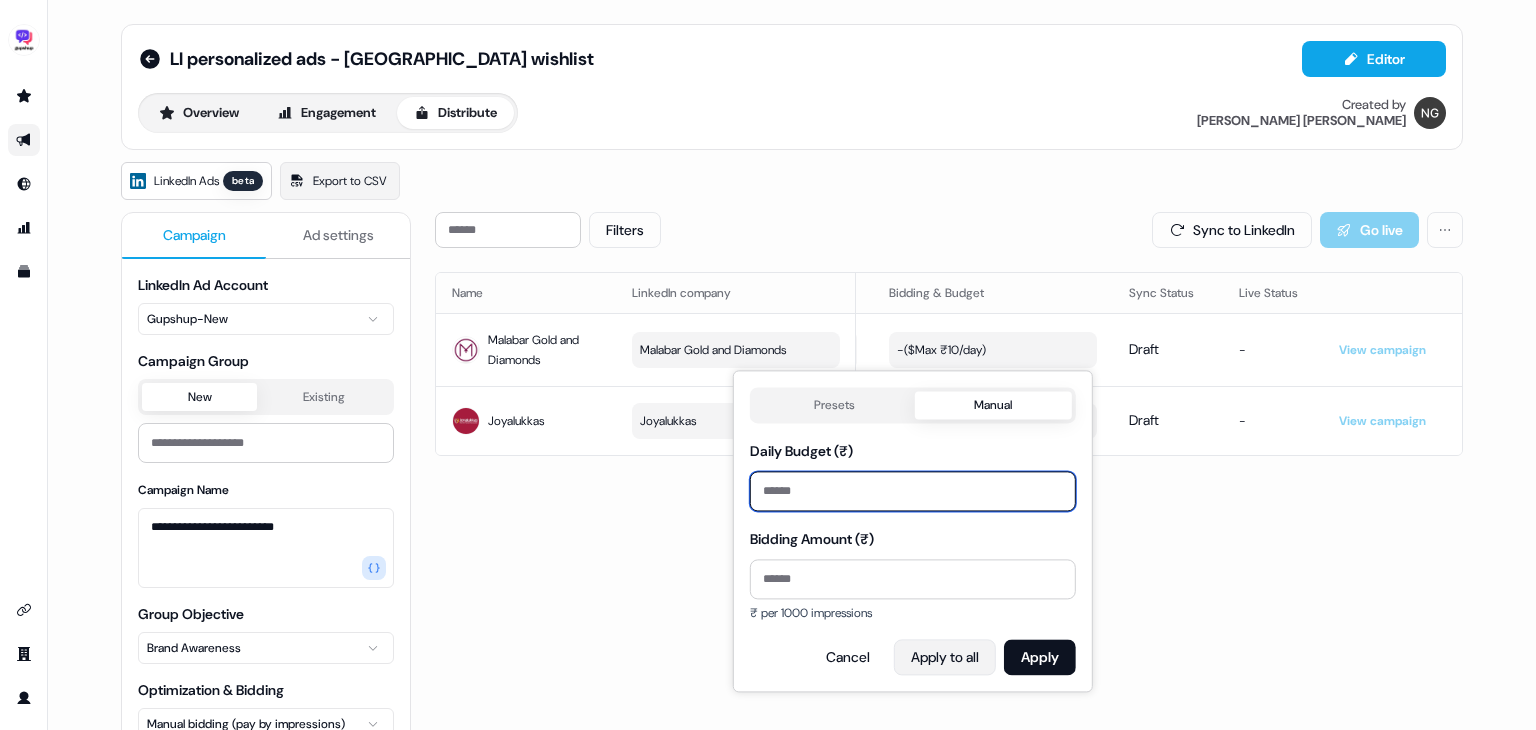 type on "***" 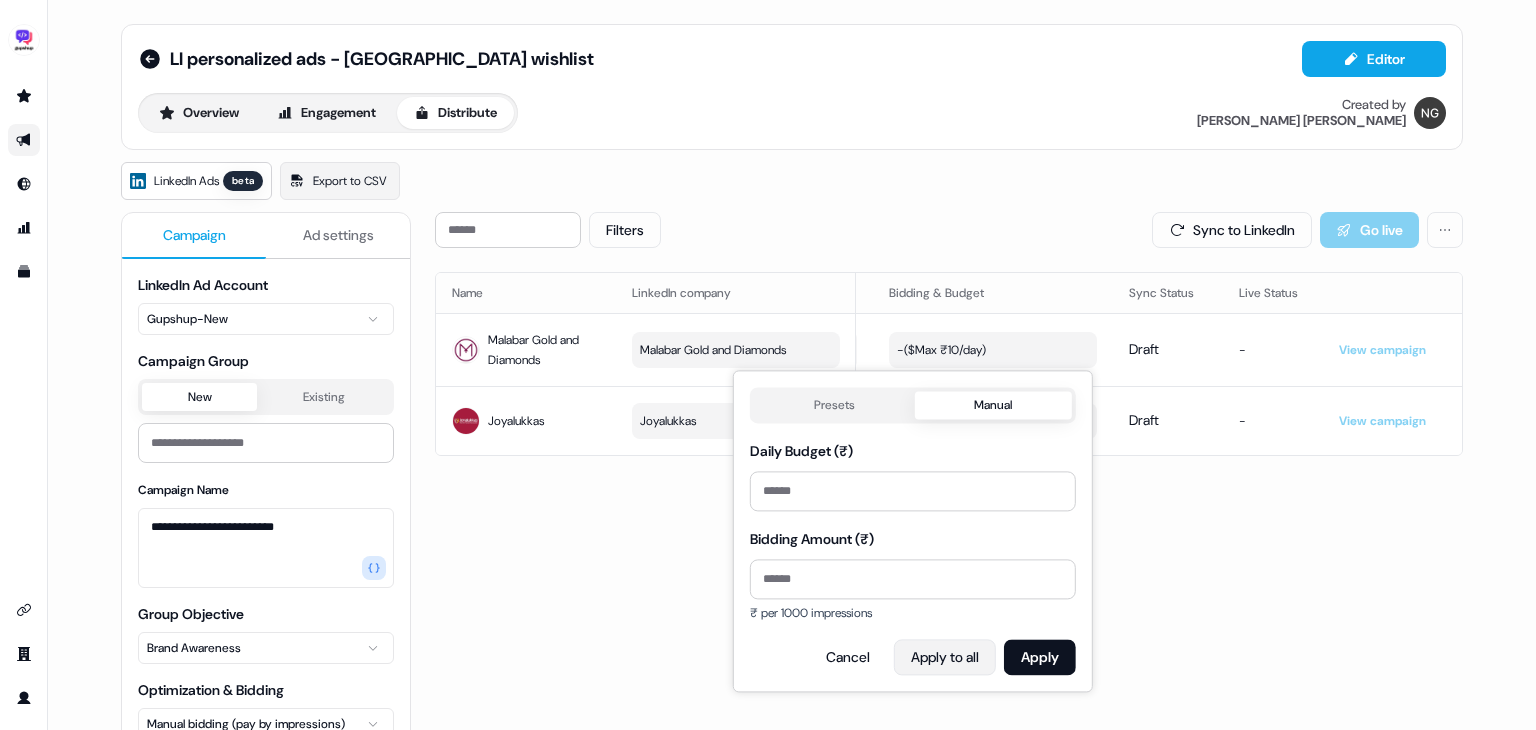 click on "Apply to all" at bounding box center (945, 657) 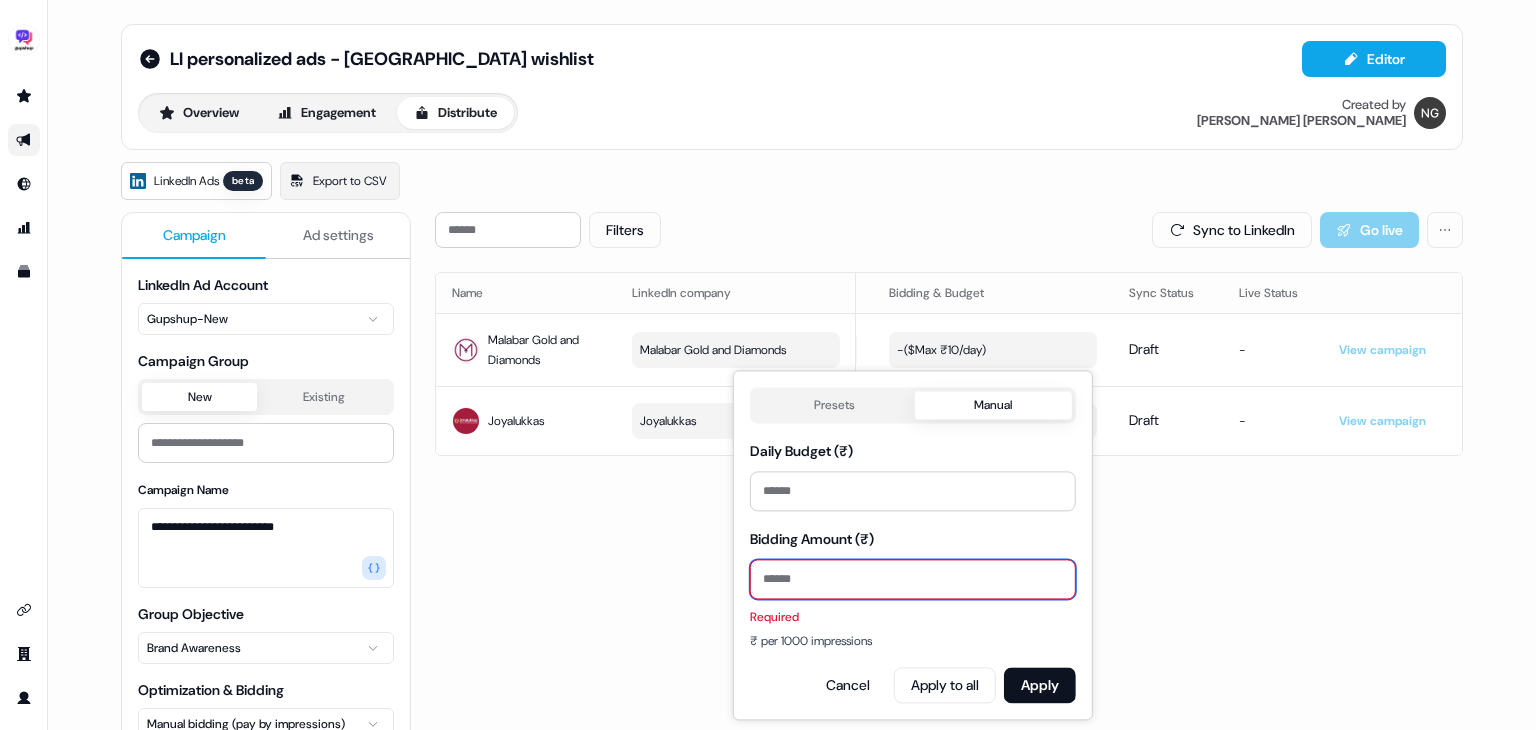 click on "Bidding Amount (₹)" at bounding box center (913, 579) 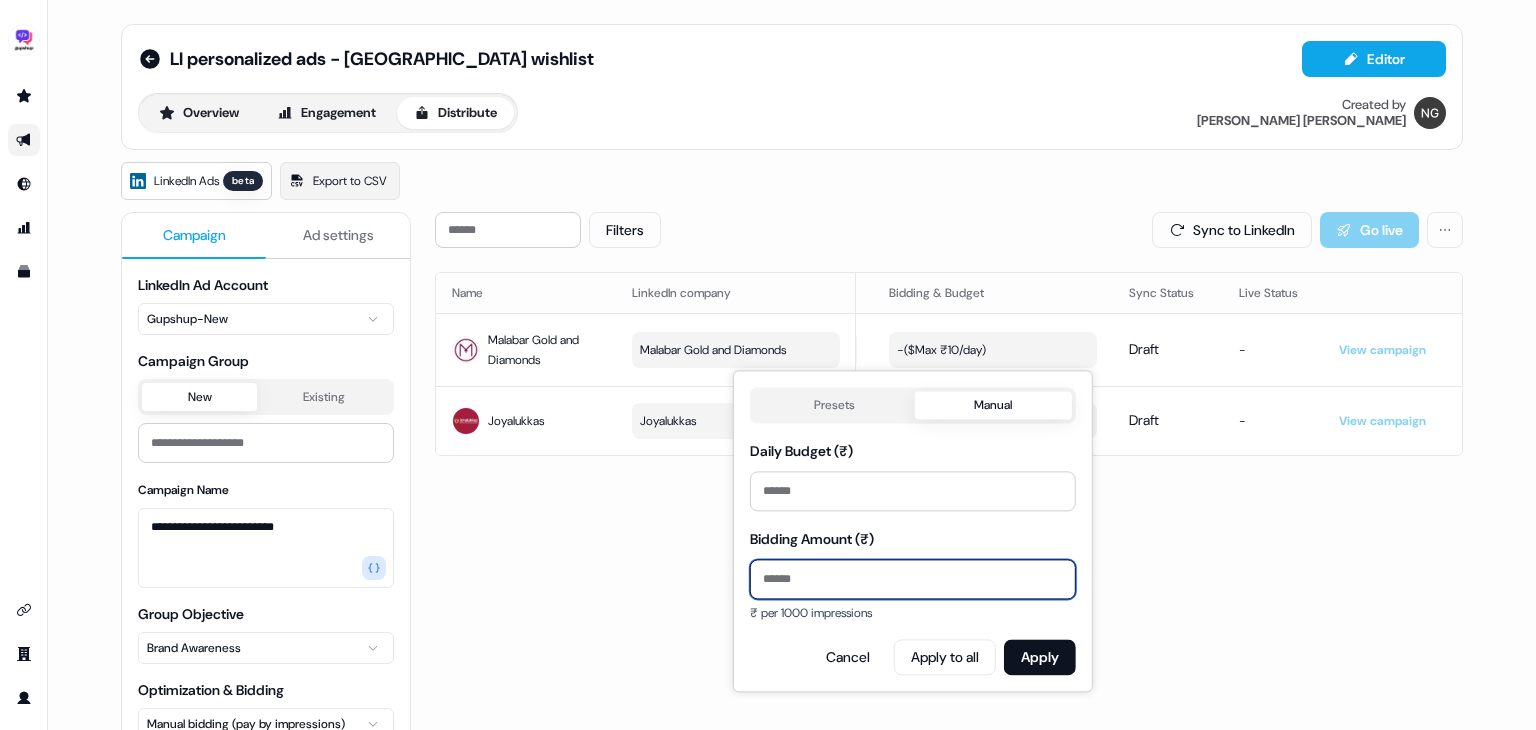 type on "*" 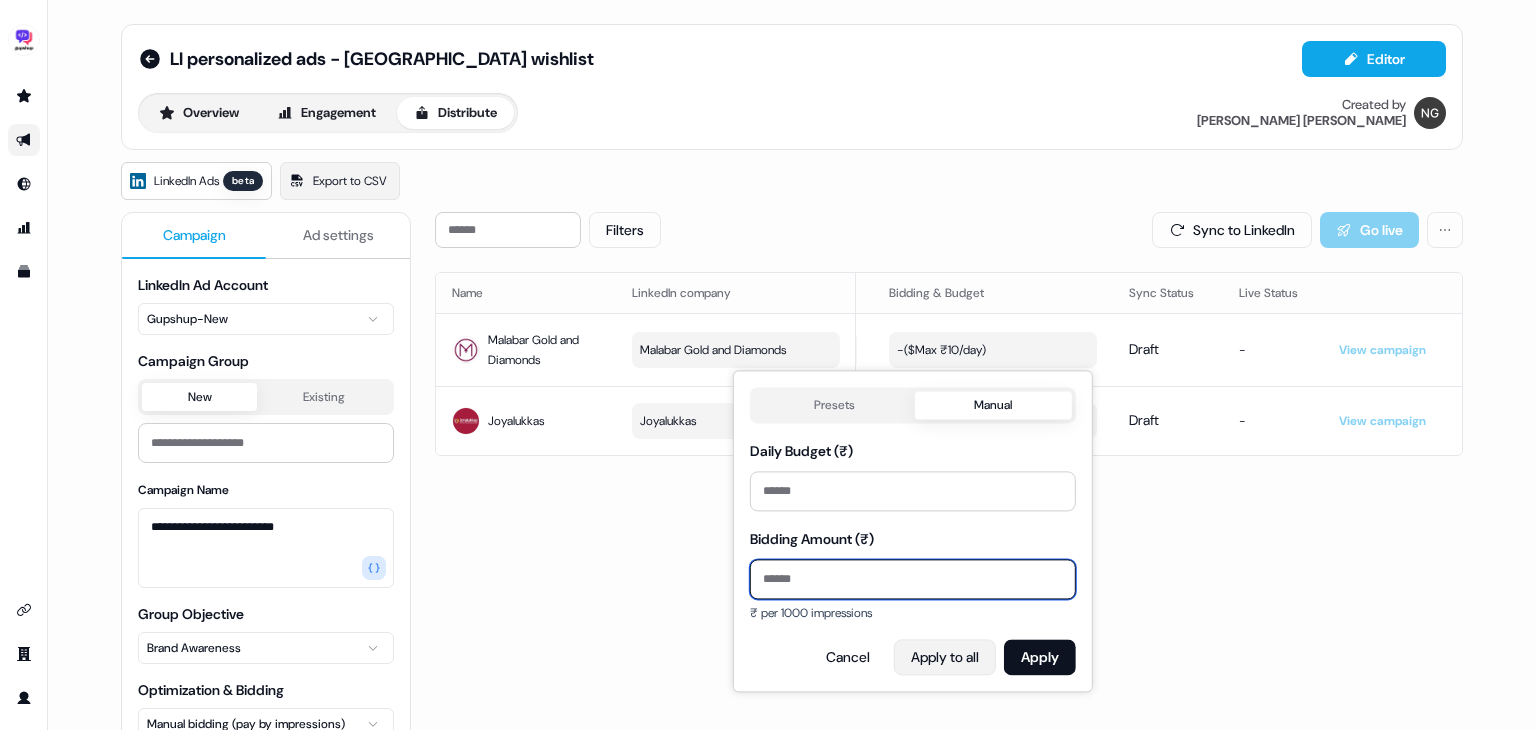 type on "**" 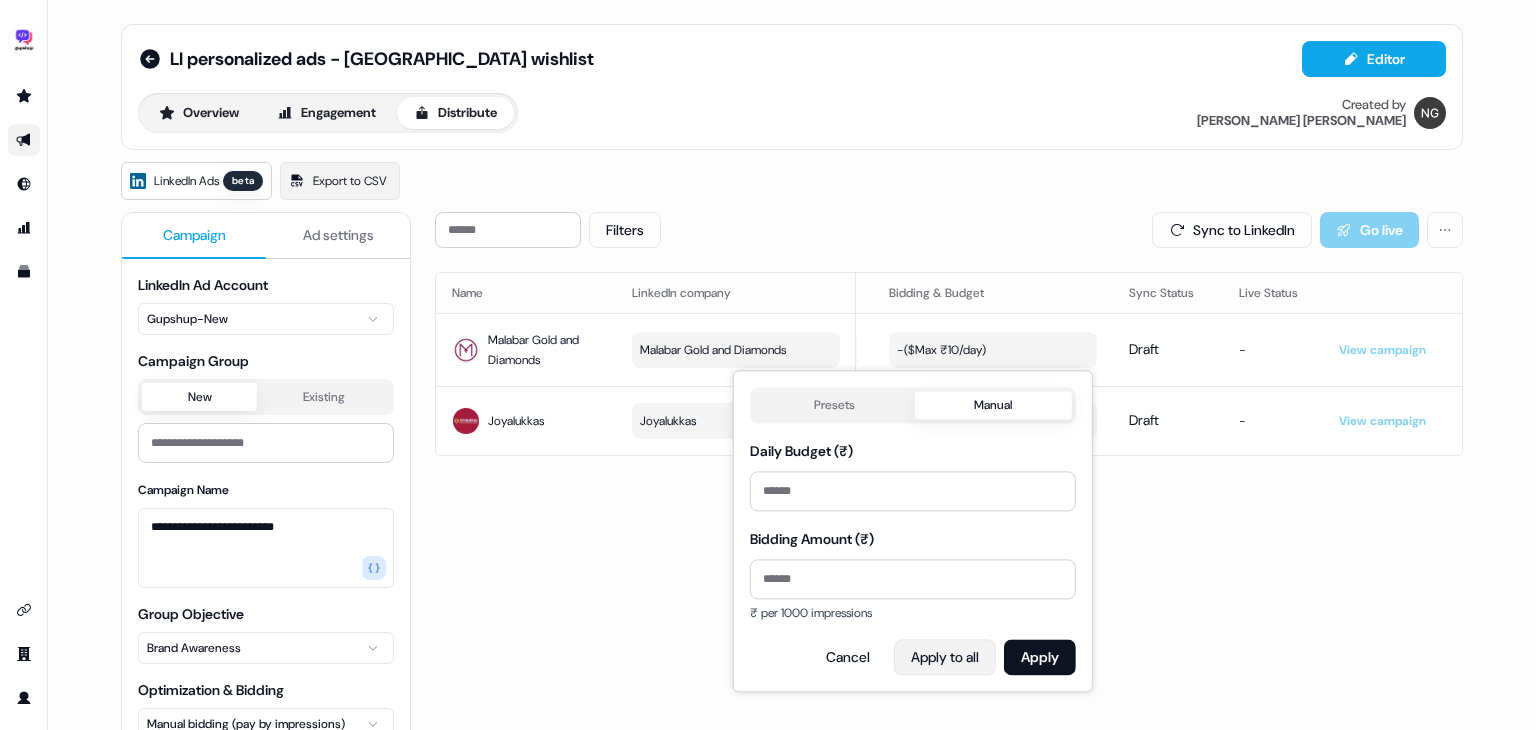 click on "Apply to all" at bounding box center [945, 657] 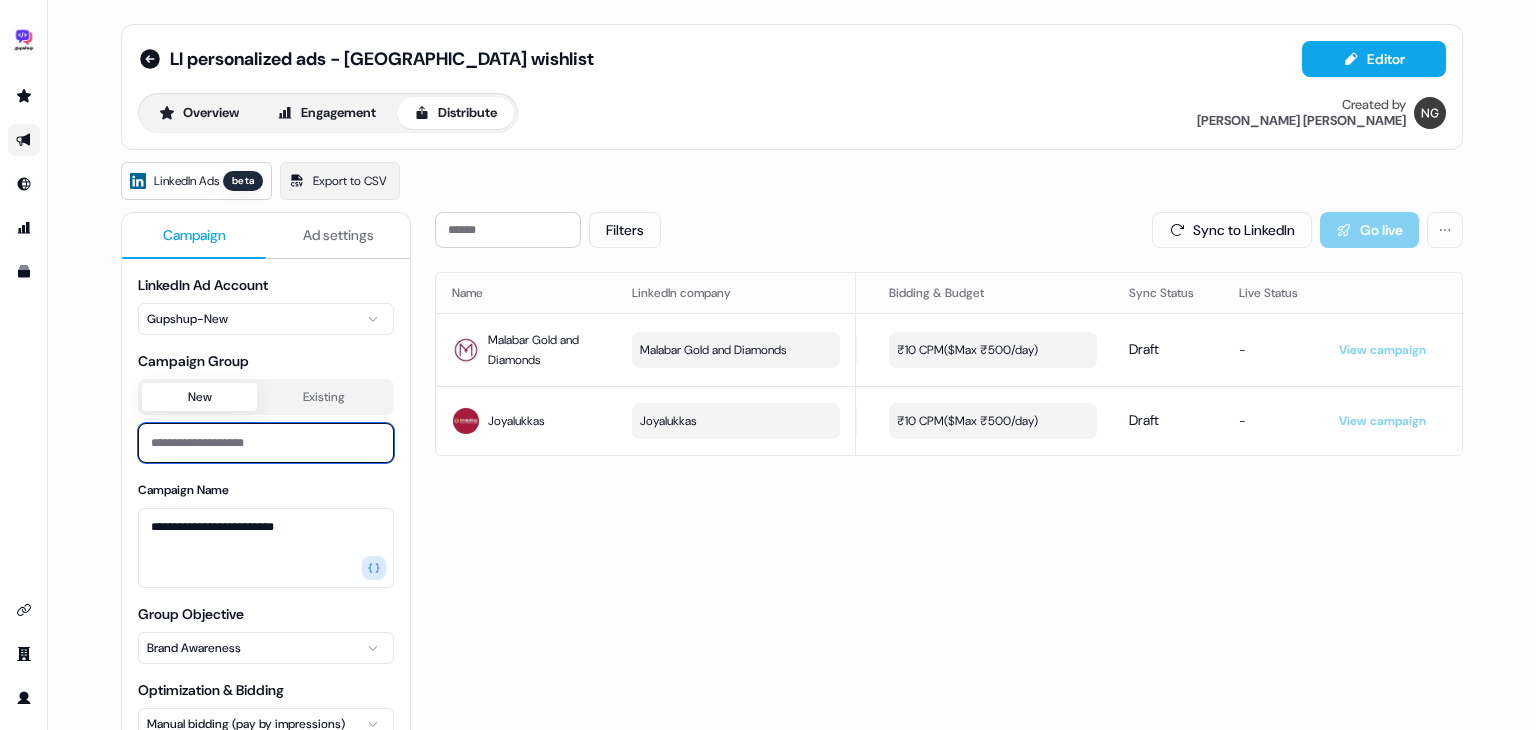click at bounding box center (266, 443) 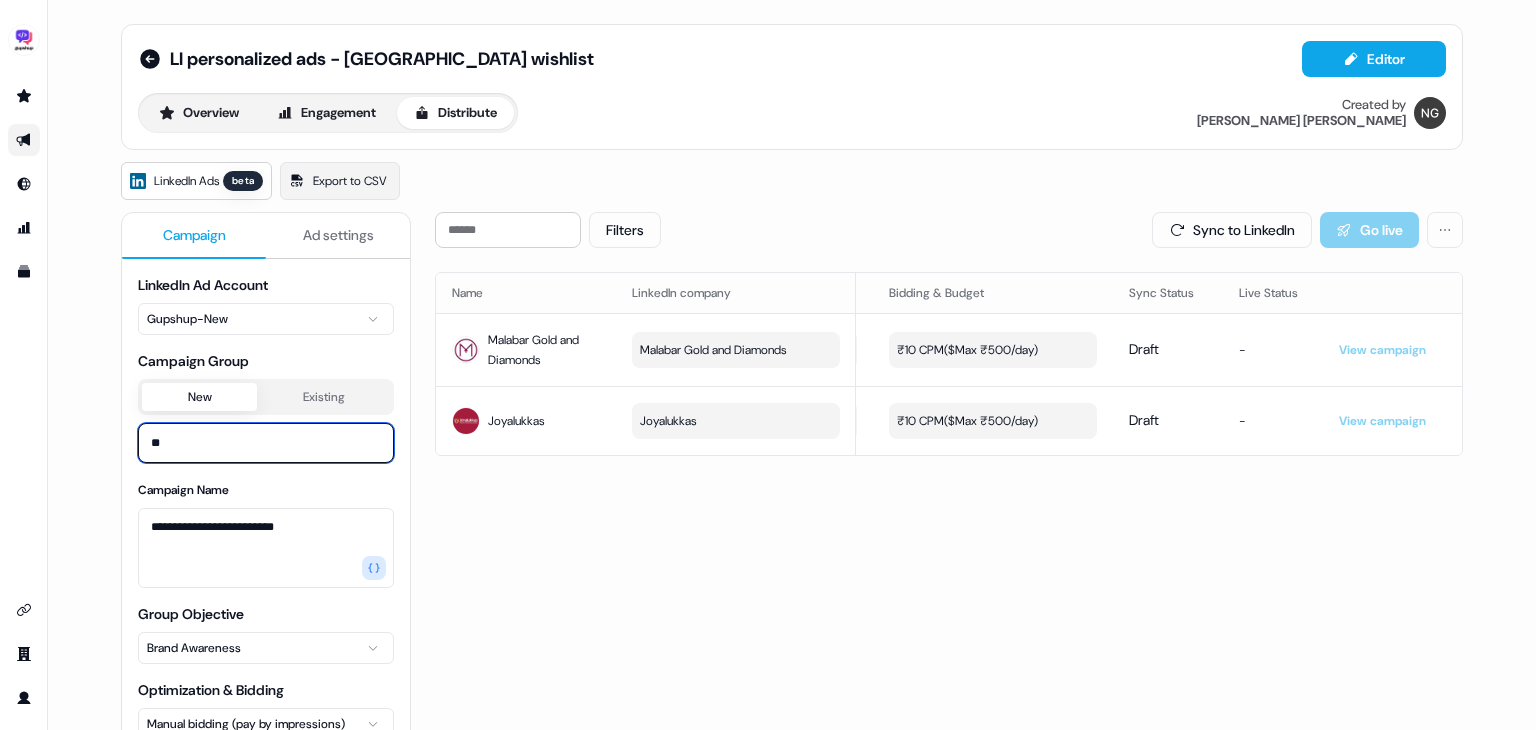 type on "*" 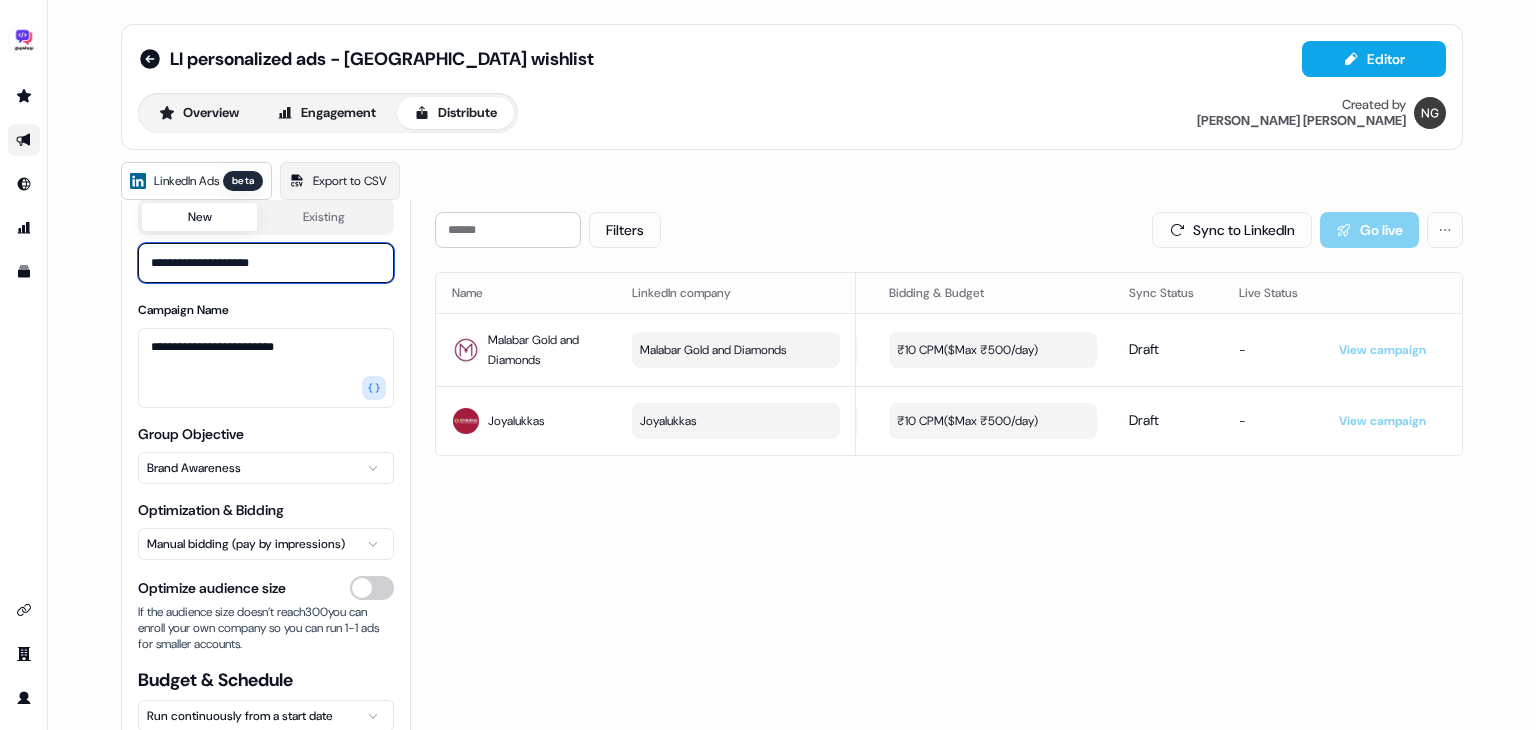 scroll, scrollTop: 216, scrollLeft: 0, axis: vertical 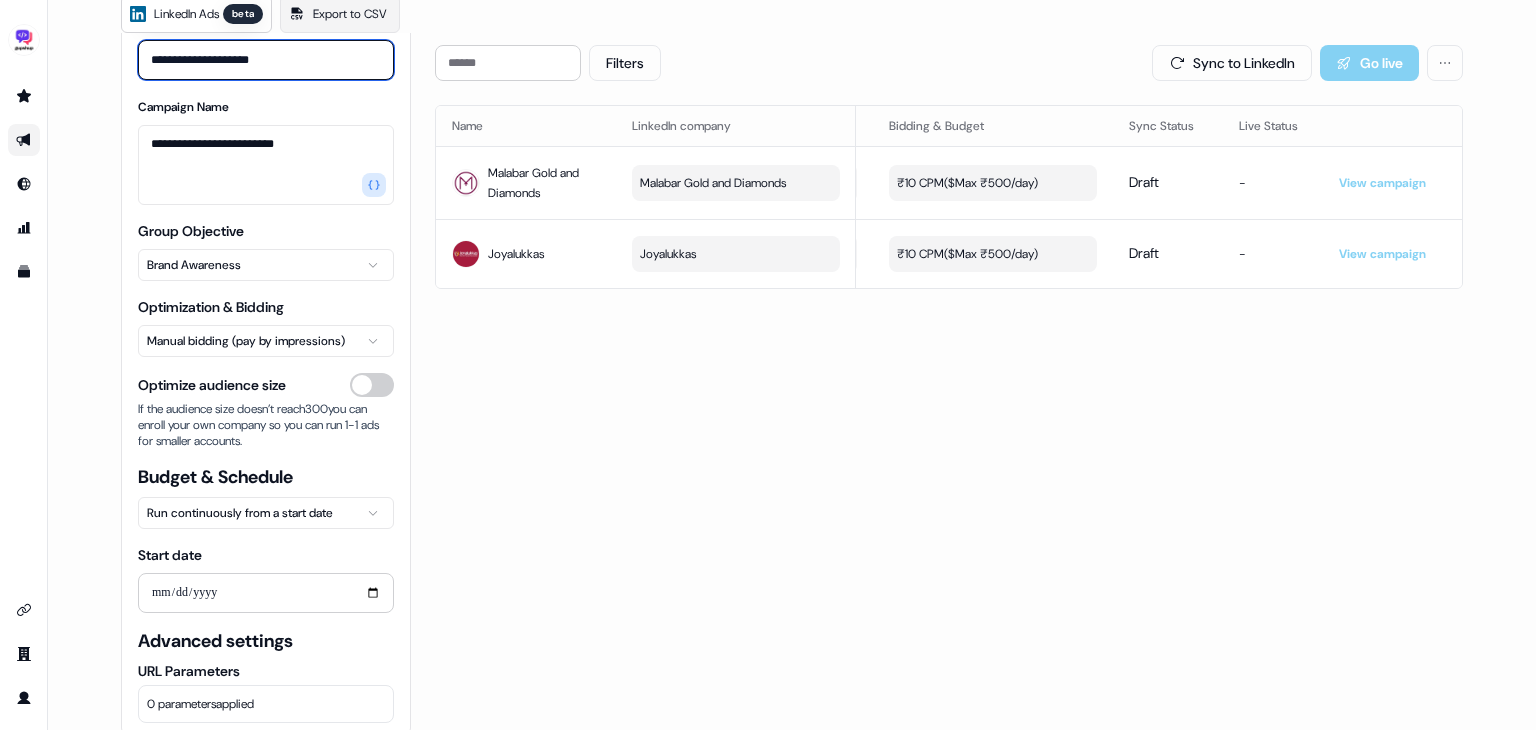 type on "**********" 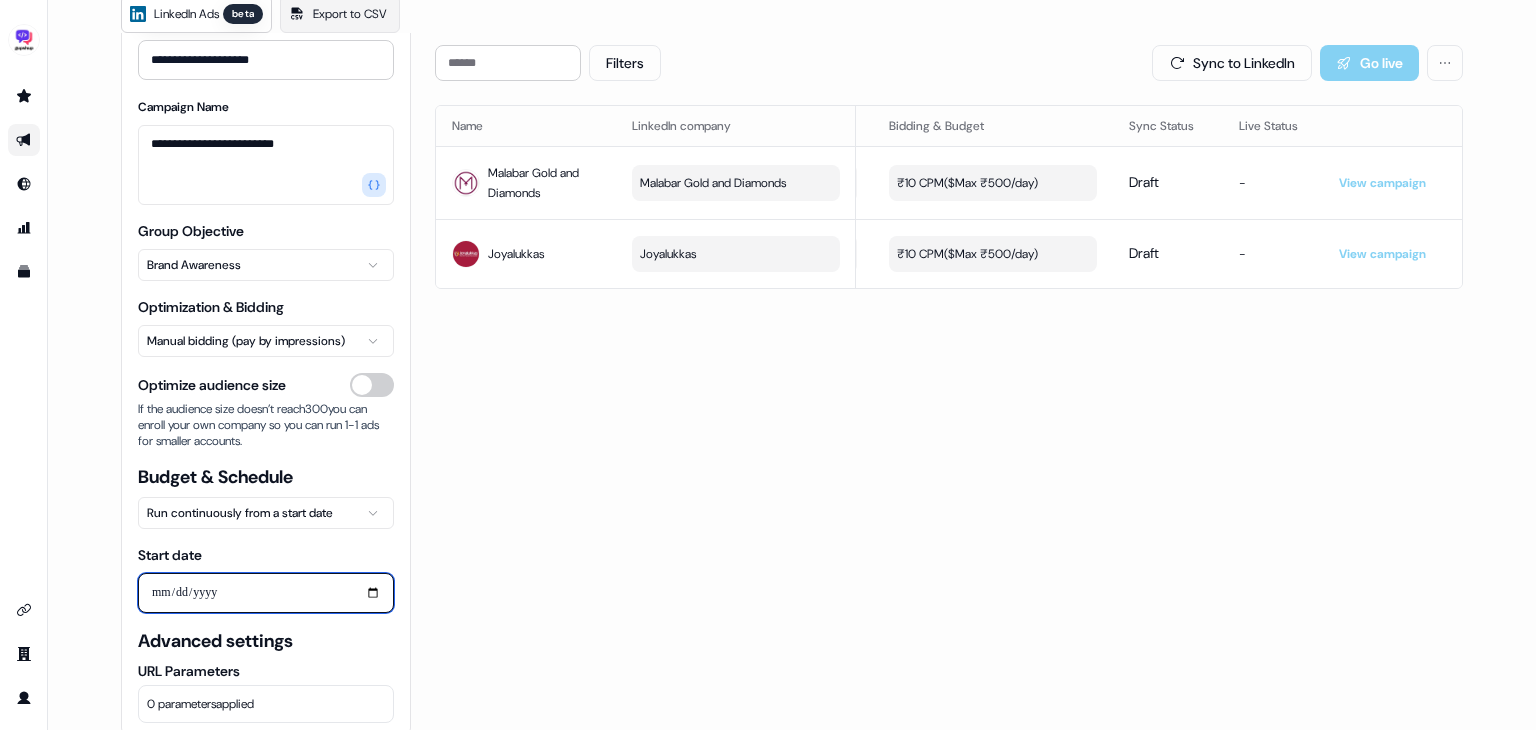 click on "Start date" at bounding box center (266, 593) 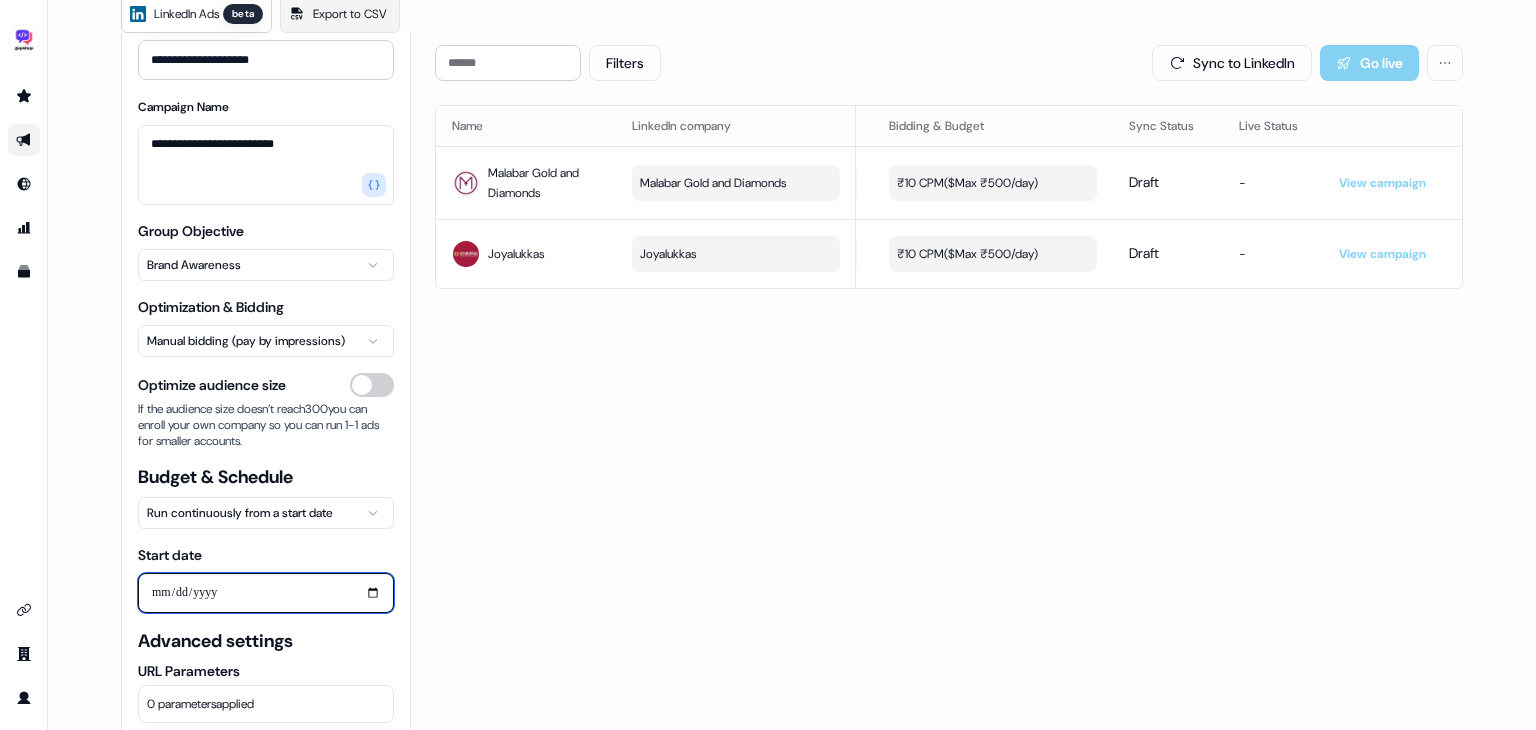 type on "**********" 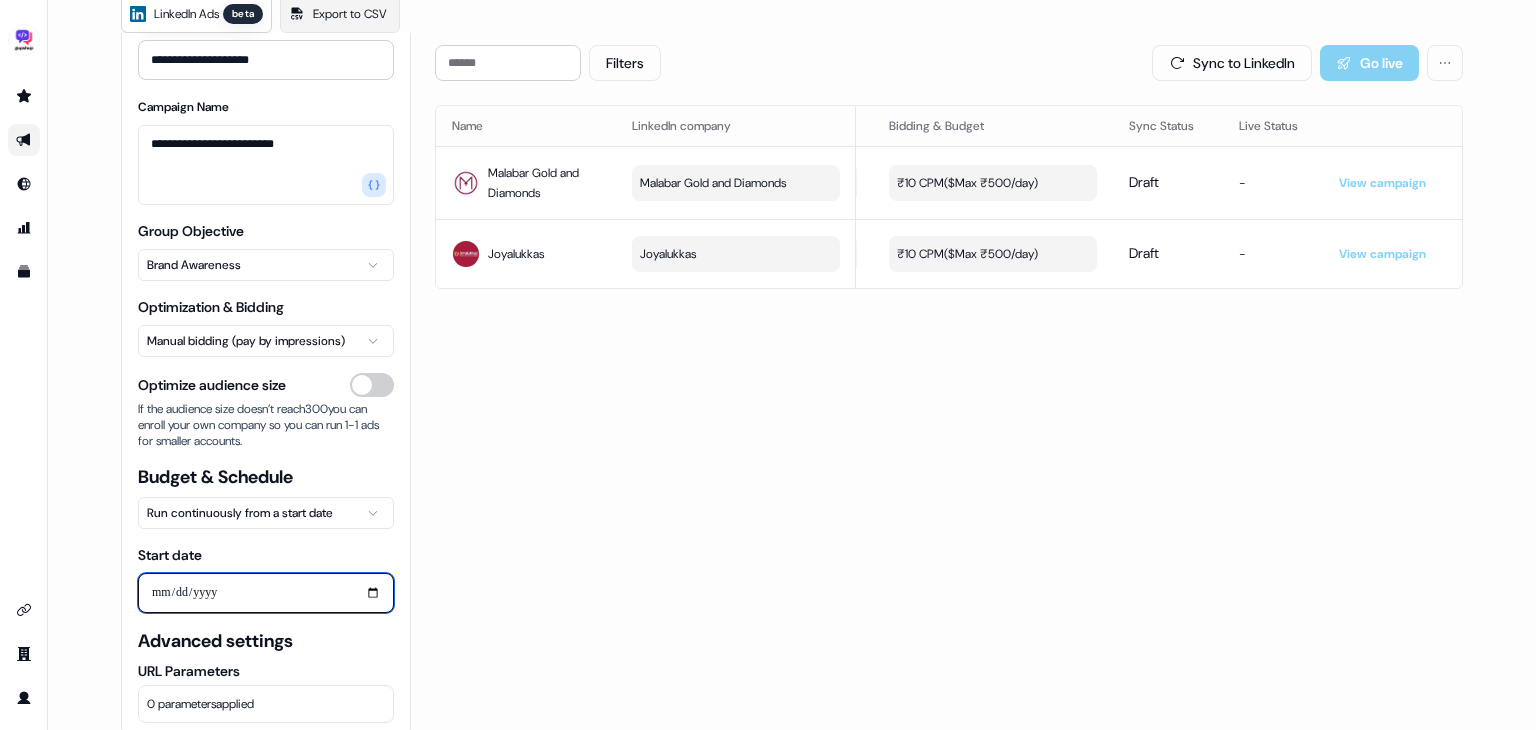 scroll, scrollTop: 199, scrollLeft: 0, axis: vertical 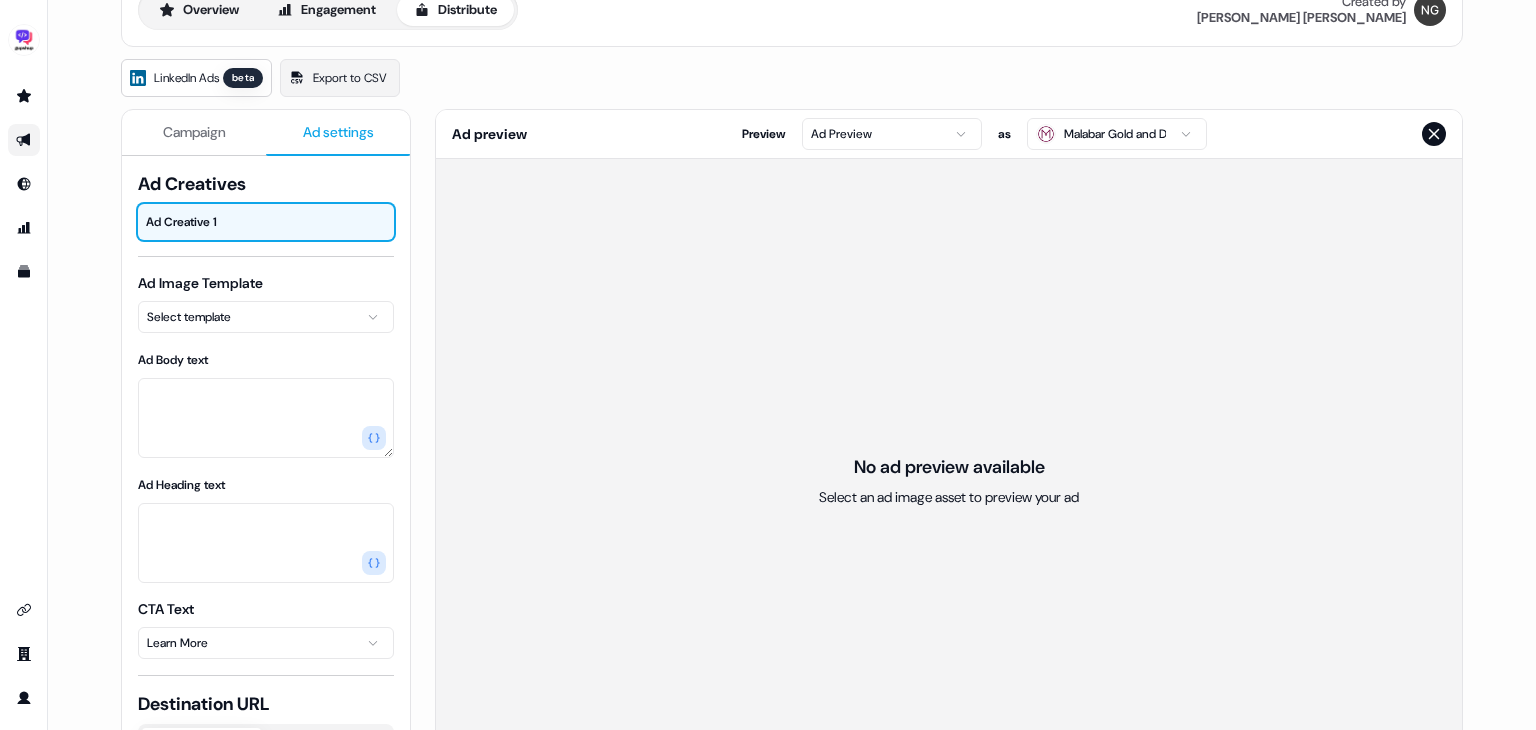 click on "Ad settings" at bounding box center [338, 133] 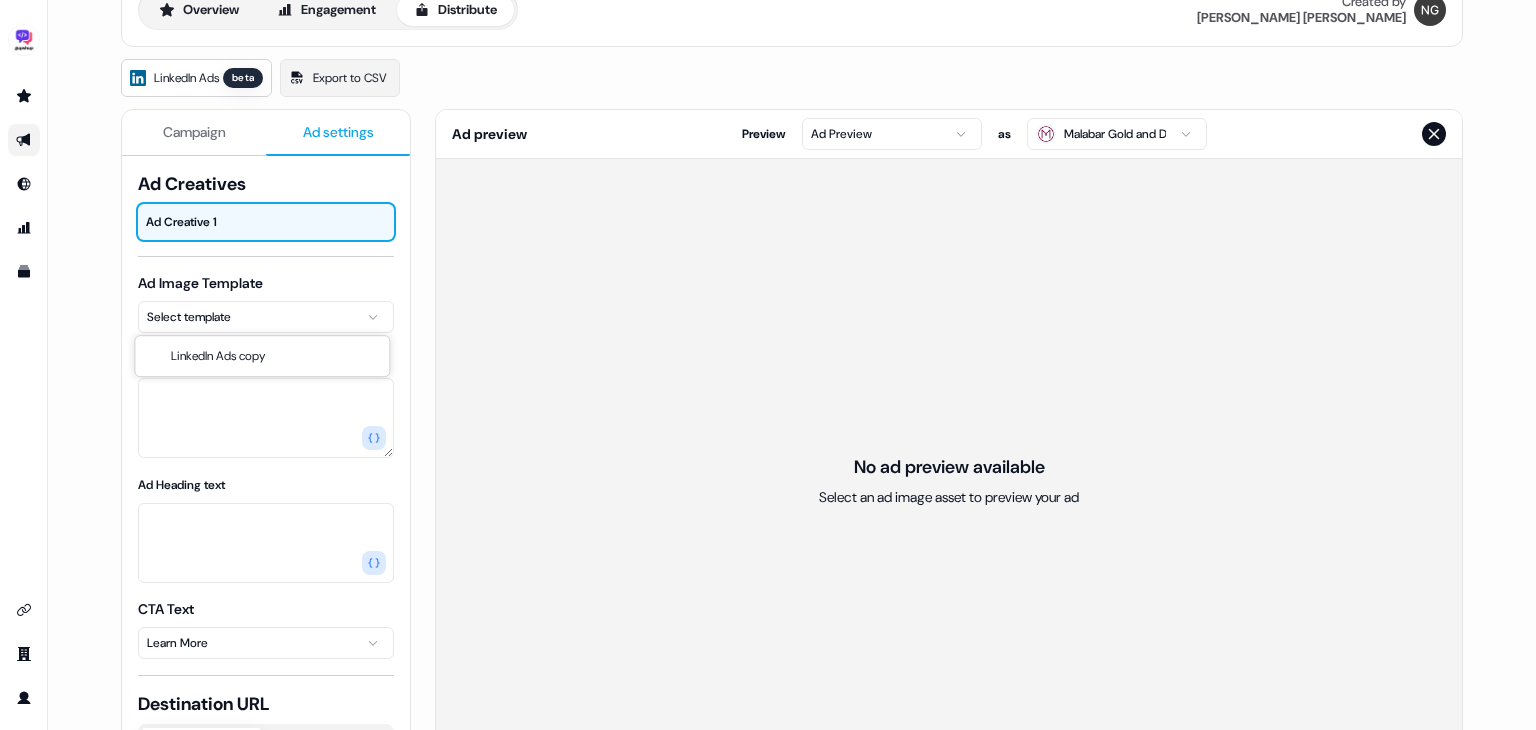 click on "For the best experience switch devices to a bigger screen. Go to [DOMAIN_NAME]   LI personalized ads - [GEOGRAPHIC_DATA] wishlist Editor Overview Engagement Distribute Created by [PERSON_NAME] LinkedIn Ads beta Export to CSV Campaign Ad settings Ad Creatives Ad Creative 1 Ad Image Template Select template Ad Body text Ad Heading text CTA Text Learn More Destination URL Automatic Custom URL Automatically pair each generated Landing Page with it’s generated Image counterpart from this Outbound Experience. Landing Page Template Select template Ad preview Preview Ad Preview as Malabar Gold and Diamonds No ad preview available Select an ad image asset to preview your ad LinkedIn Ads copy" at bounding box center [768, 365] 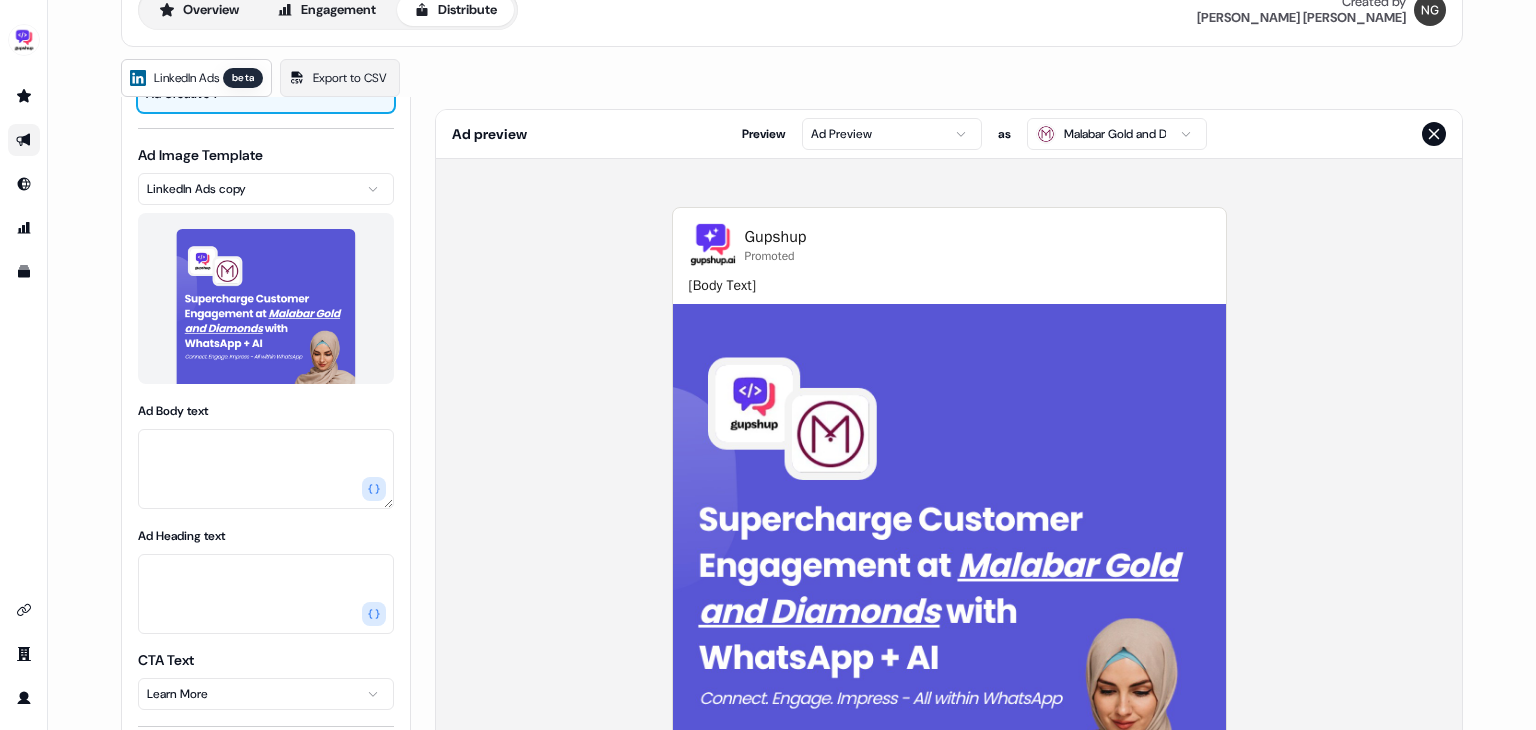 scroll, scrollTop: 135, scrollLeft: 0, axis: vertical 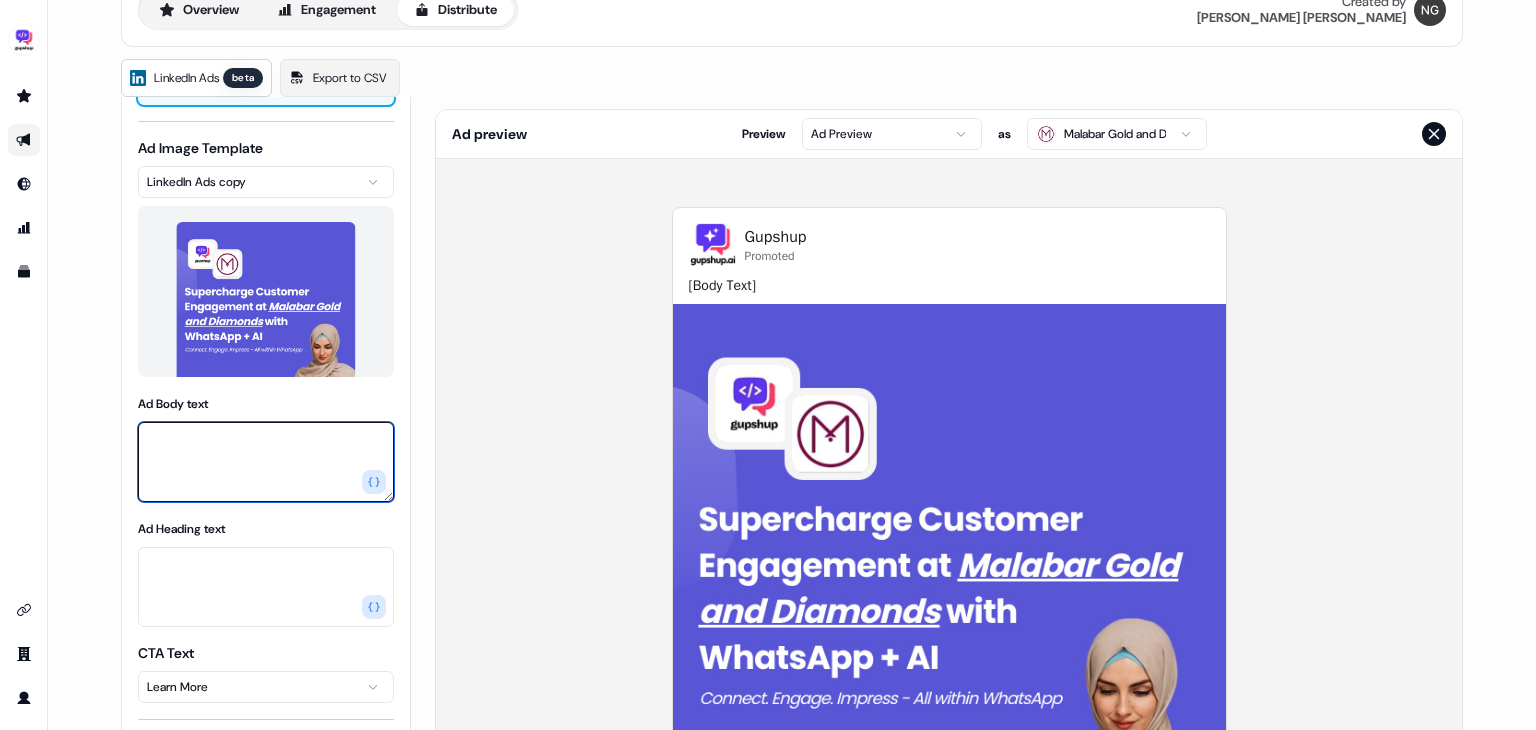click on "Ad Body text" at bounding box center [266, 462] 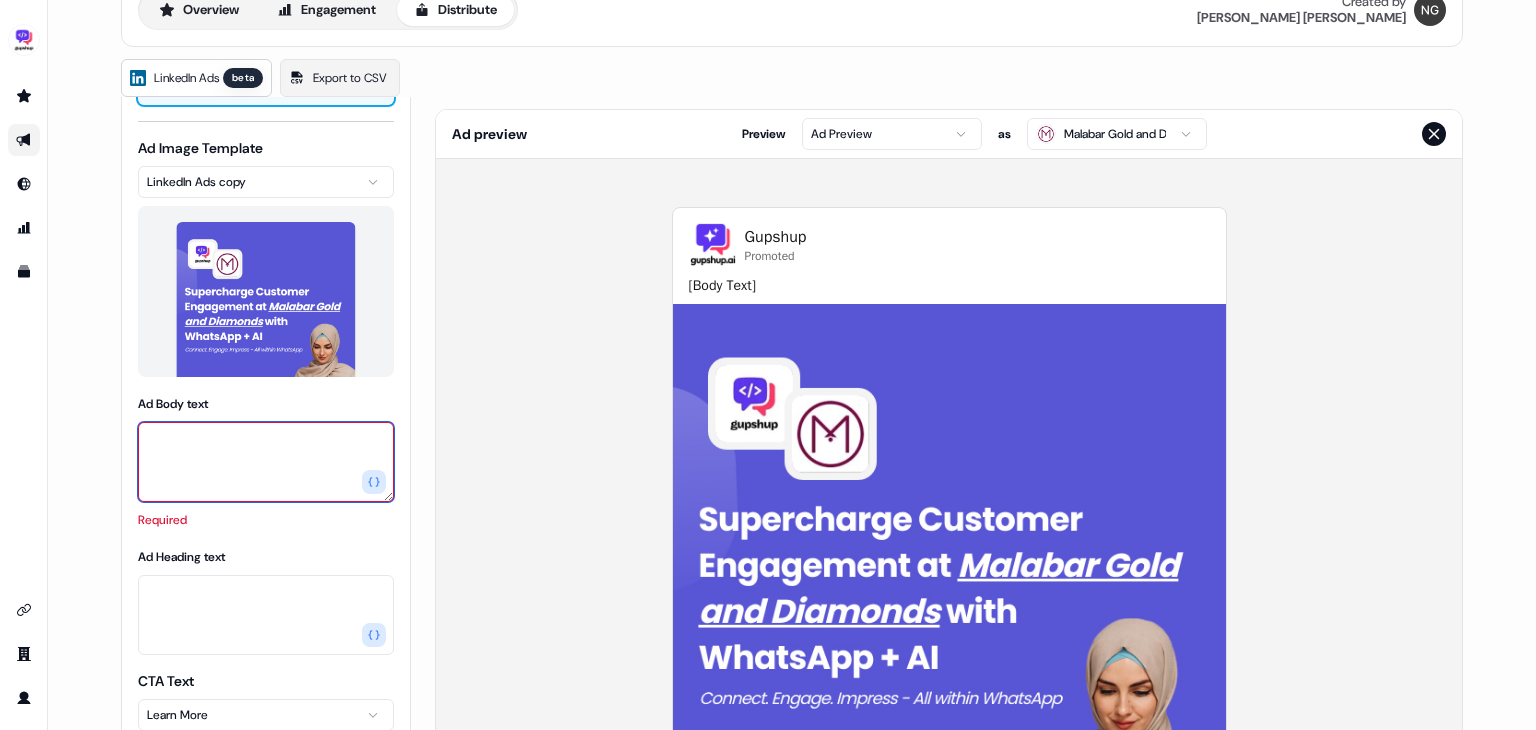 paste on "**********" 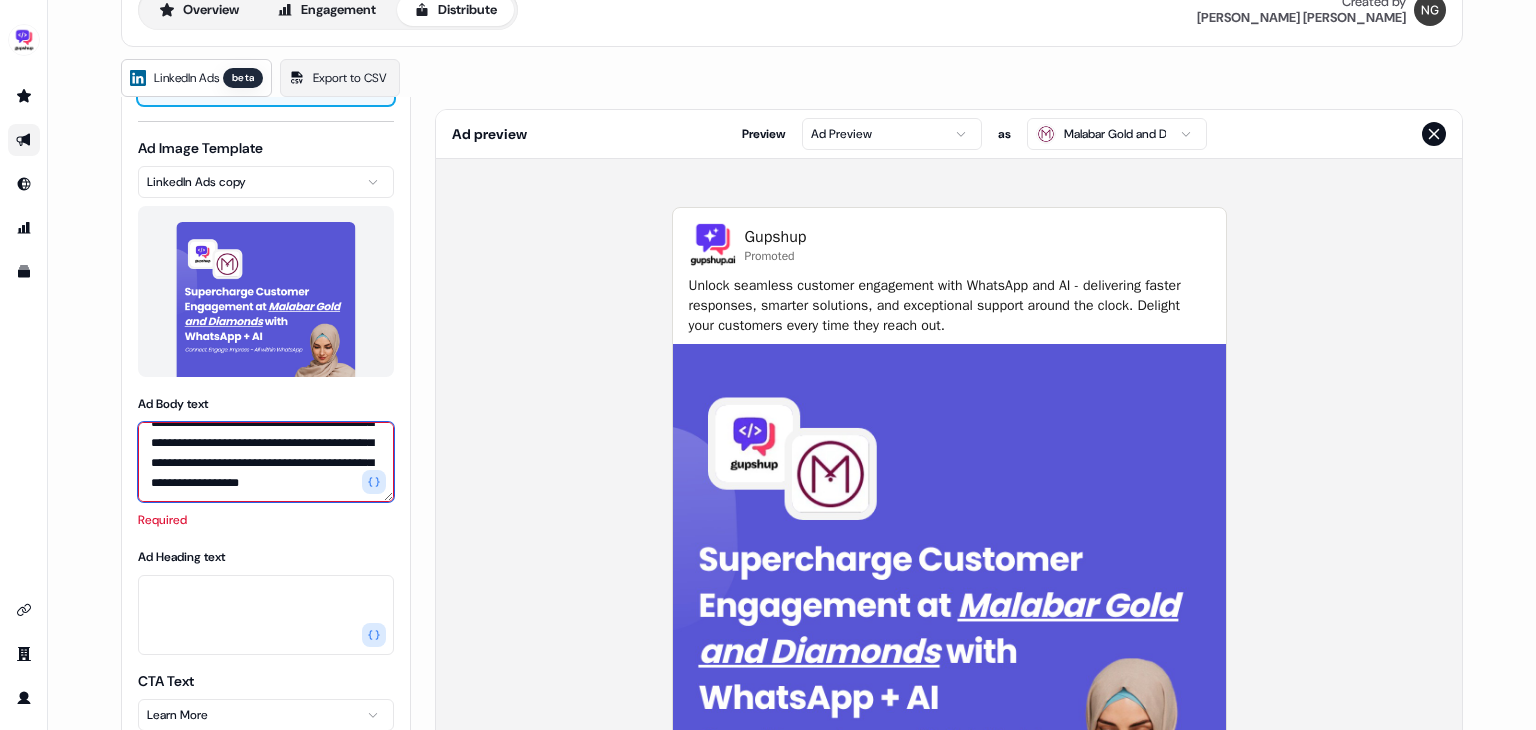 scroll, scrollTop: 57, scrollLeft: 0, axis: vertical 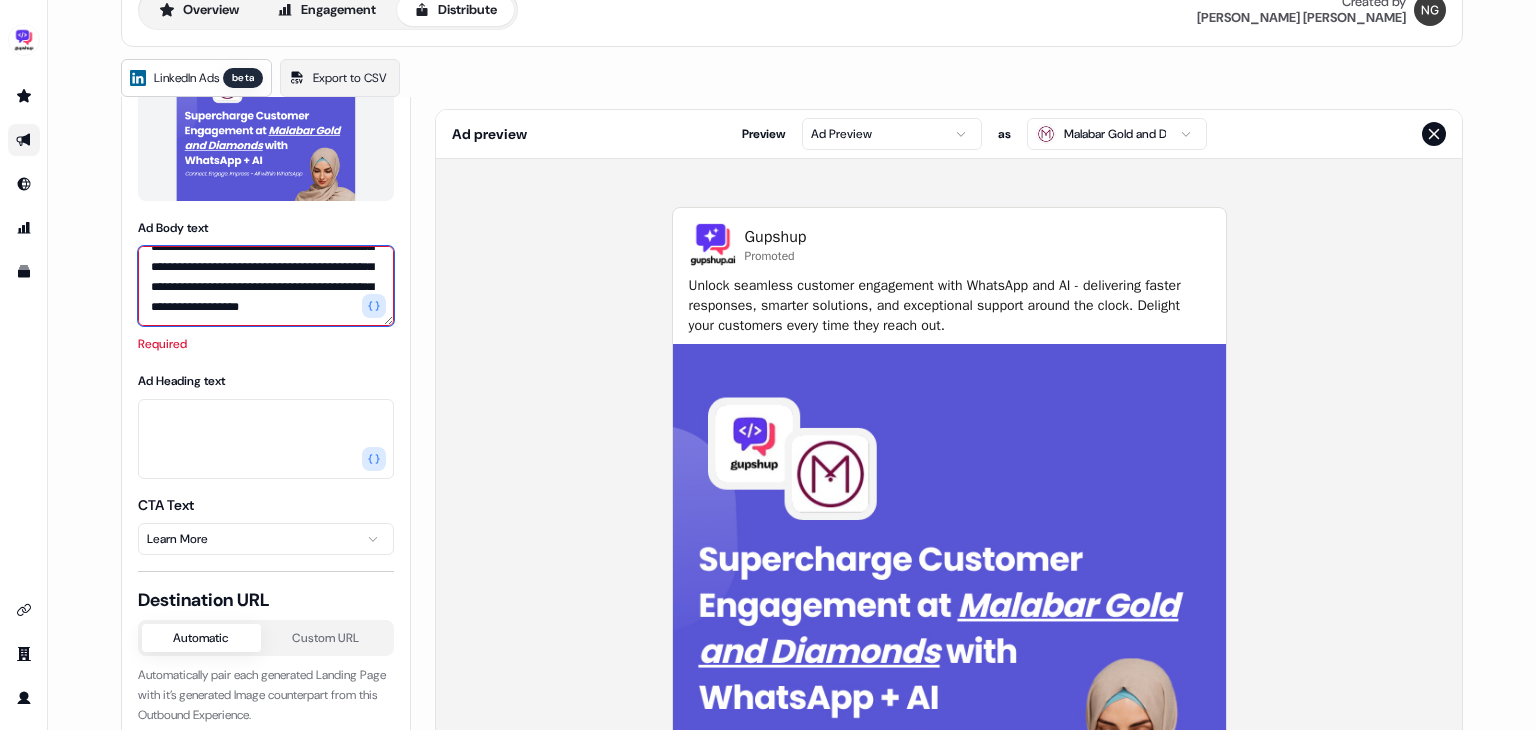 type on "**********" 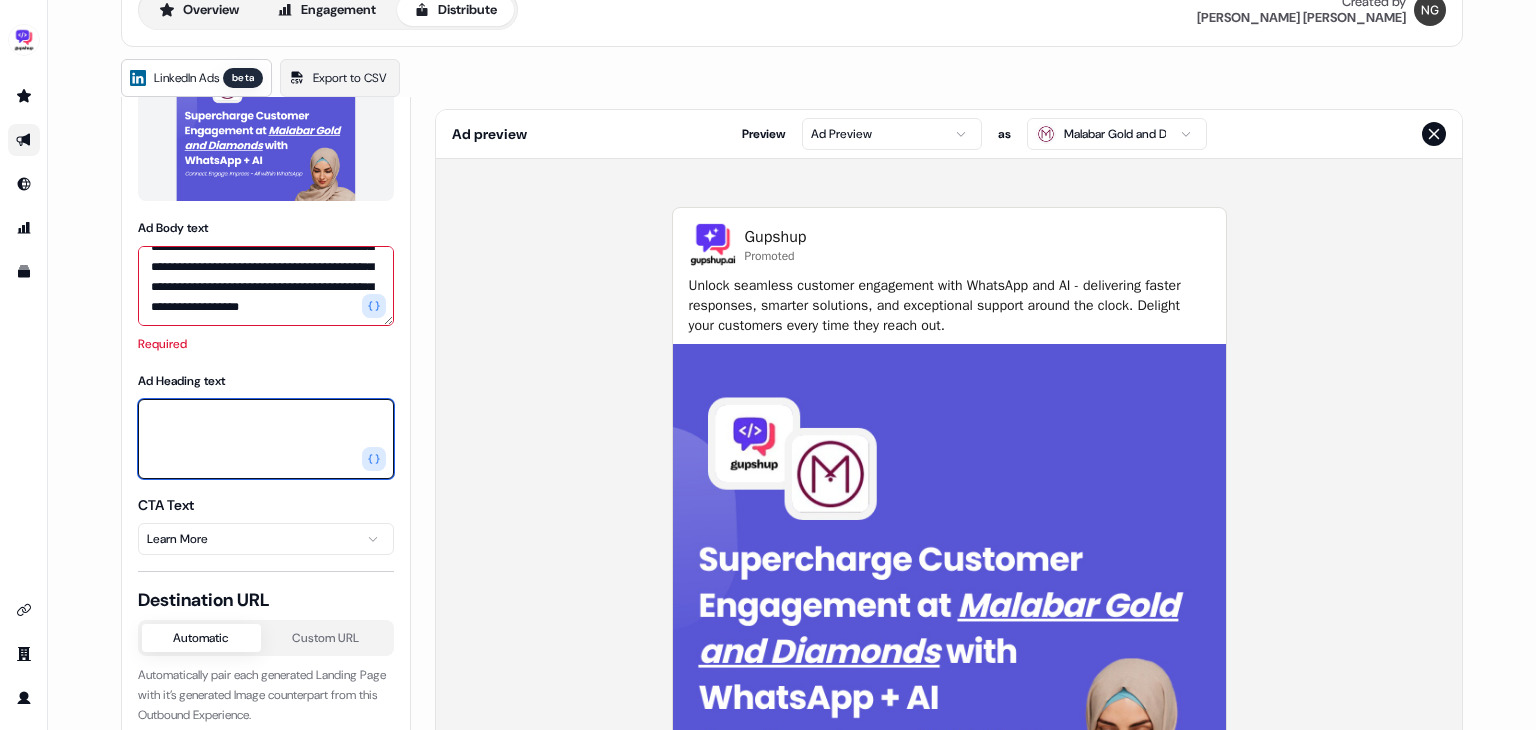 scroll, scrollTop: 295, scrollLeft: 0, axis: vertical 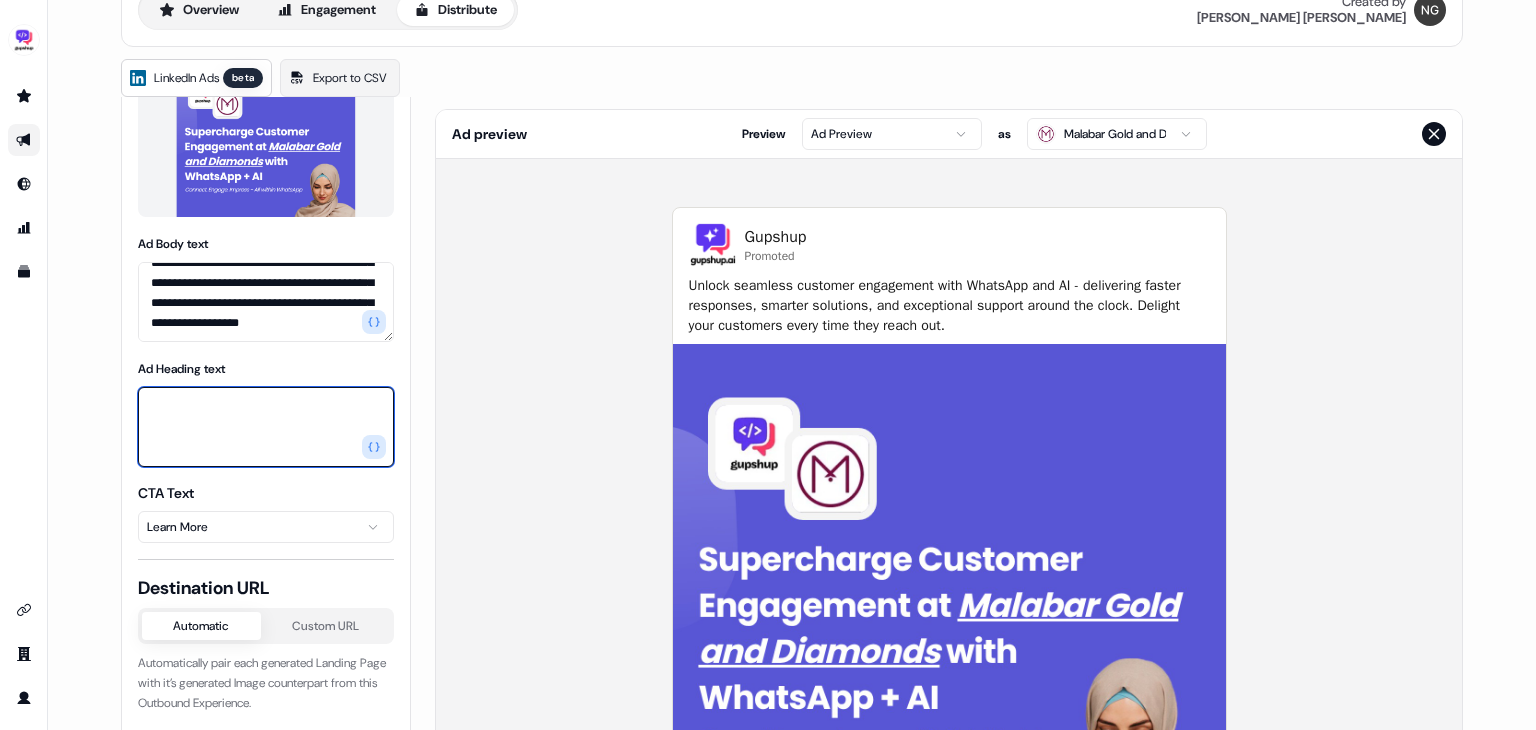 click on "Ad Heading text" at bounding box center [266, 427] 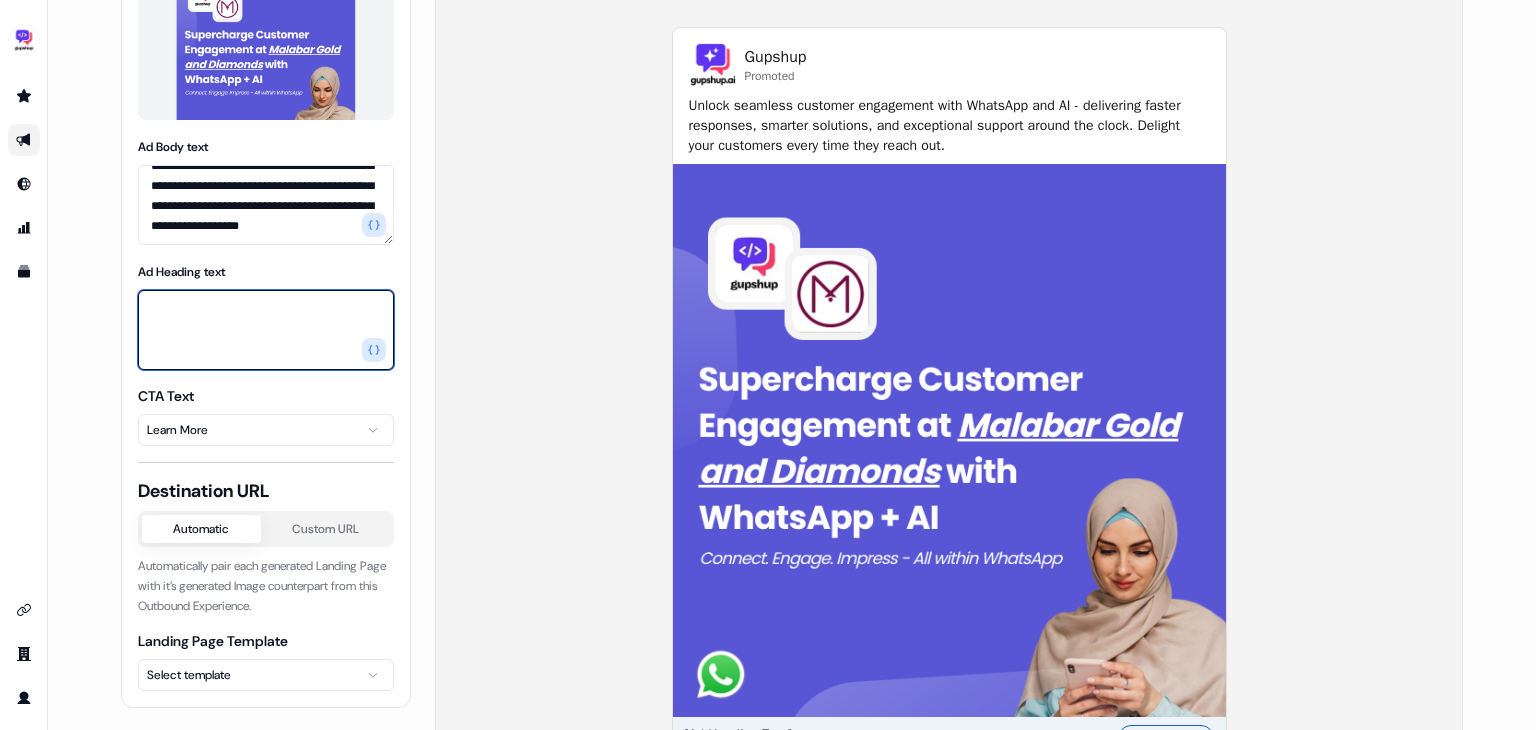 scroll, scrollTop: 398, scrollLeft: 0, axis: vertical 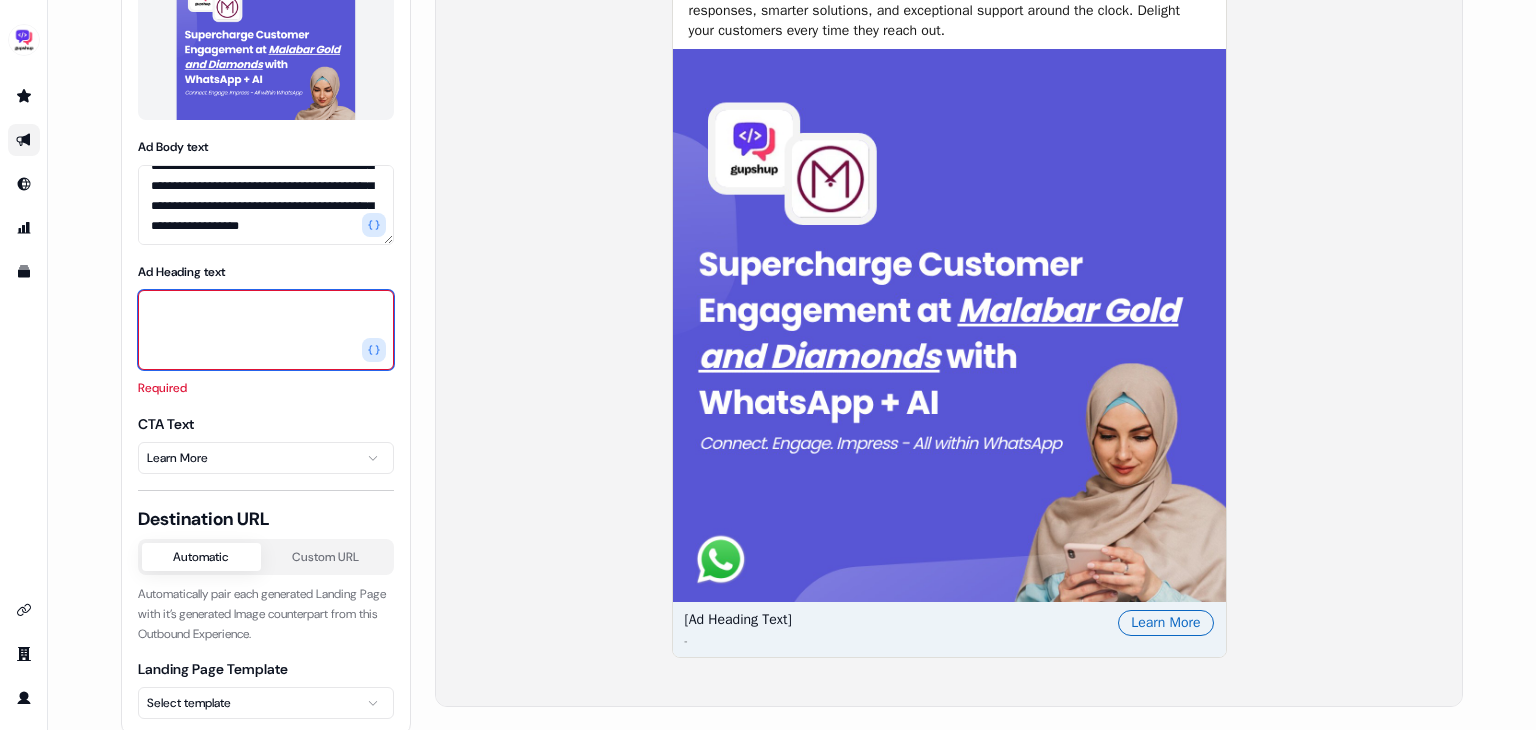 paste on "**********" 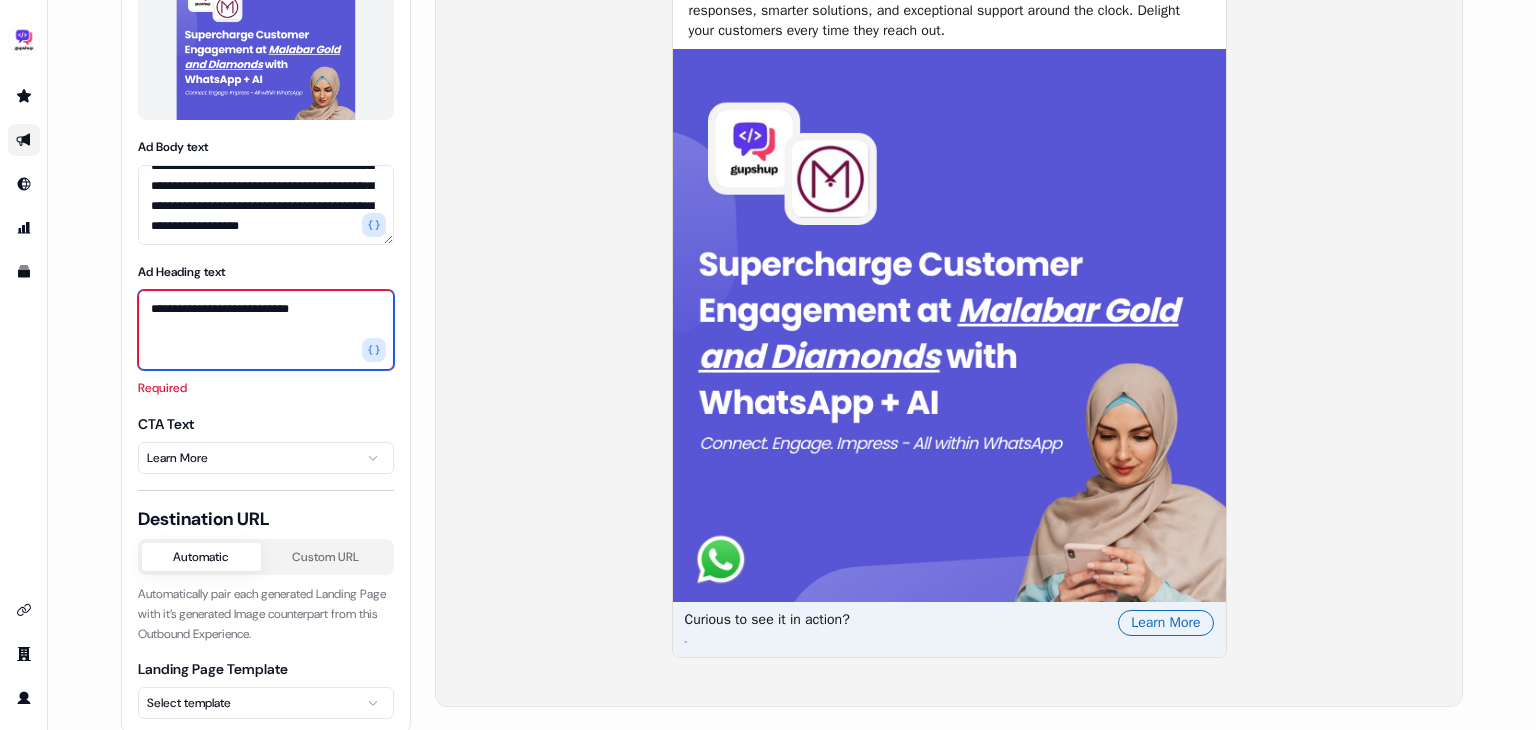 type on "**********" 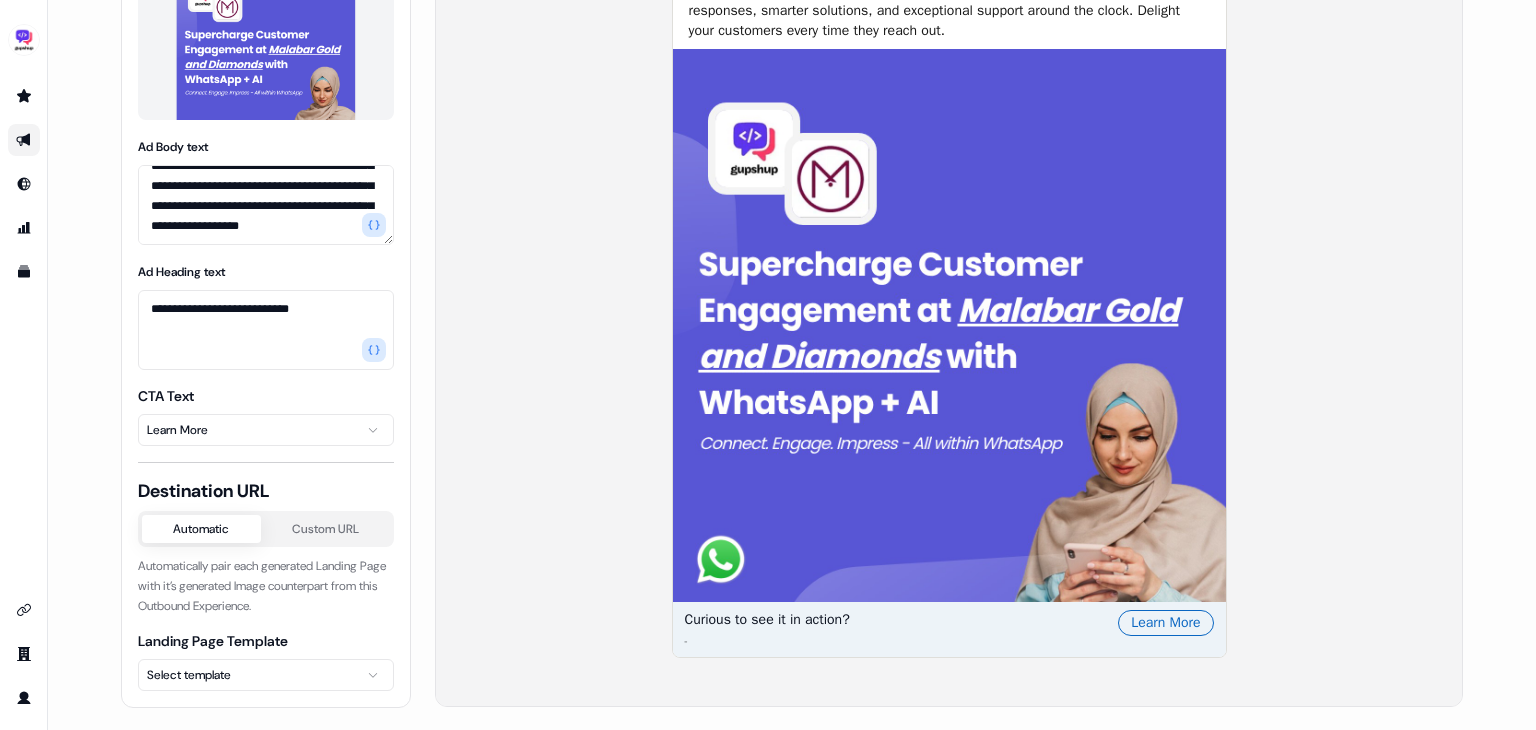 click on "**********" at bounding box center (266, 235) 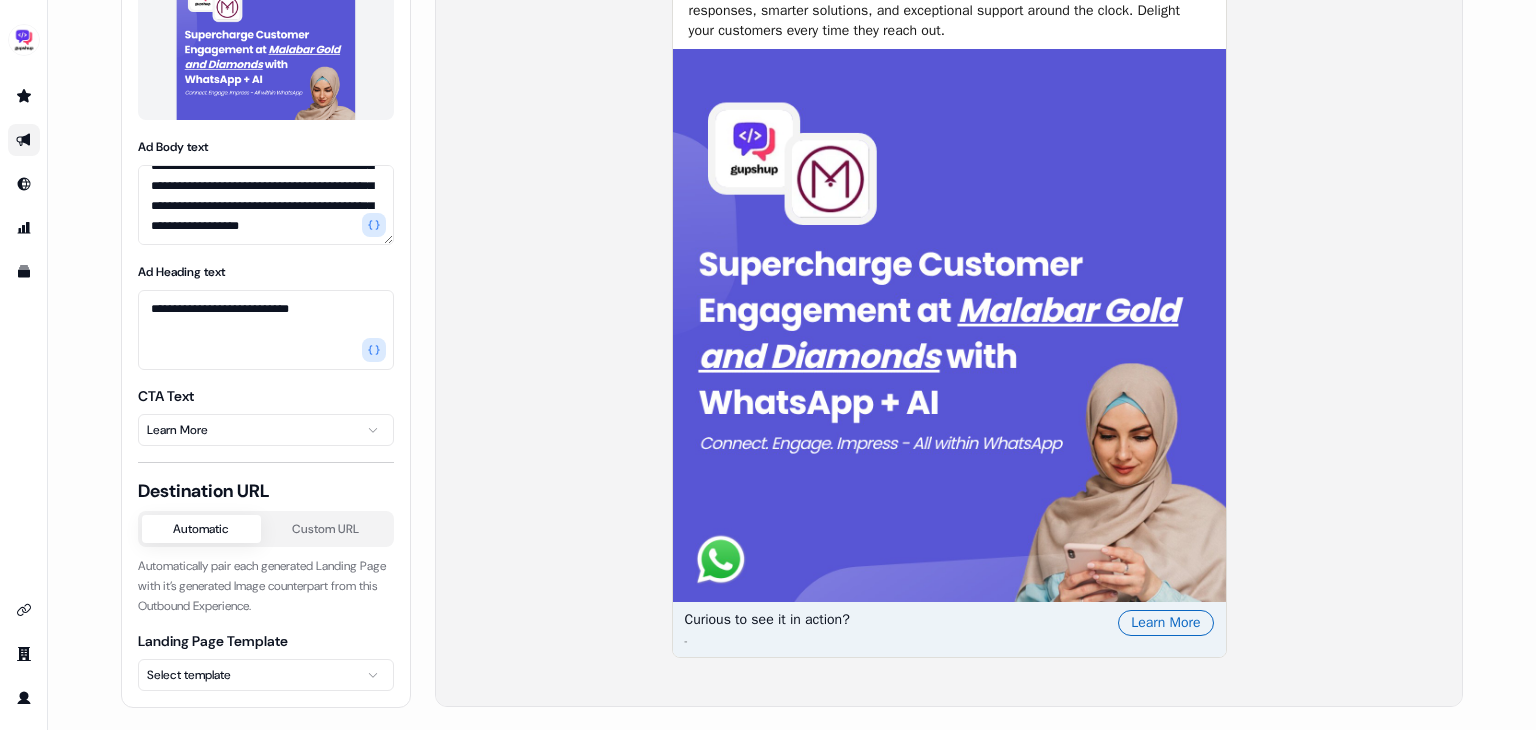 click on "**********" at bounding box center [768, 365] 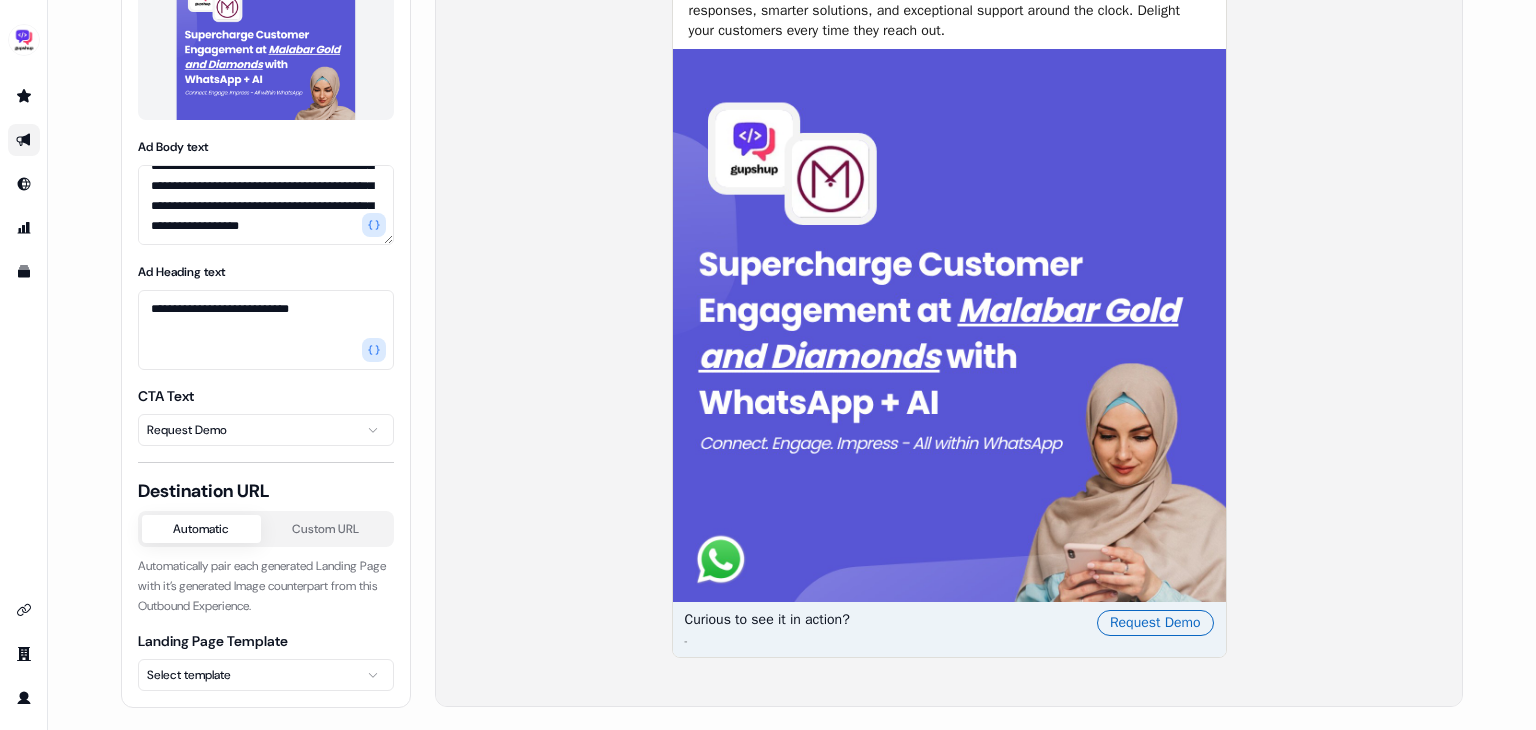 click on "**********" at bounding box center [768, 365] 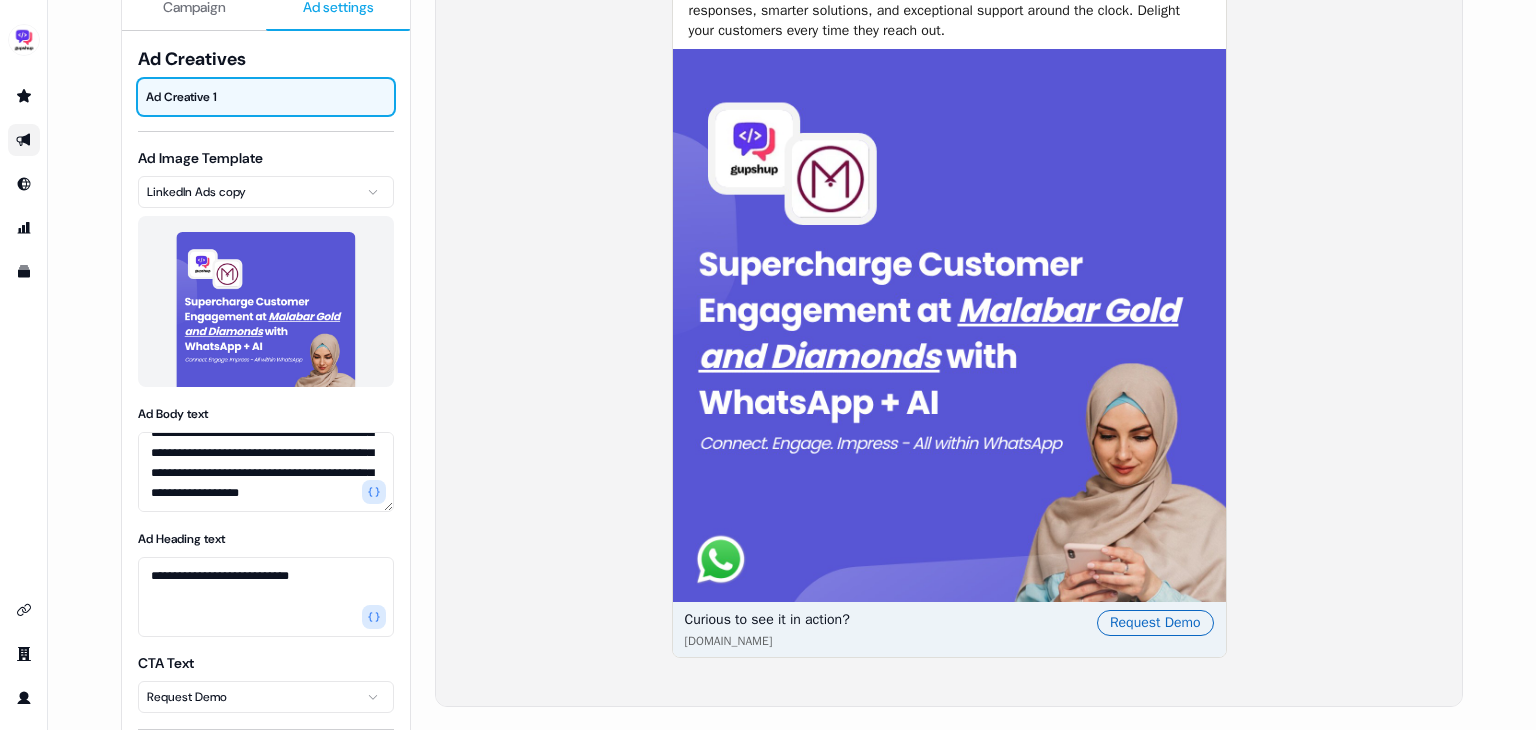 scroll, scrollTop: 0, scrollLeft: 0, axis: both 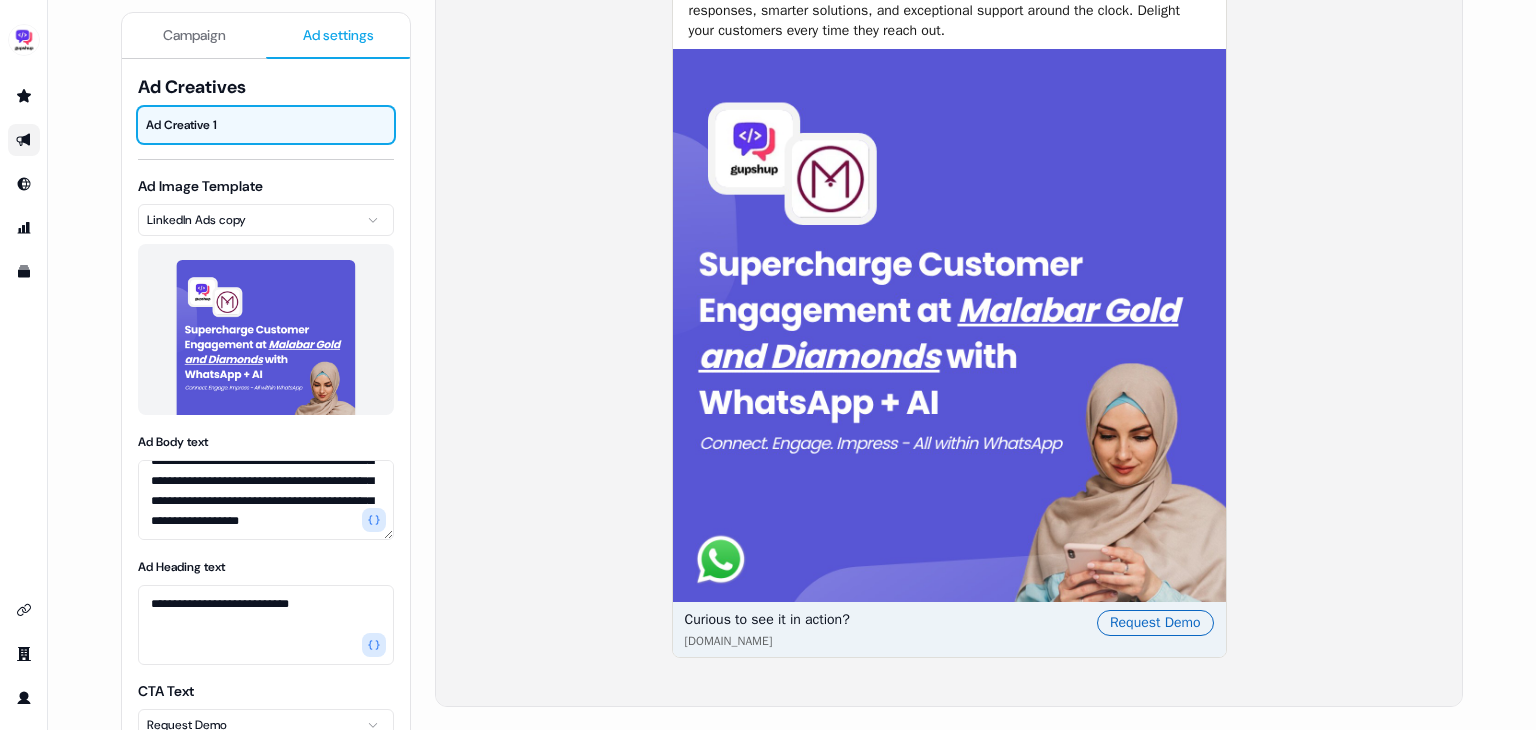 click on "Request Demo" at bounding box center [1155, 623] 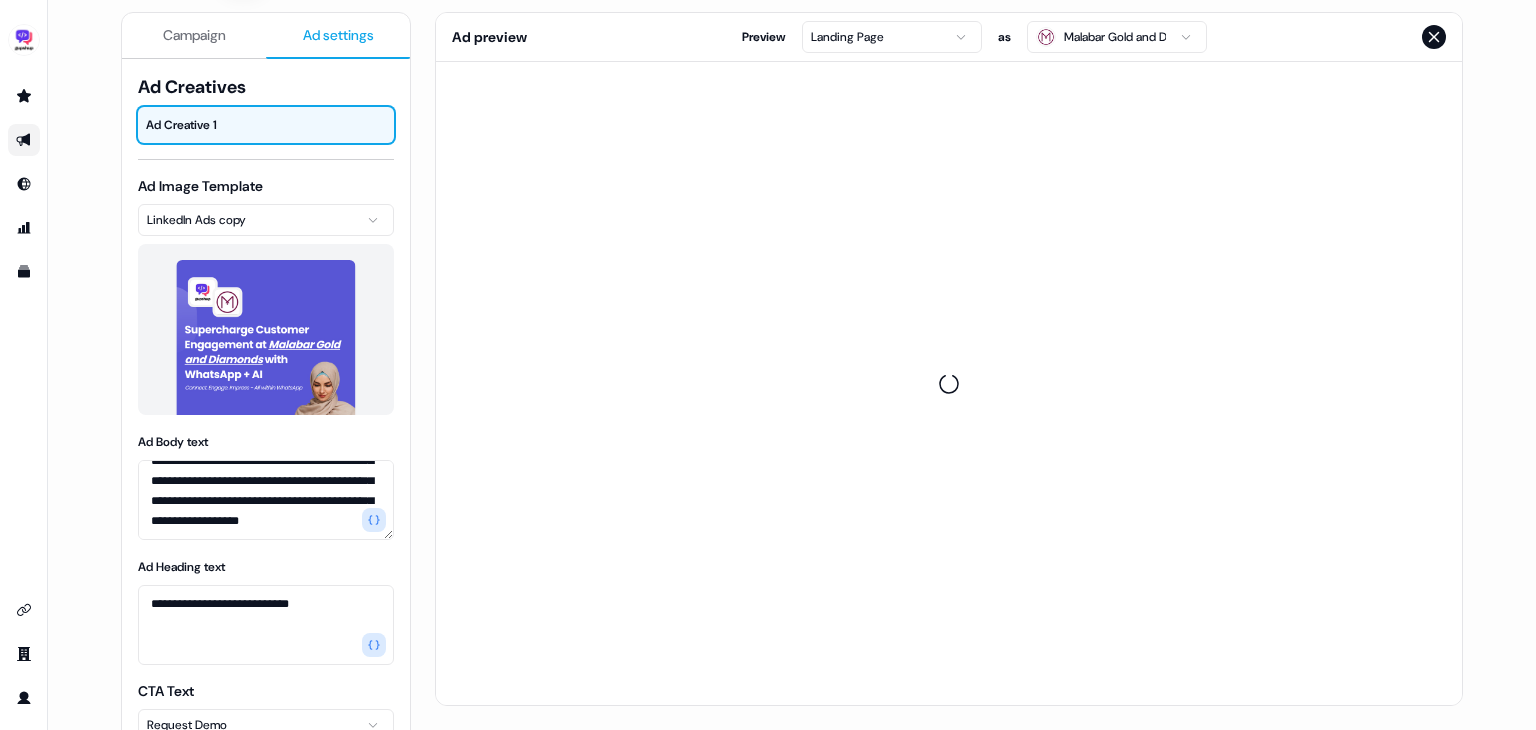 scroll, scrollTop: 199, scrollLeft: 0, axis: vertical 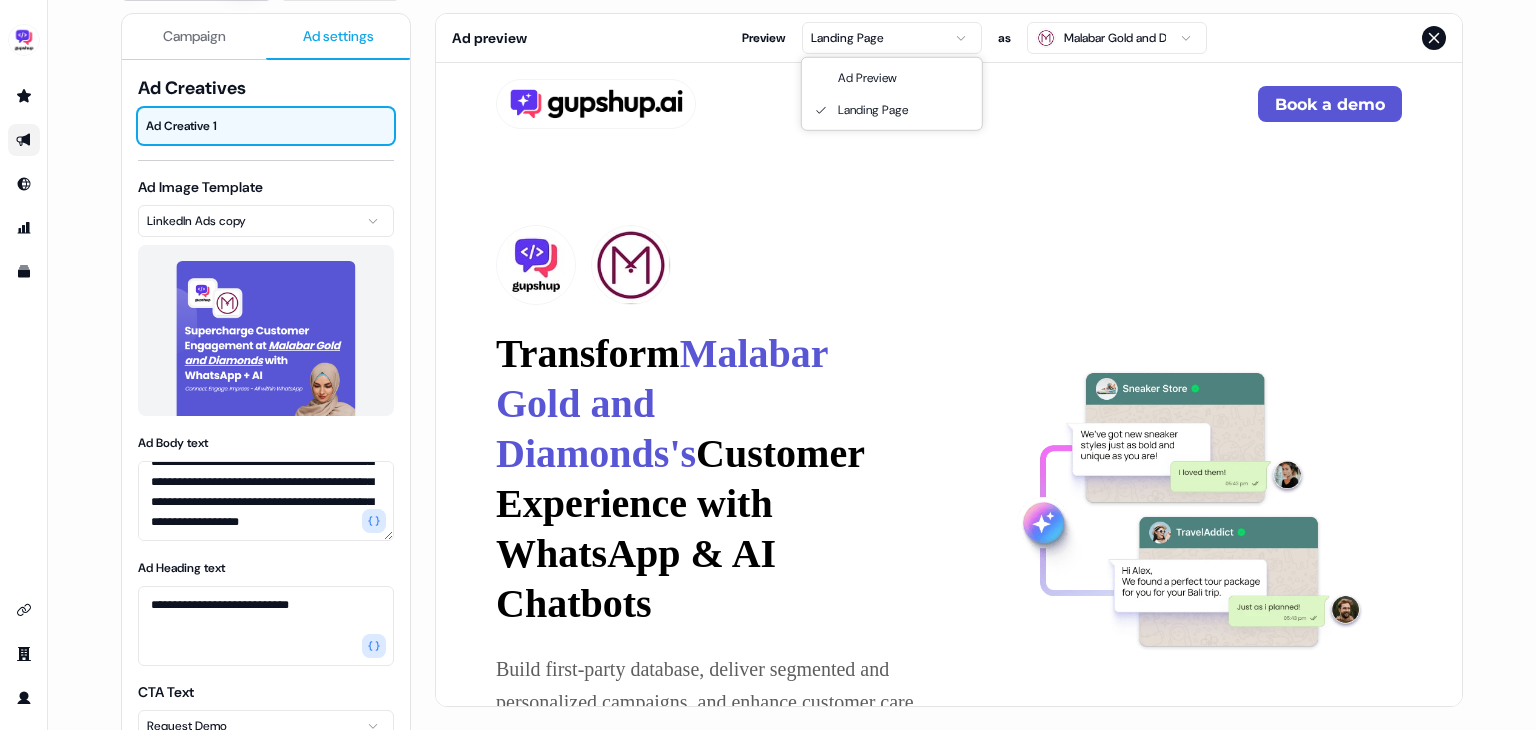 click on "**********" at bounding box center (768, 365) 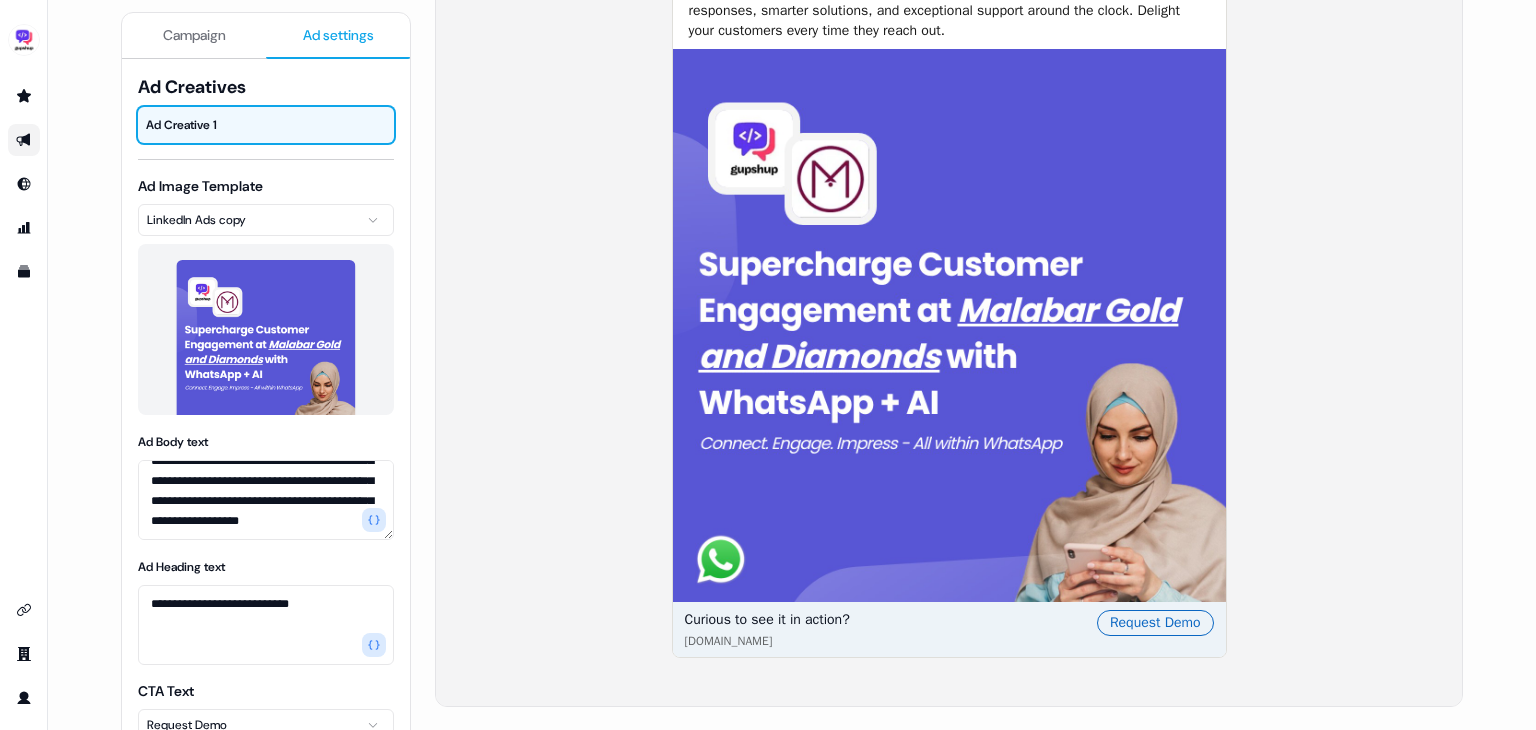 scroll, scrollTop: 0, scrollLeft: 0, axis: both 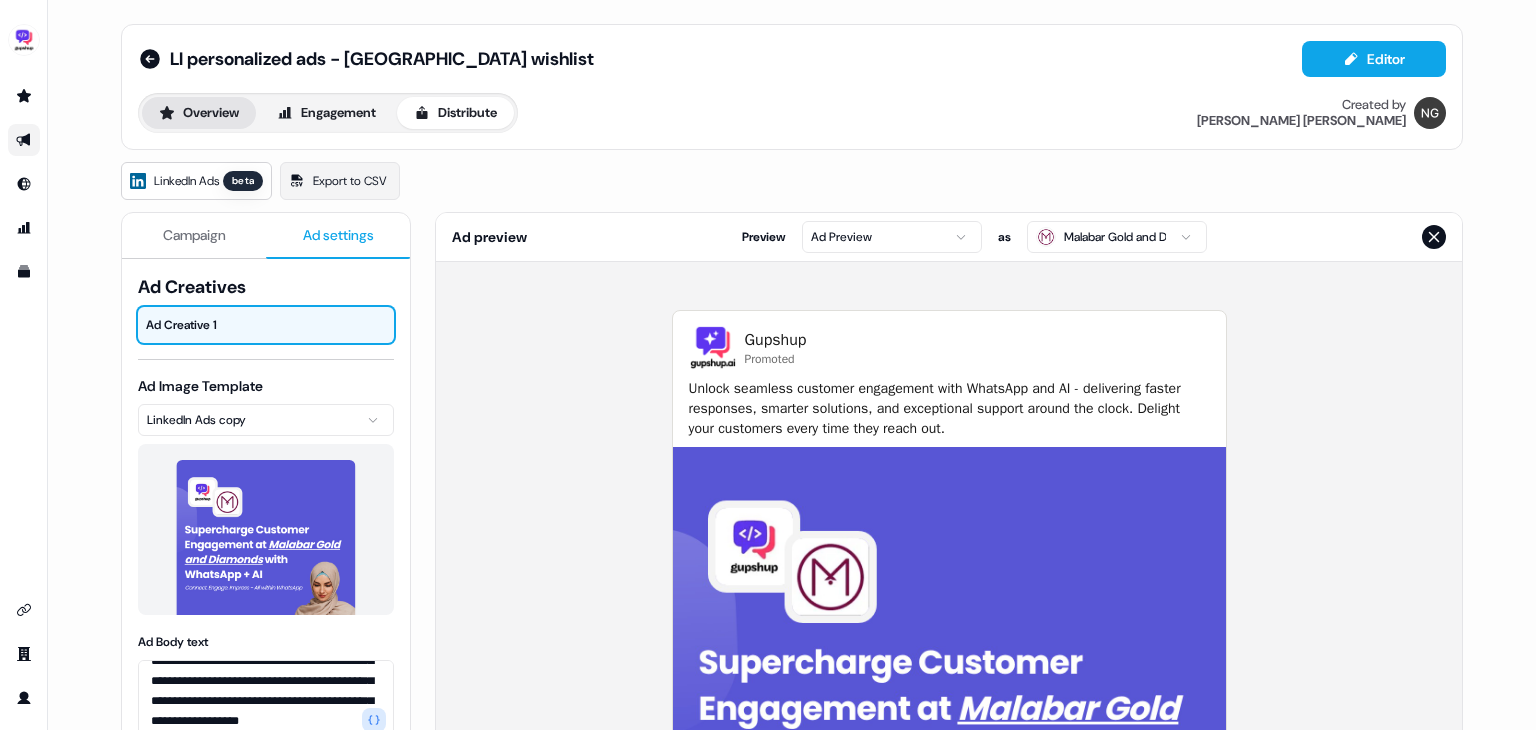 click on "Overview" at bounding box center (199, 113) 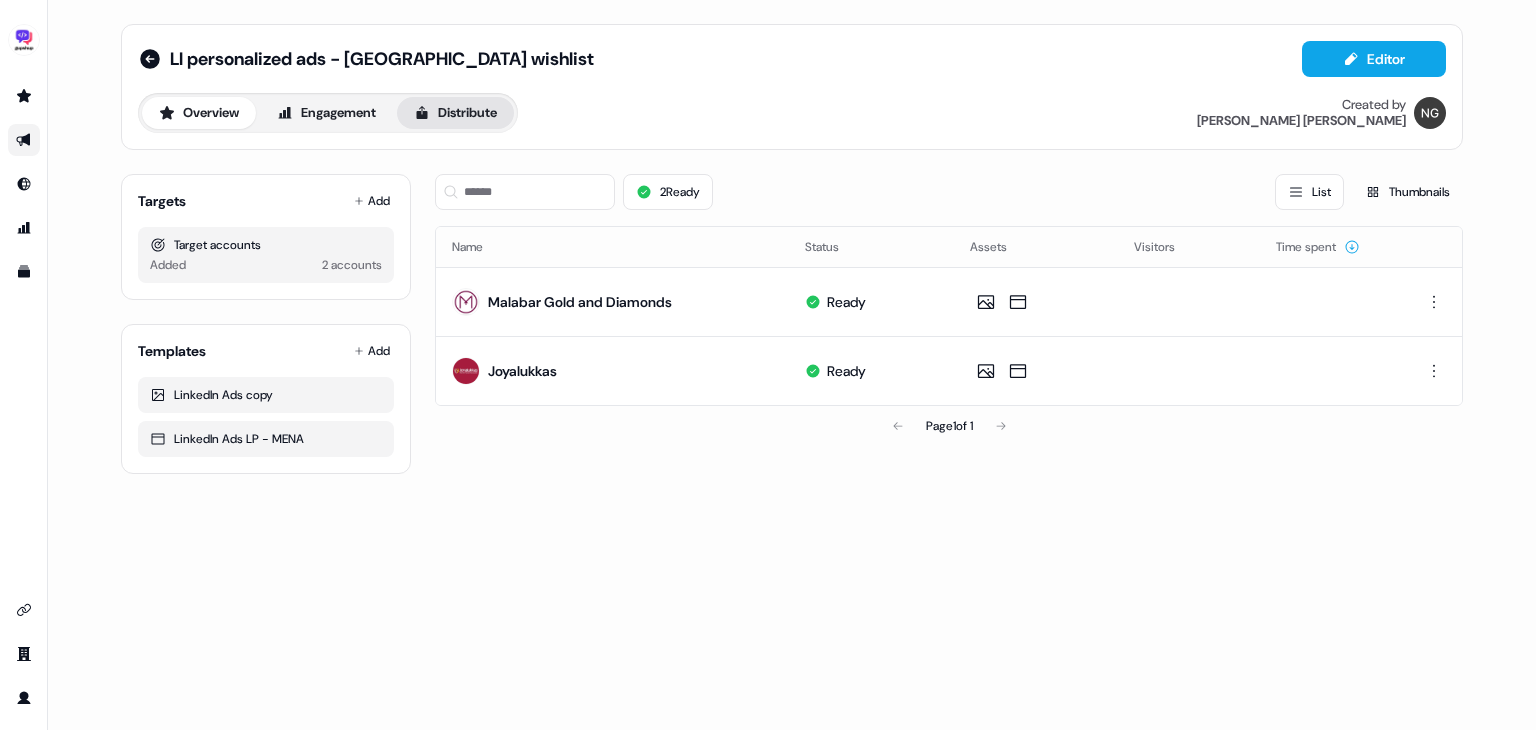 click on "Distribute" at bounding box center [455, 113] 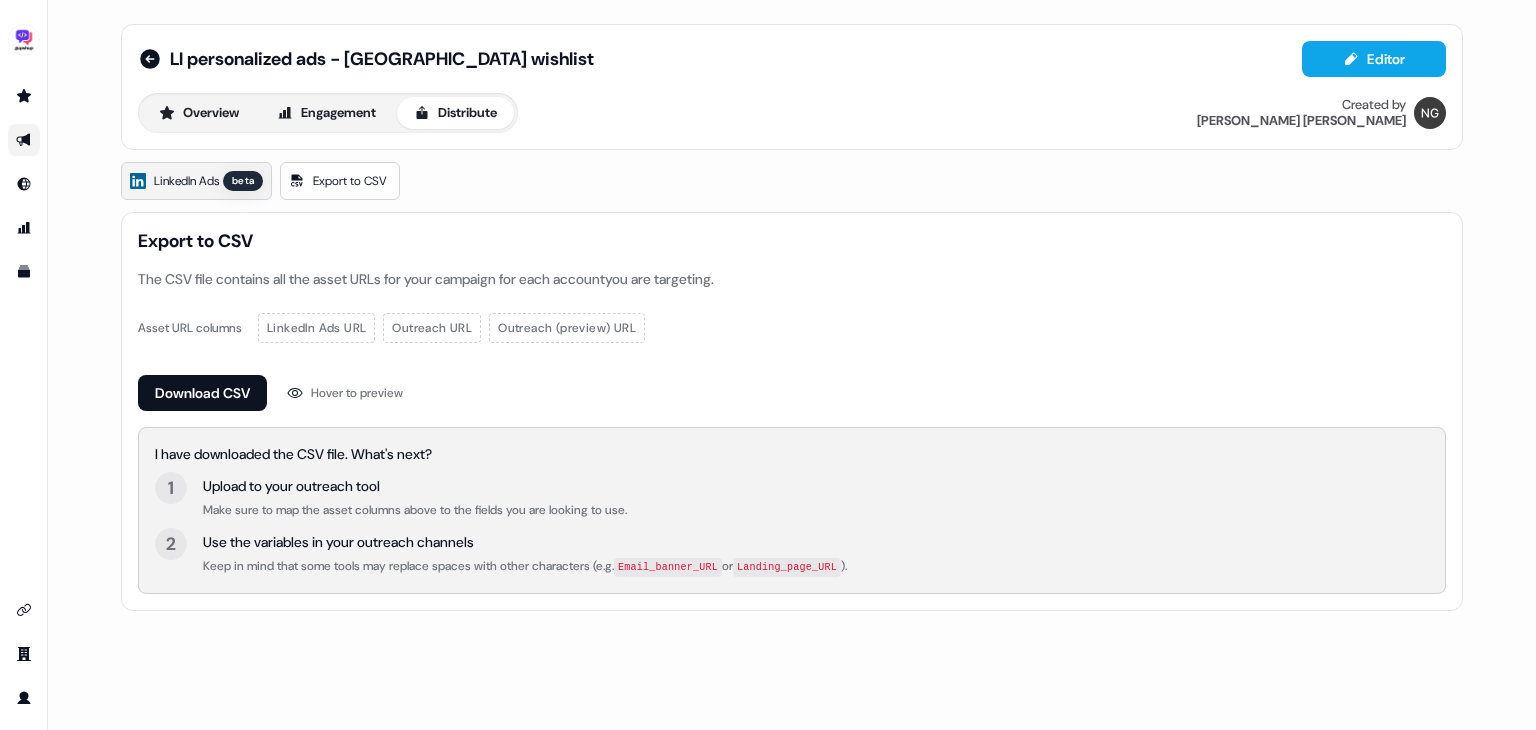 click on "LinkedIn Ads" at bounding box center [186, 181] 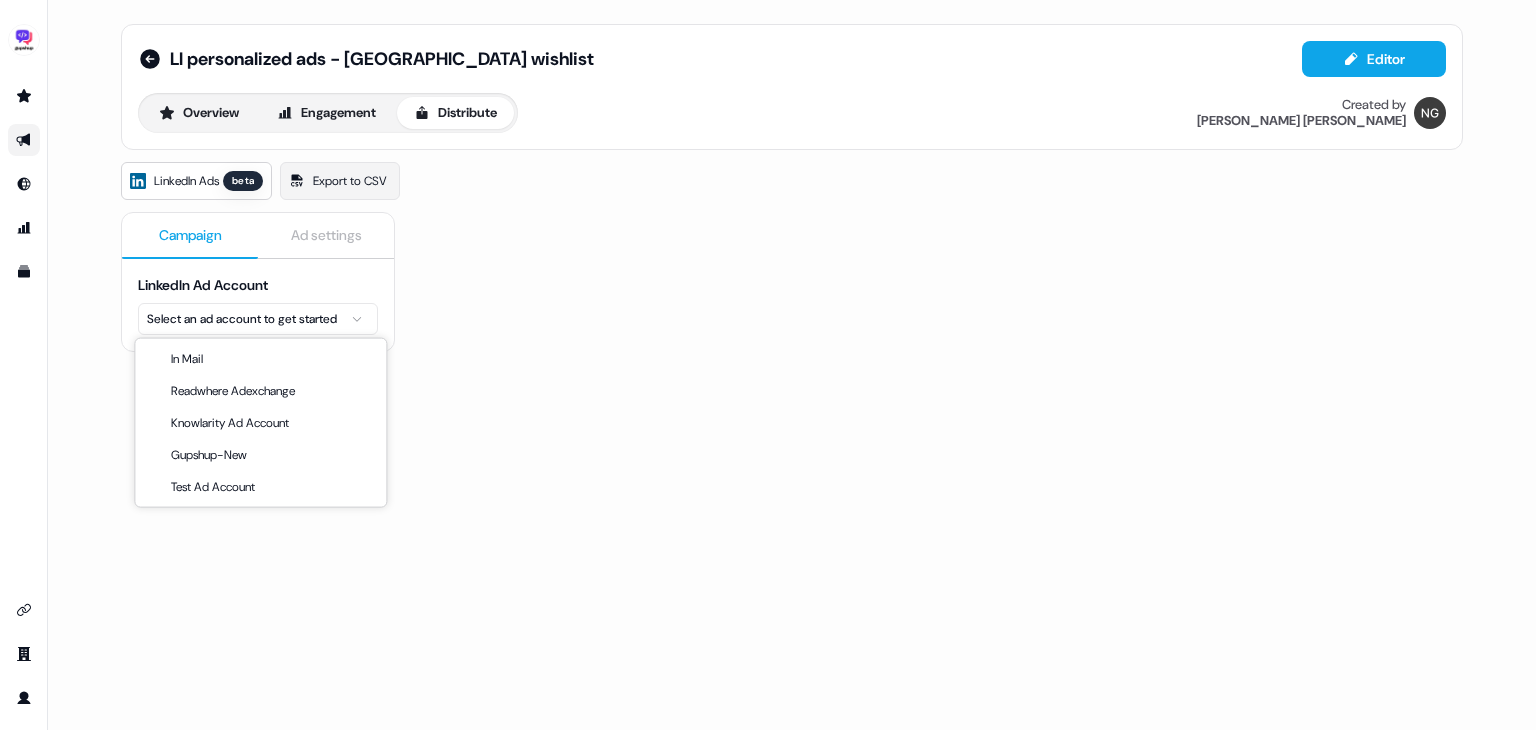 click on "For the best experience switch devices to a bigger screen. Go to [DOMAIN_NAME]   LI personalized ads - [GEOGRAPHIC_DATA] wishlist Editor Overview Engagement Distribute Created by [PERSON_NAME] LinkedIn Ads beta Export to CSV Campaign Ad settings LinkedIn Ad Account Select an ad account to get started In Mail Readwhere Adexchange Knowlarity Ad Account Gupshup-New Test Ad Account" at bounding box center (768, 365) 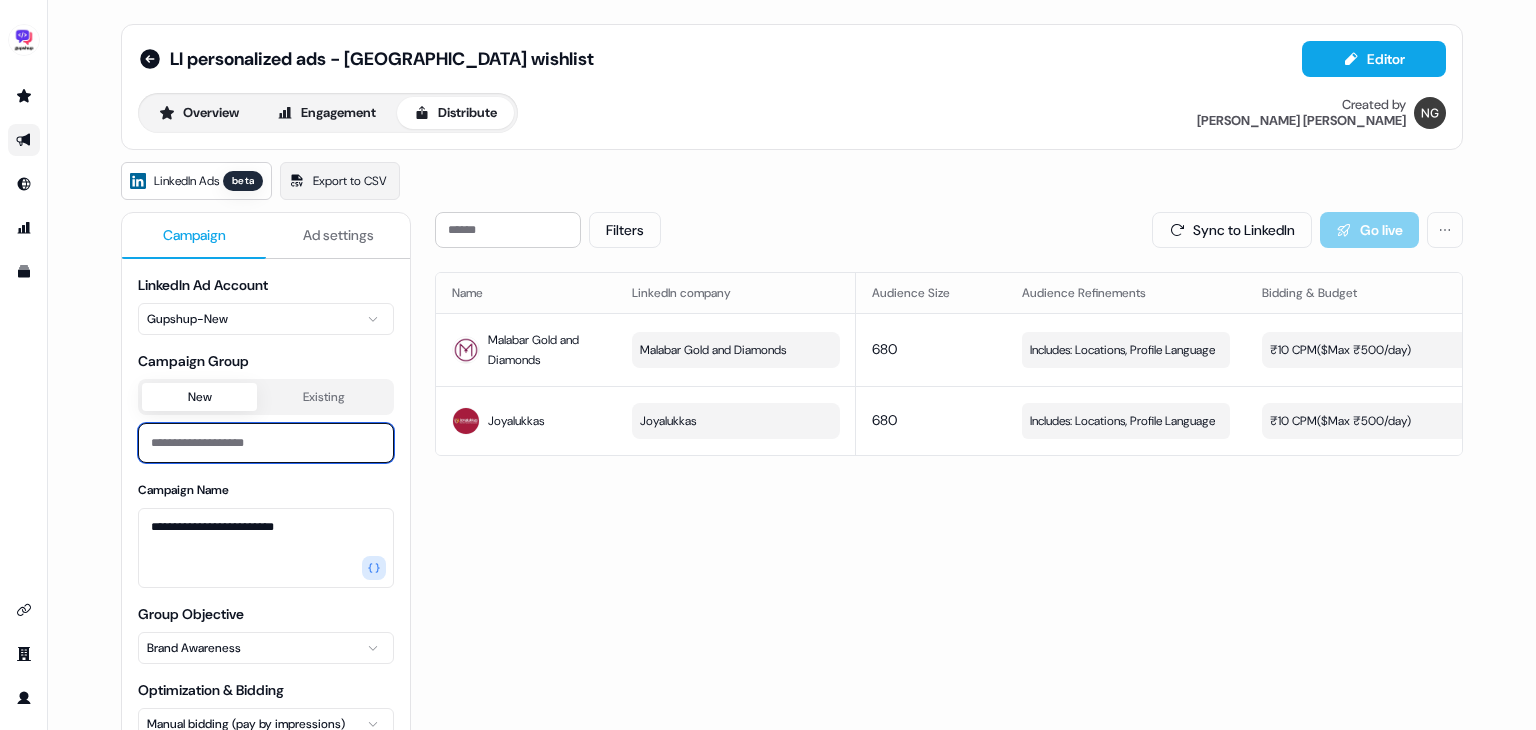click at bounding box center (266, 443) 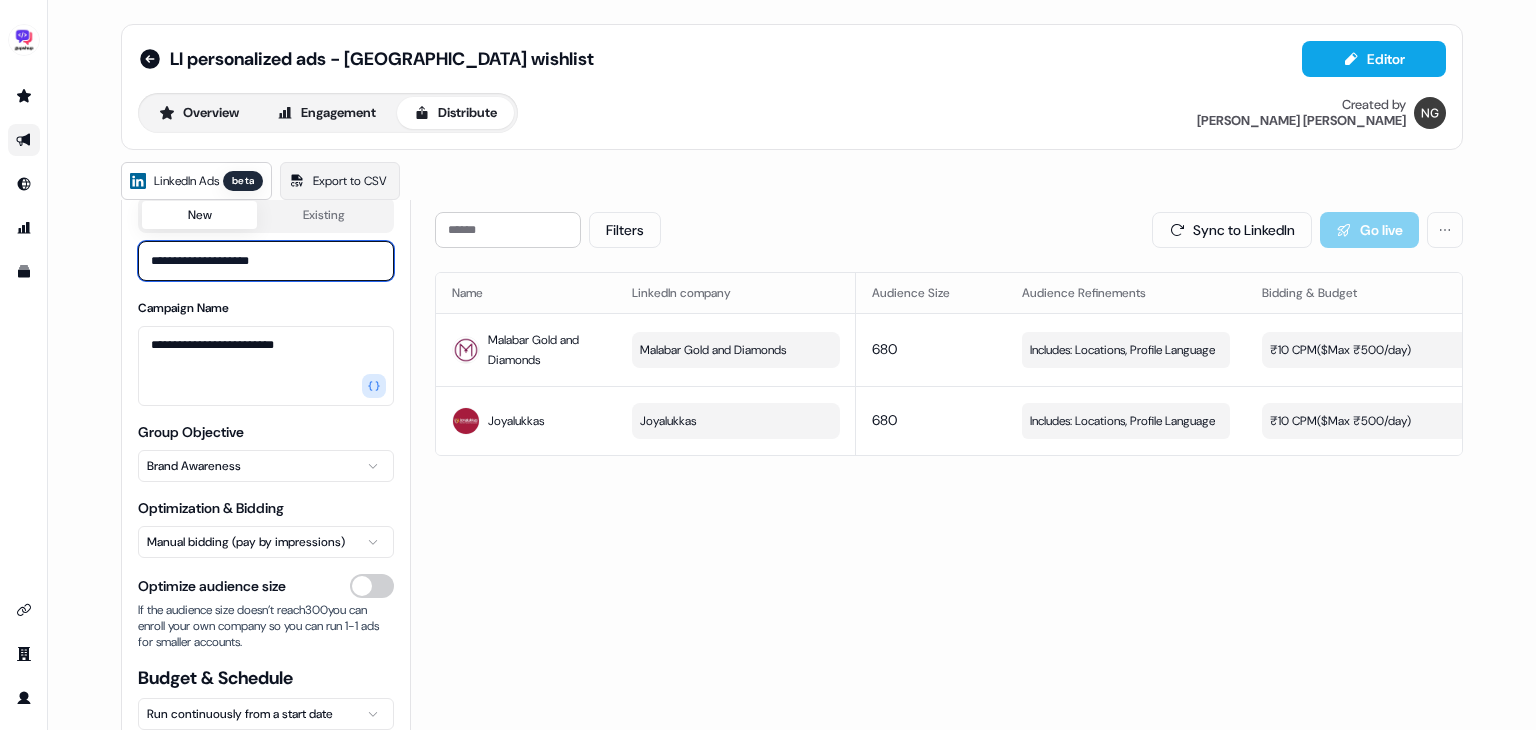 scroll, scrollTop: 216, scrollLeft: 0, axis: vertical 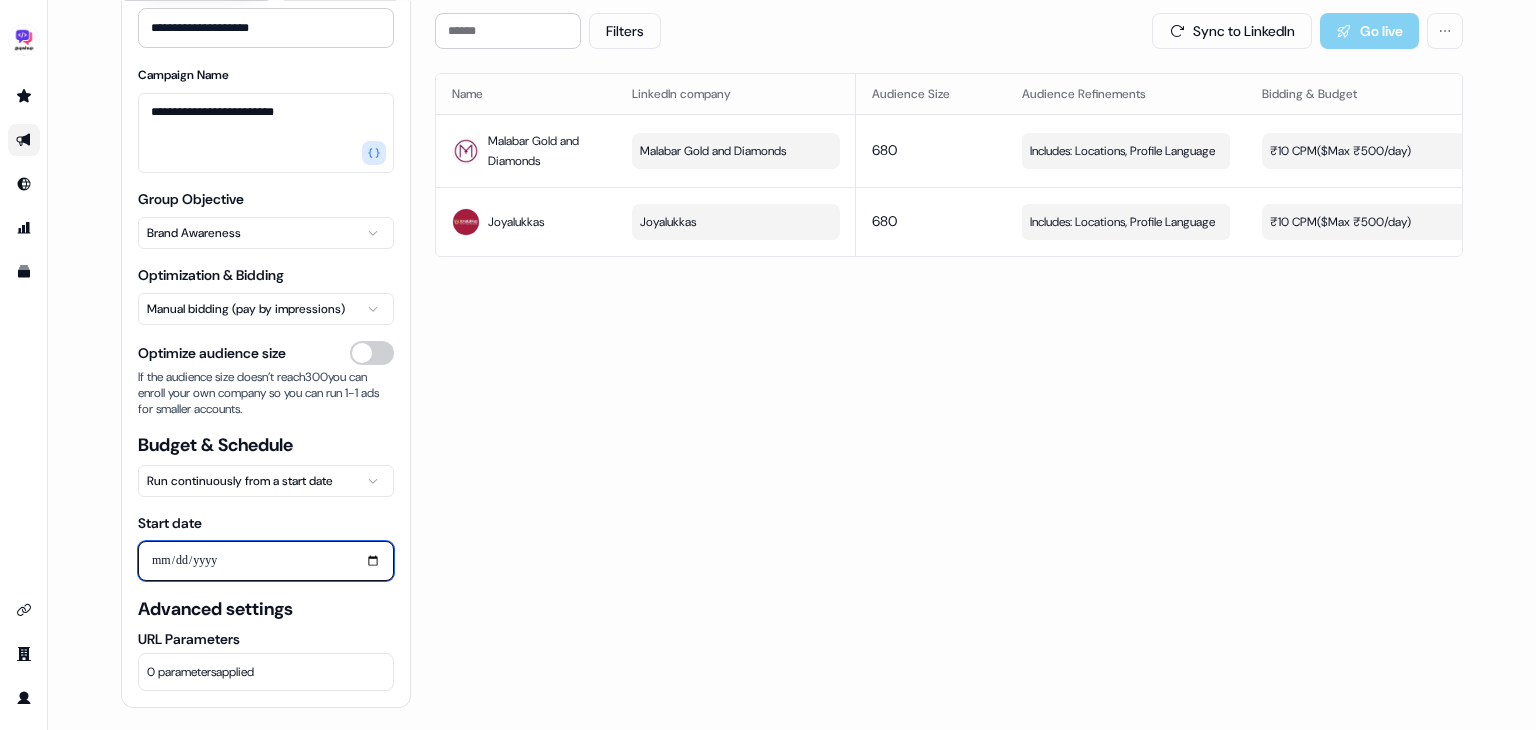 click on "Start date" at bounding box center (266, 561) 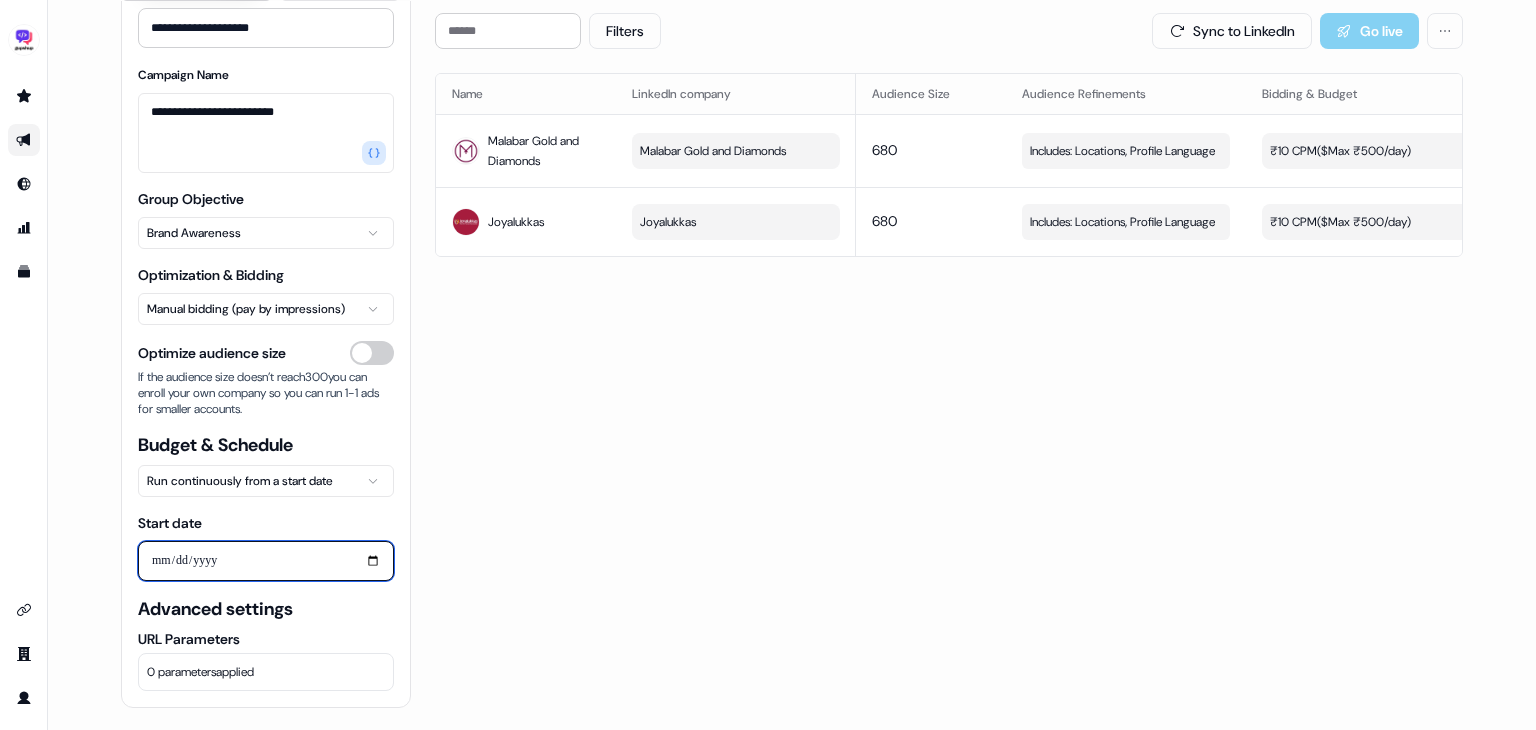 type on "**********" 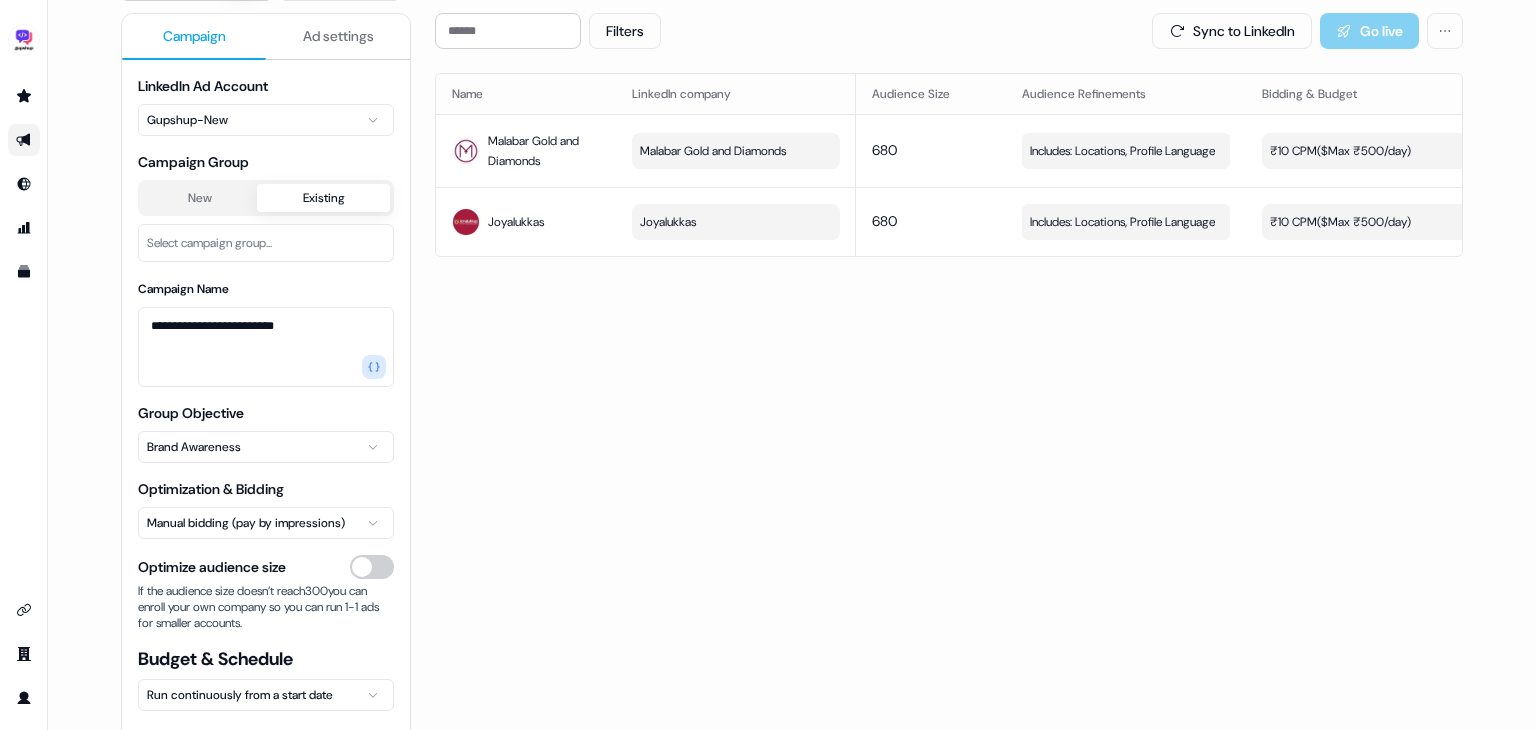 click on "Existing" at bounding box center (323, 198) 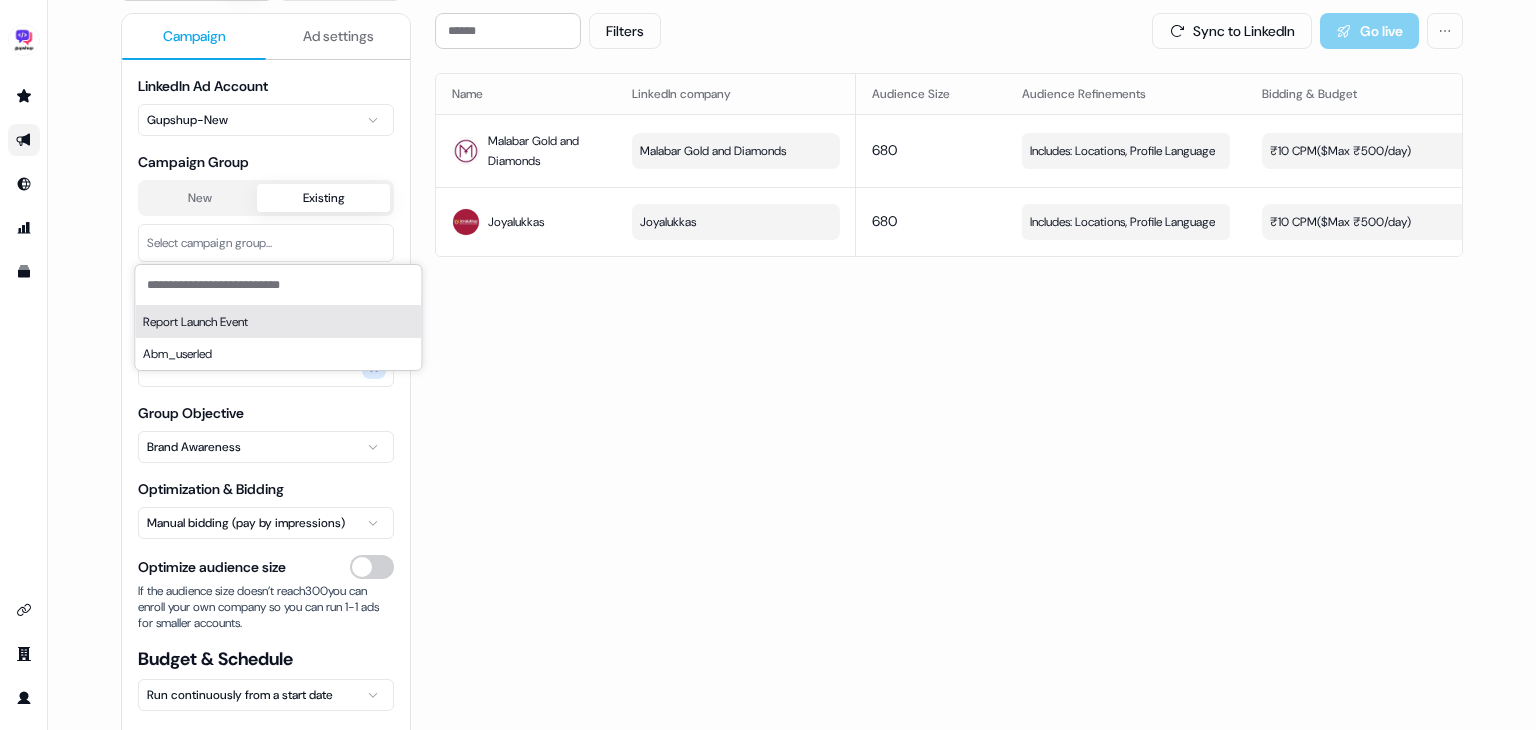 click on "New" at bounding box center [199, 198] 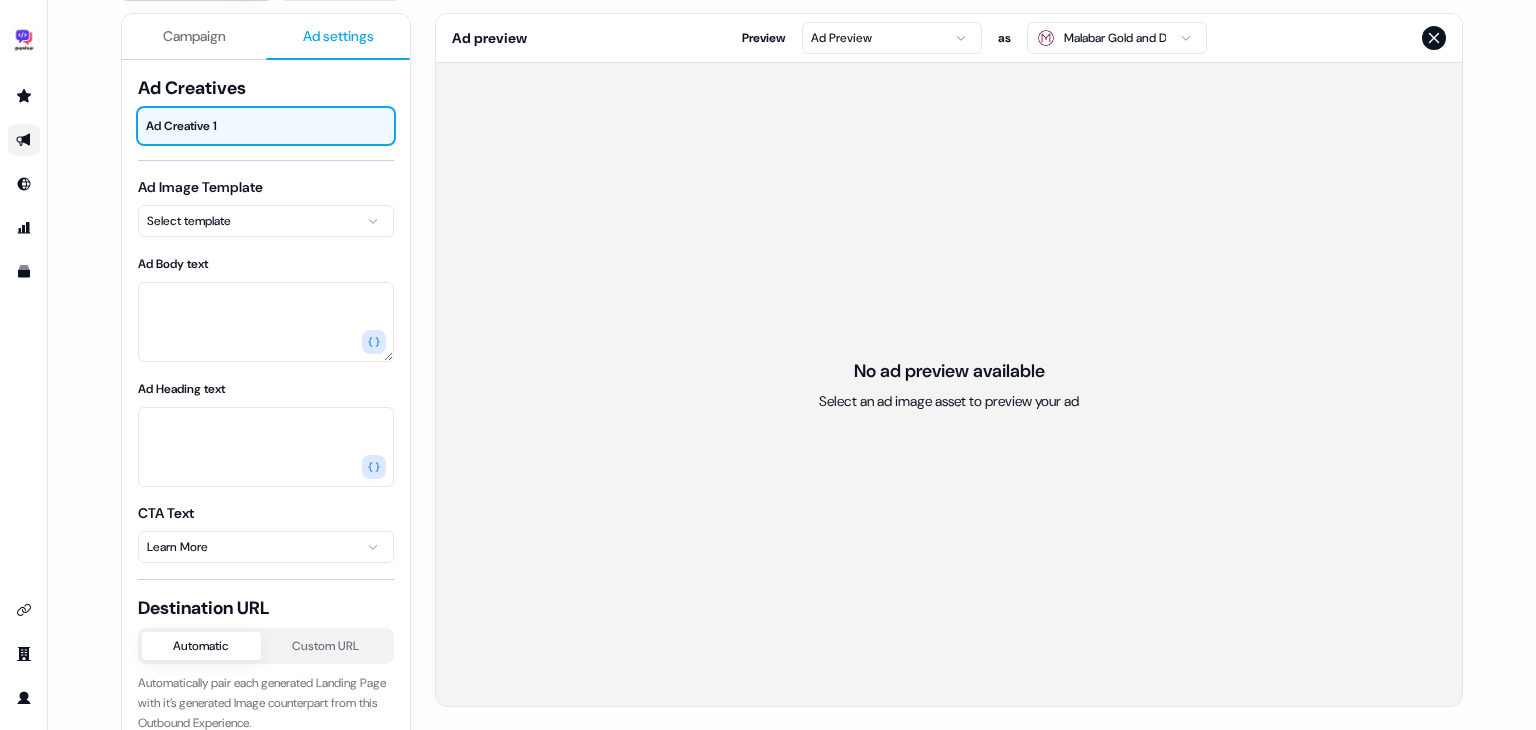 click on "Ad settings" at bounding box center [338, 36] 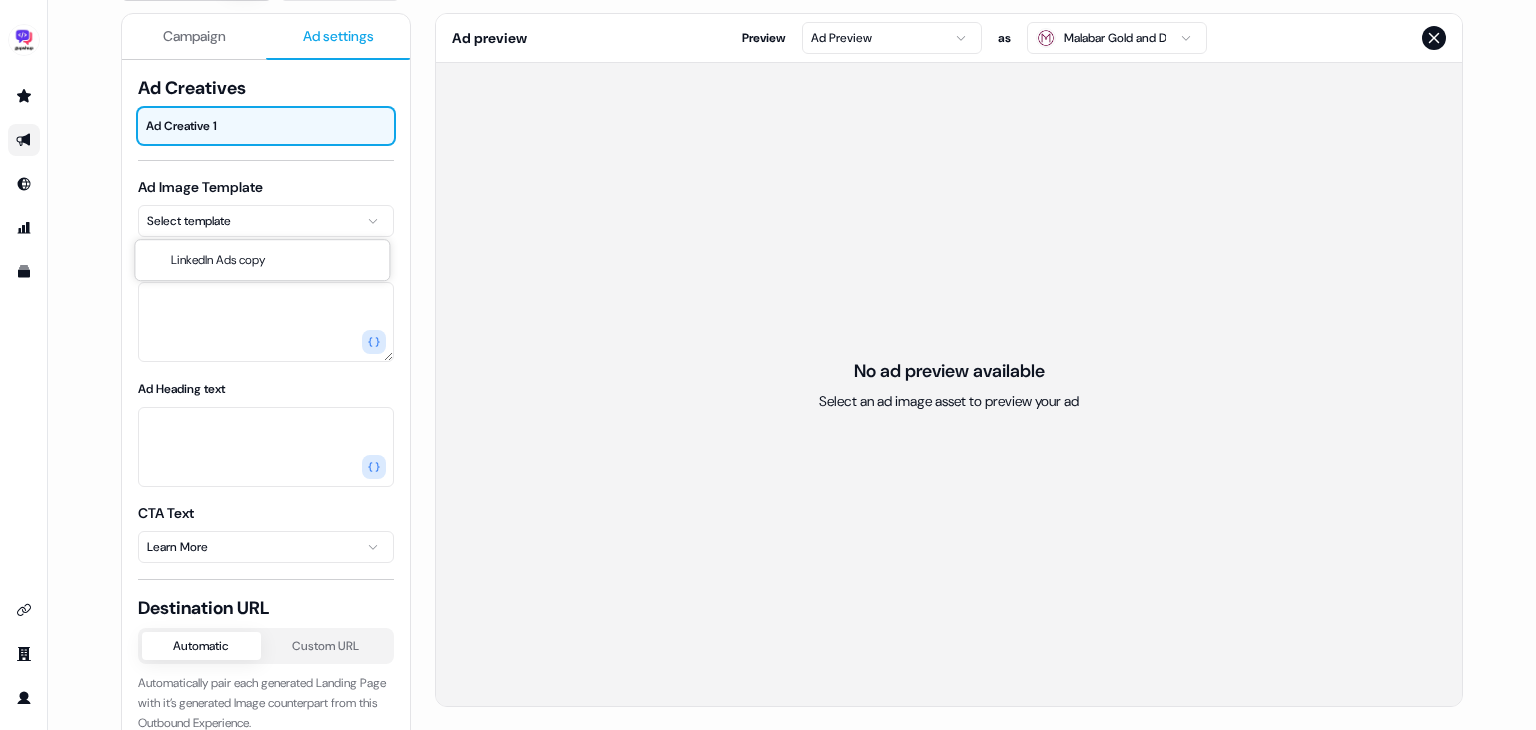 click on "LinkedIn Ads copy" at bounding box center (263, 260) 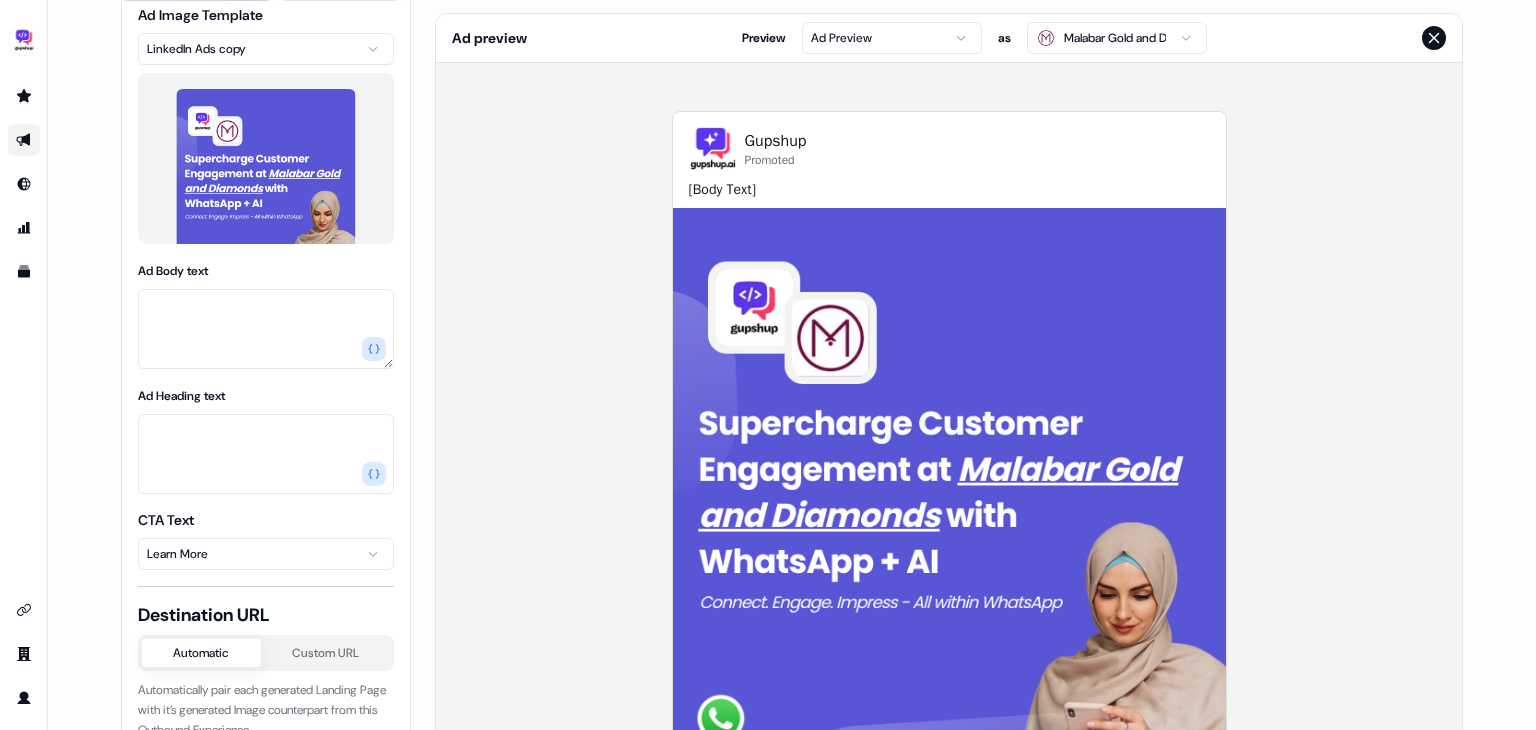 scroll, scrollTop: 184, scrollLeft: 0, axis: vertical 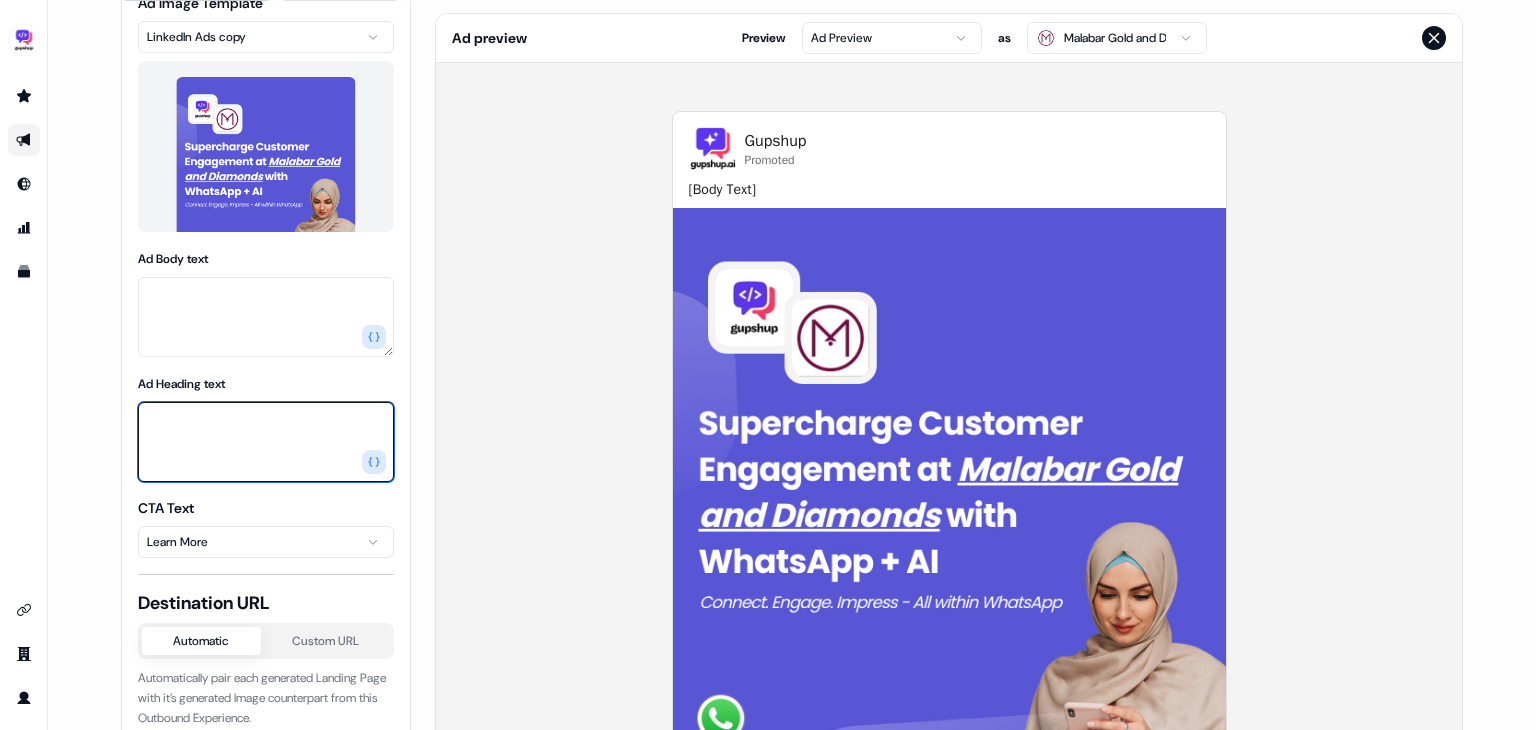 click on "Ad Heading text" at bounding box center [266, 442] 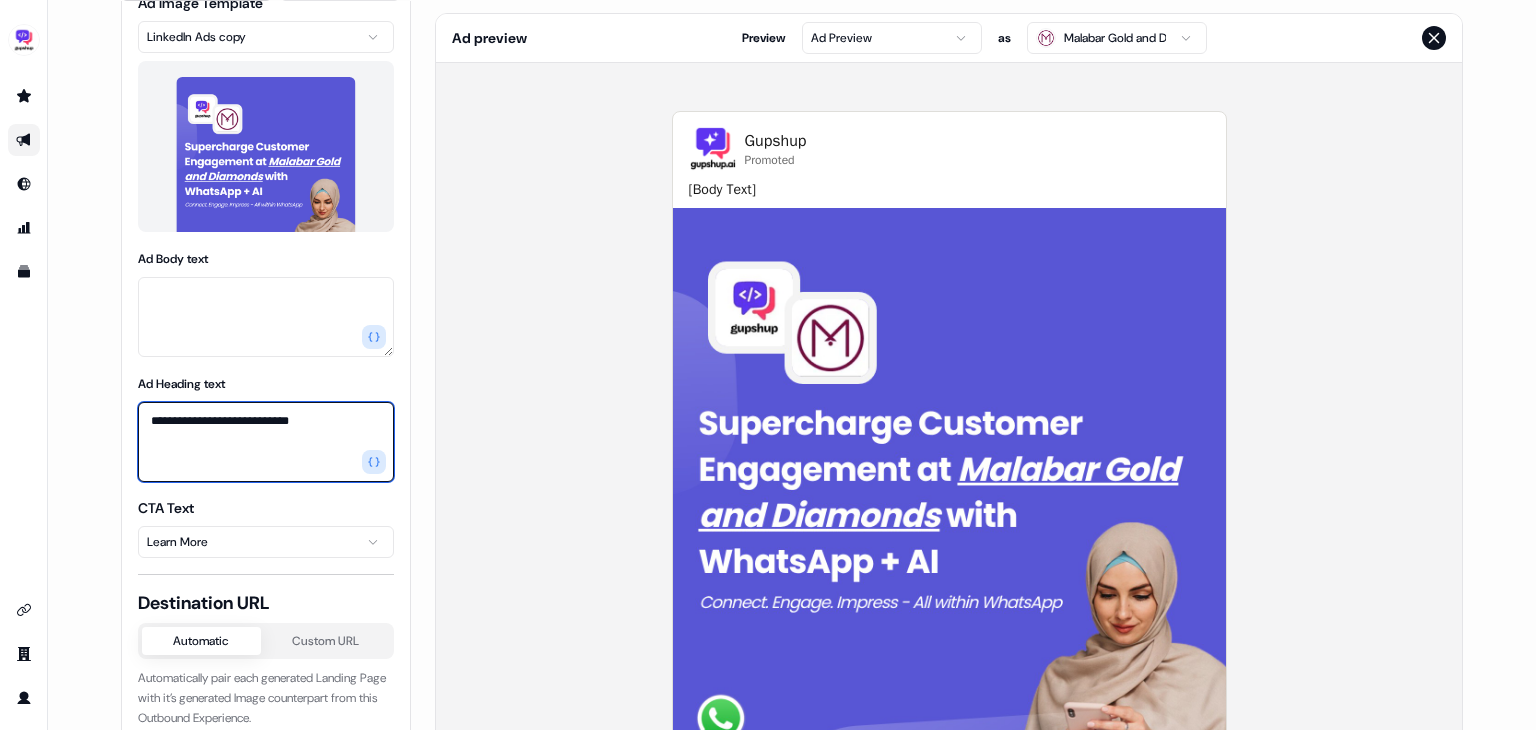 type on "**********" 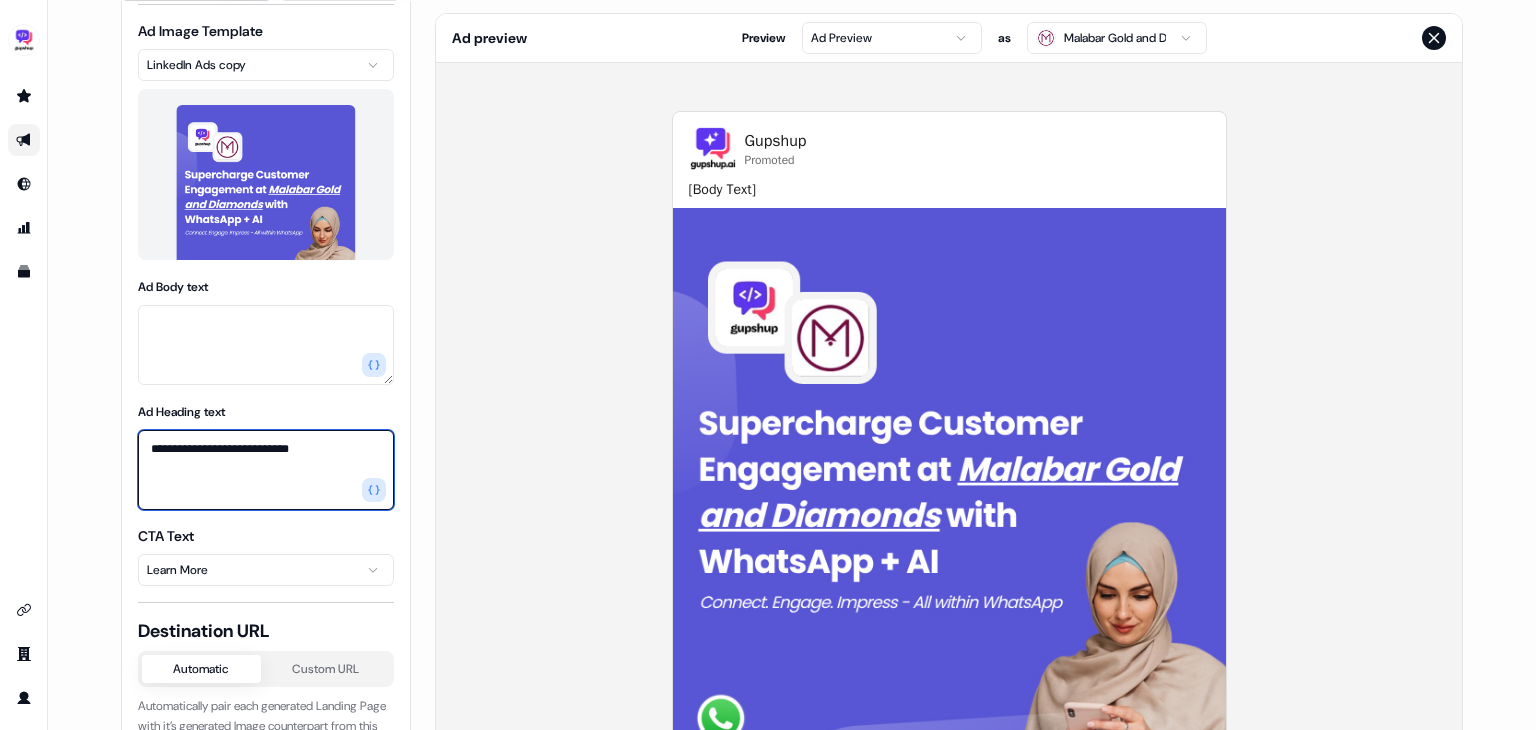 scroll, scrollTop: 158, scrollLeft: 0, axis: vertical 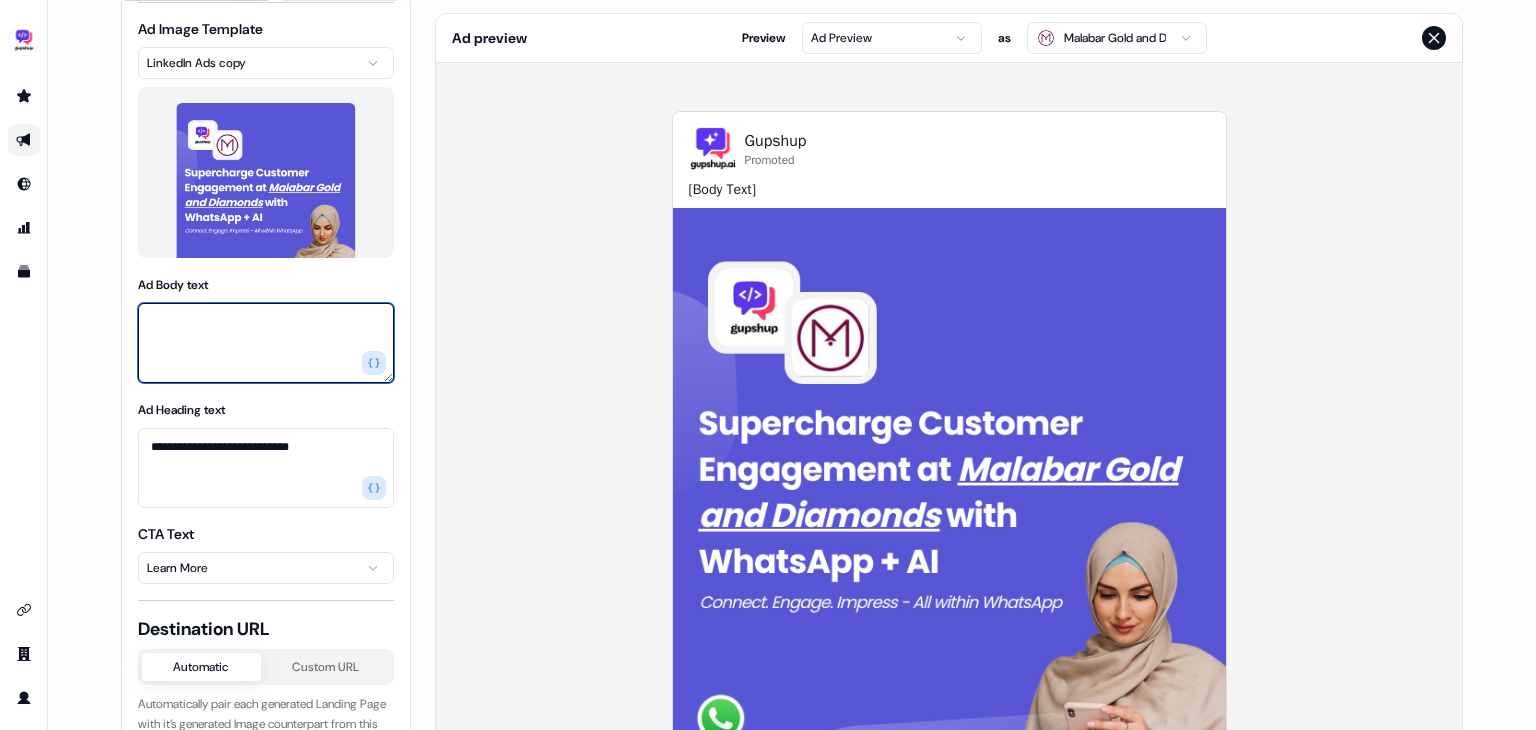 click on "Ad Body text" at bounding box center [266, 343] 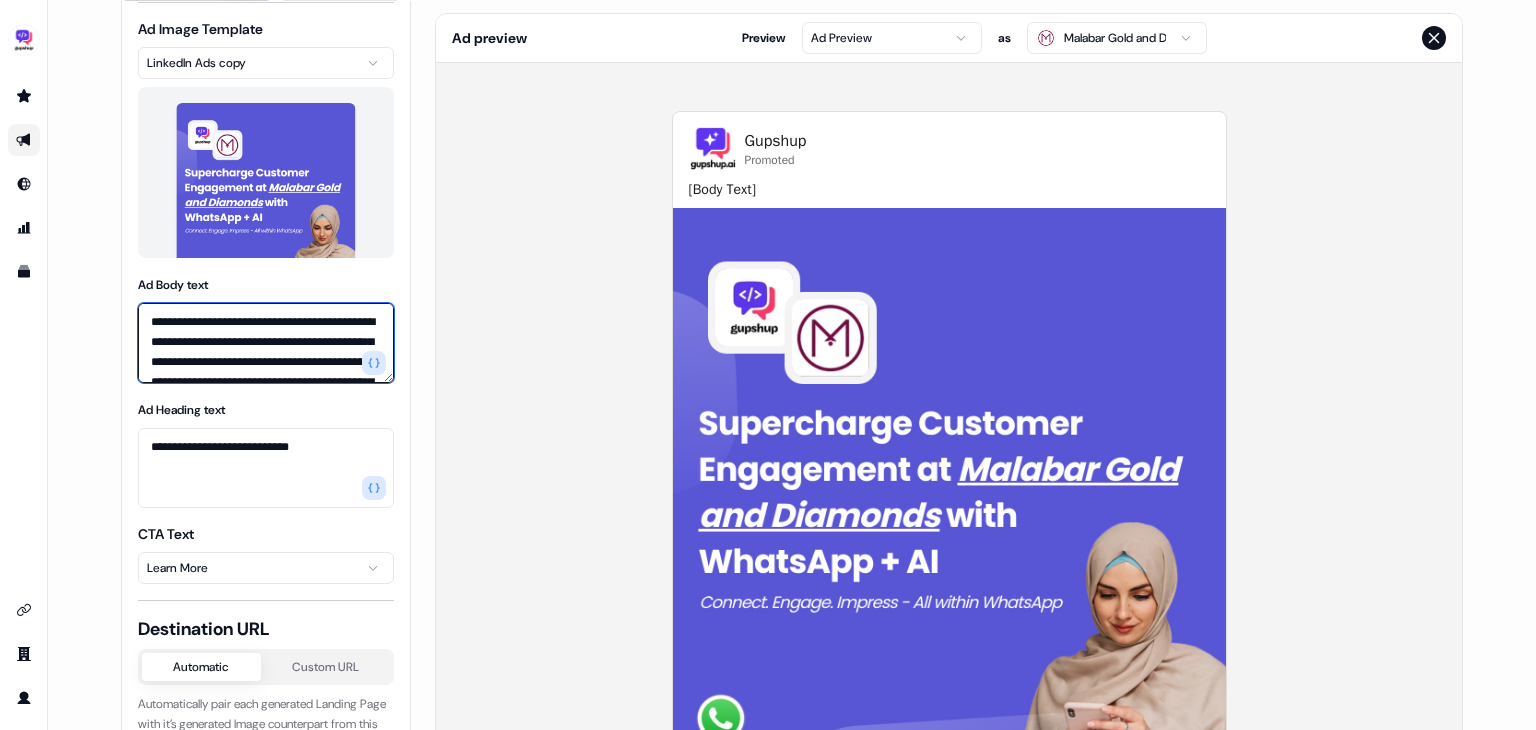 scroll, scrollTop: 48, scrollLeft: 0, axis: vertical 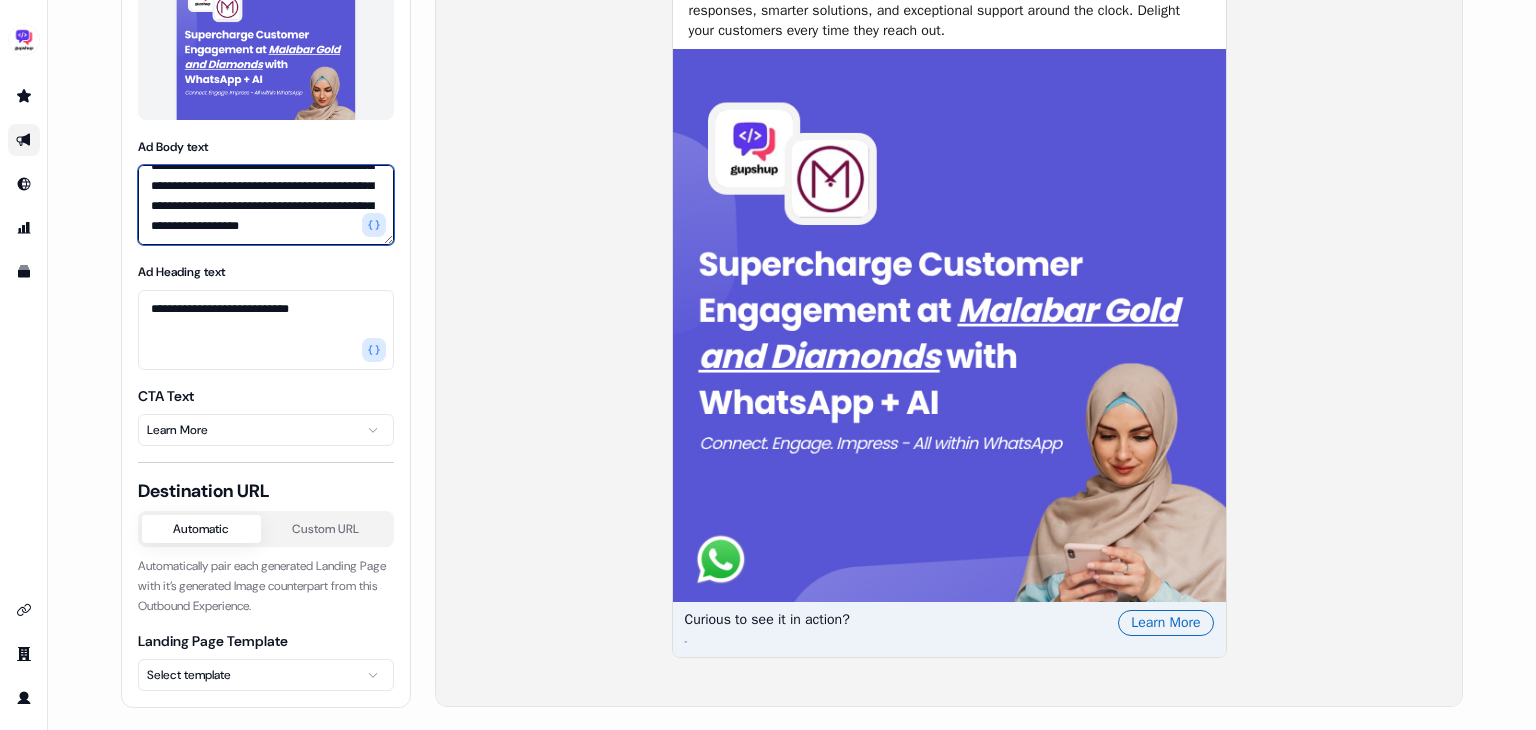 type on "**********" 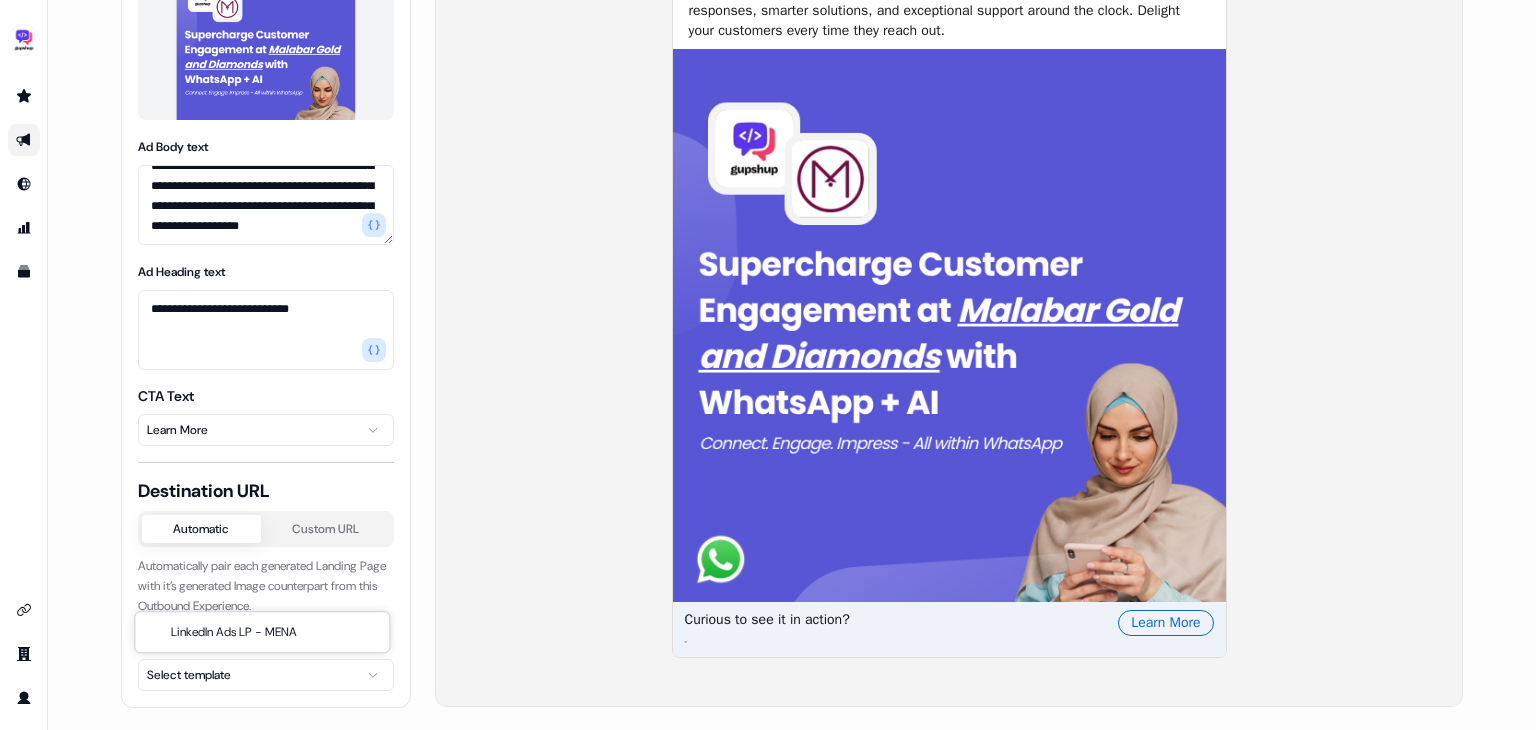 click on "**********" at bounding box center [768, 365] 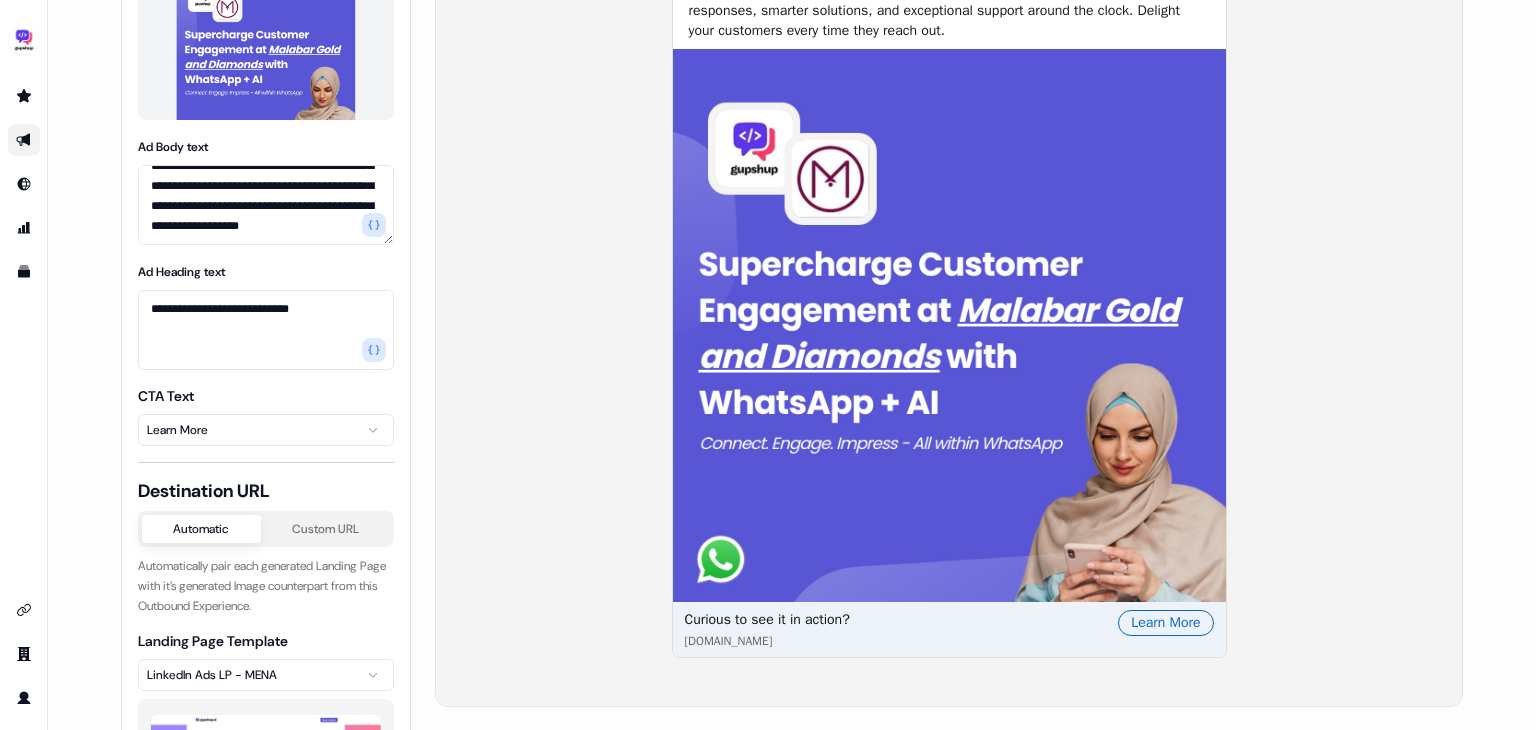 scroll, scrollTop: 431, scrollLeft: 0, axis: vertical 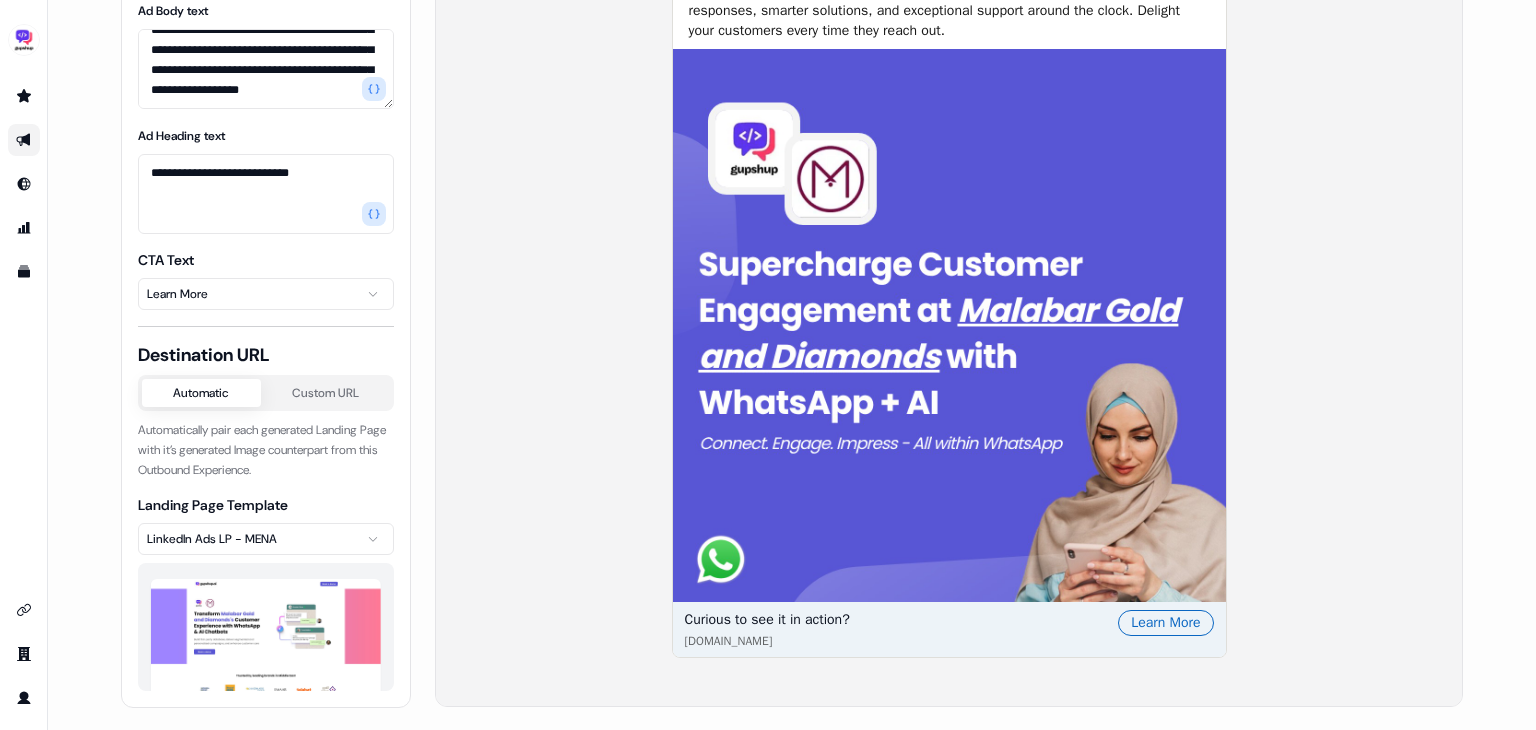 click on "**********" at bounding box center (768, 365) 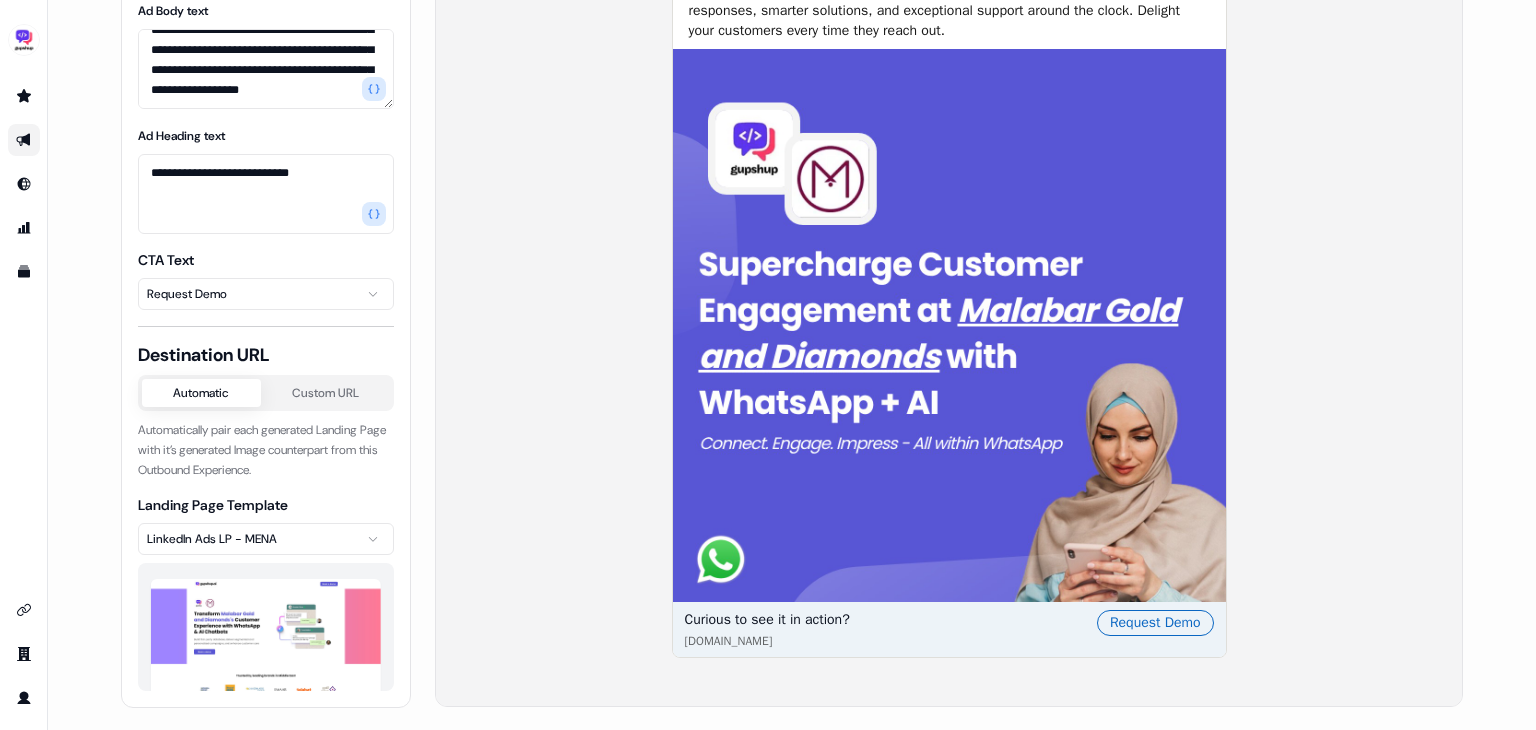scroll, scrollTop: 0, scrollLeft: 0, axis: both 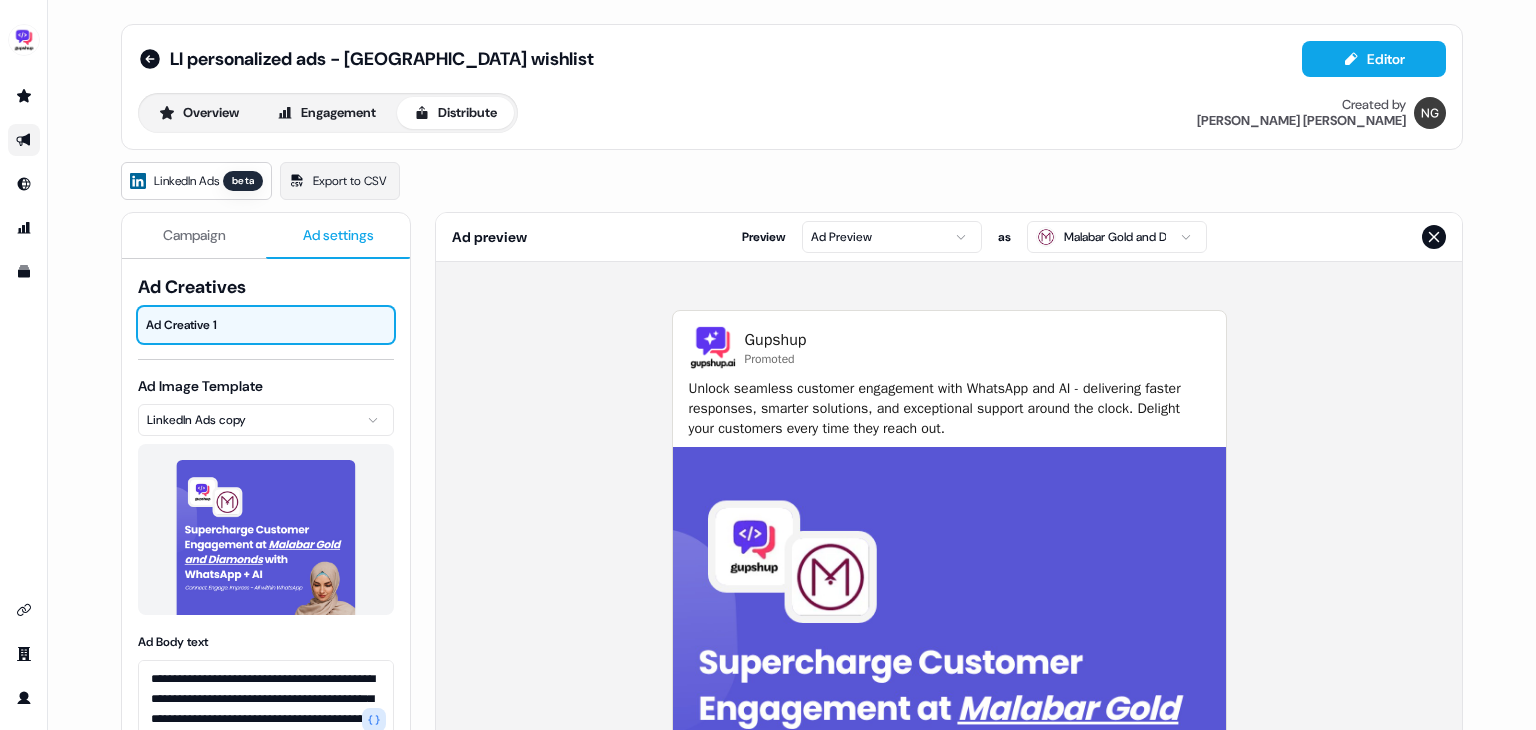 click on "Campaign" at bounding box center (194, 235) 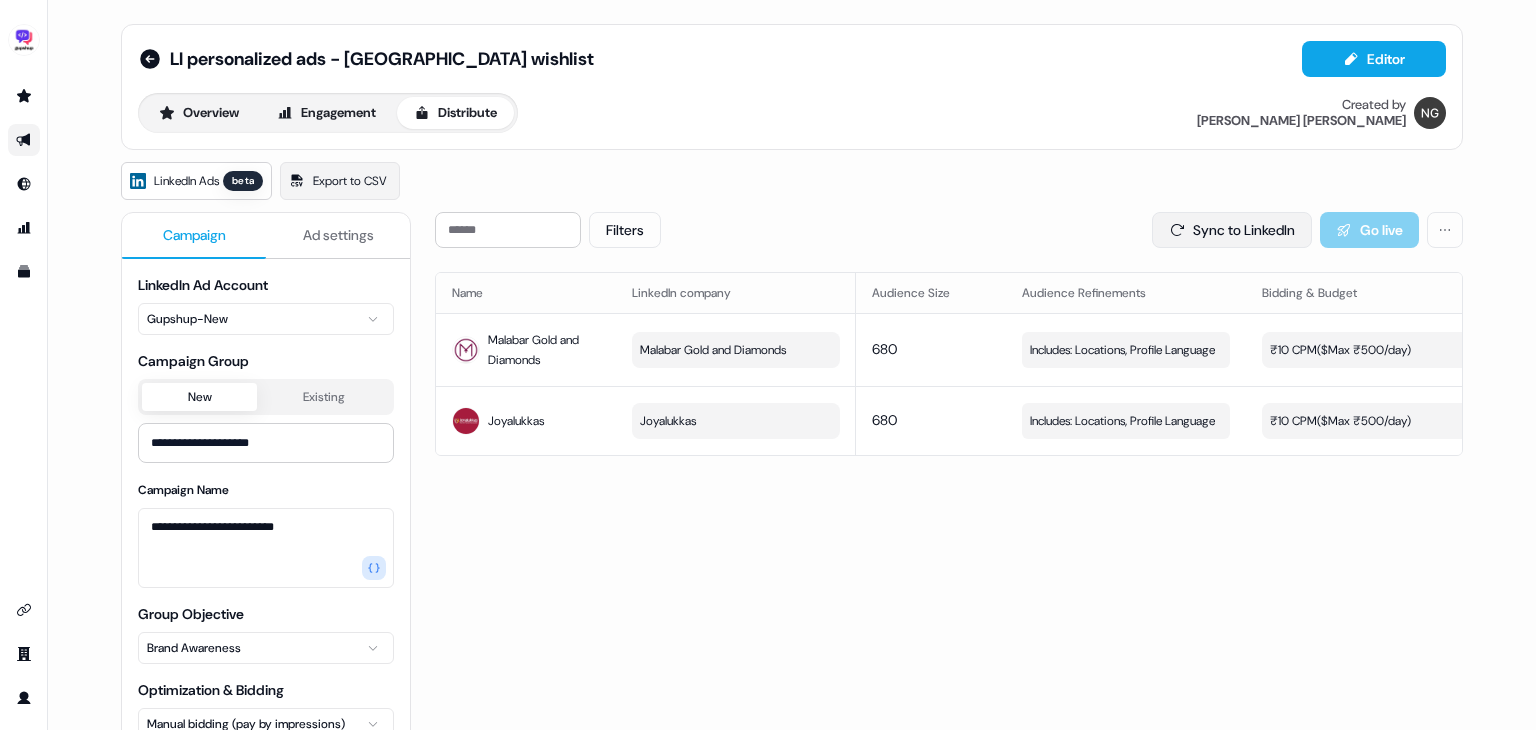 click on "Sync to LinkedIn" at bounding box center [1232, 230] 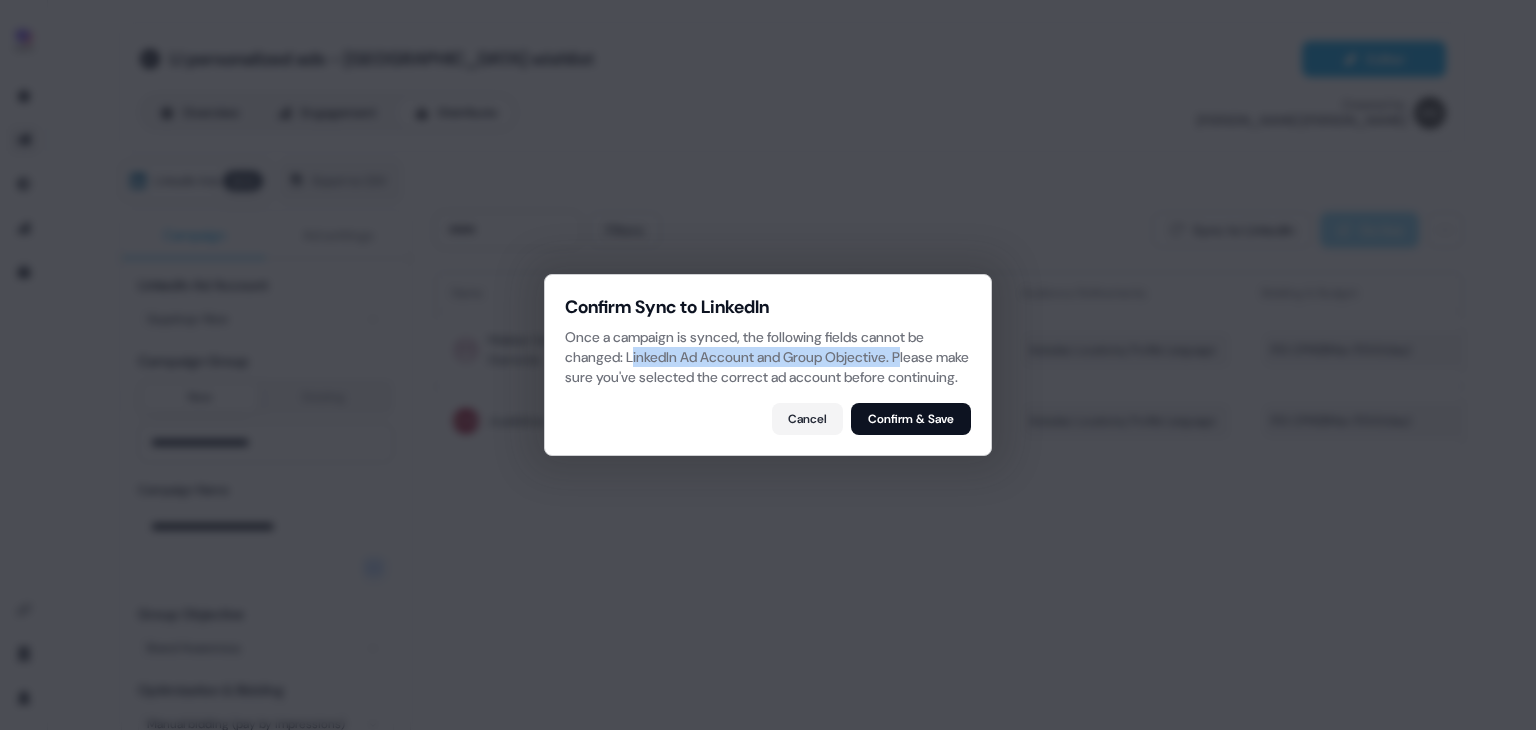 drag, startPoint x: 632, startPoint y: 351, endPoint x: 916, endPoint y: 350, distance: 284.00177 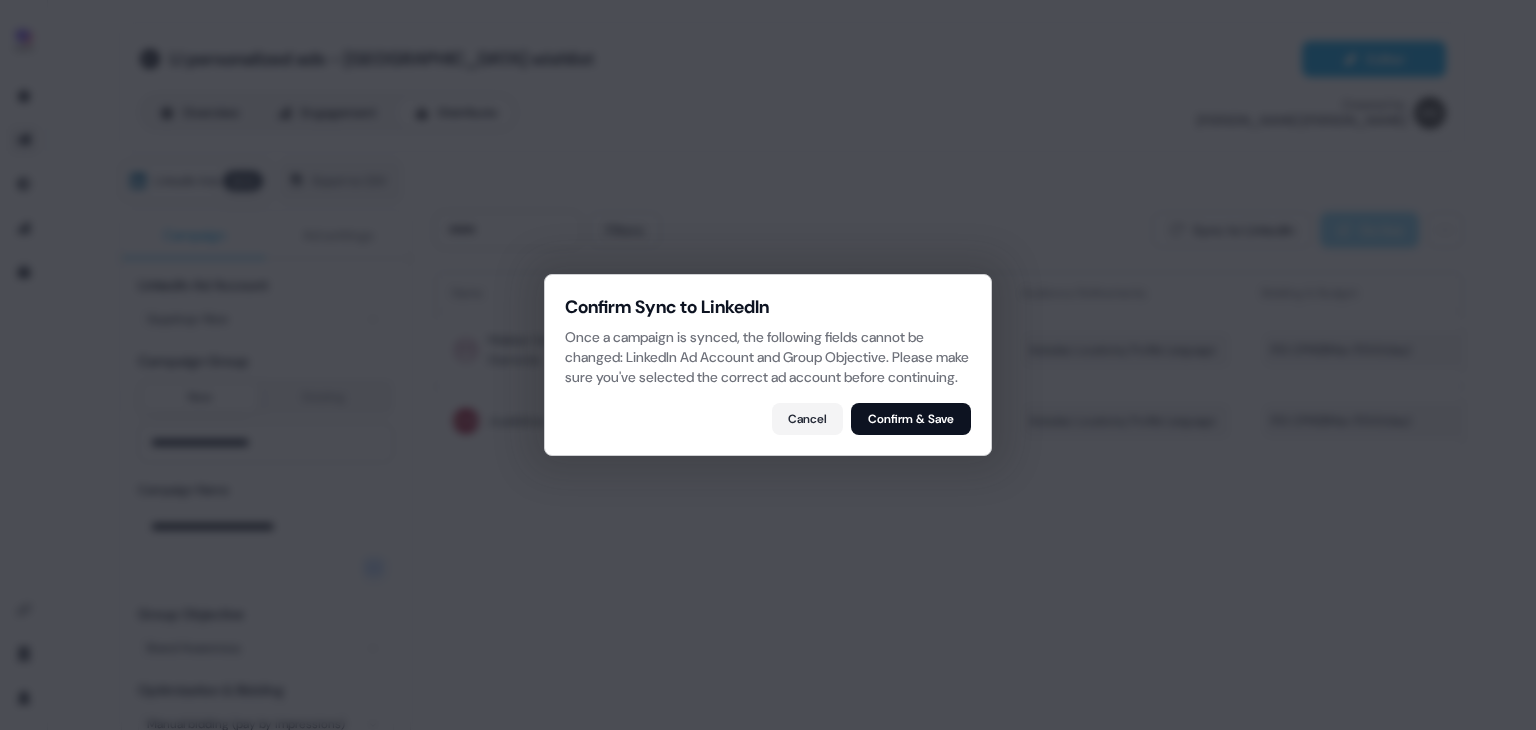 click on "Once a campaign is synced, the following fields cannot be changed: LinkedIn Ad Account and Group Objective. Please make sure you've selected the correct ad account before continuing." at bounding box center [768, 357] 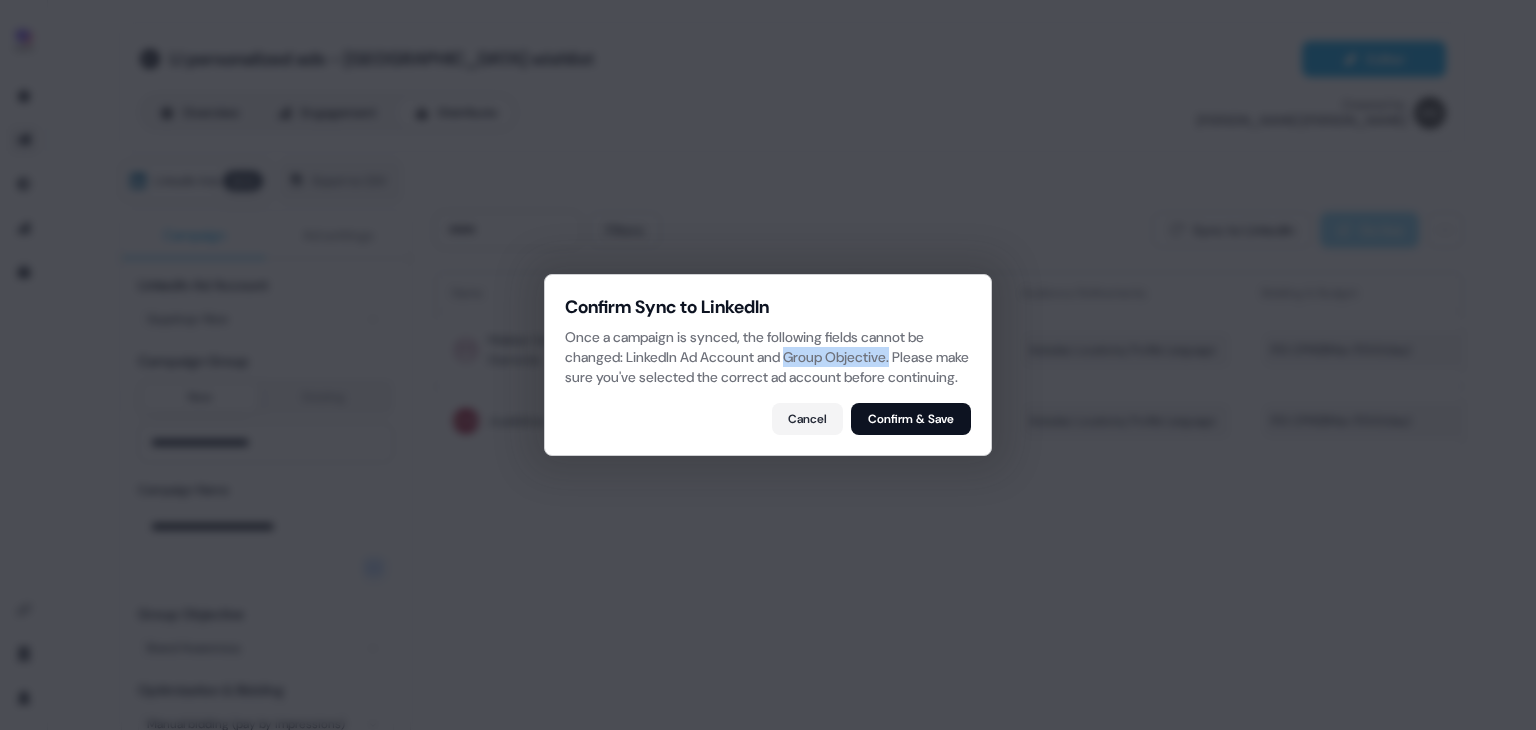 drag, startPoint x: 798, startPoint y: 345, endPoint x: 909, endPoint y: 353, distance: 111.28792 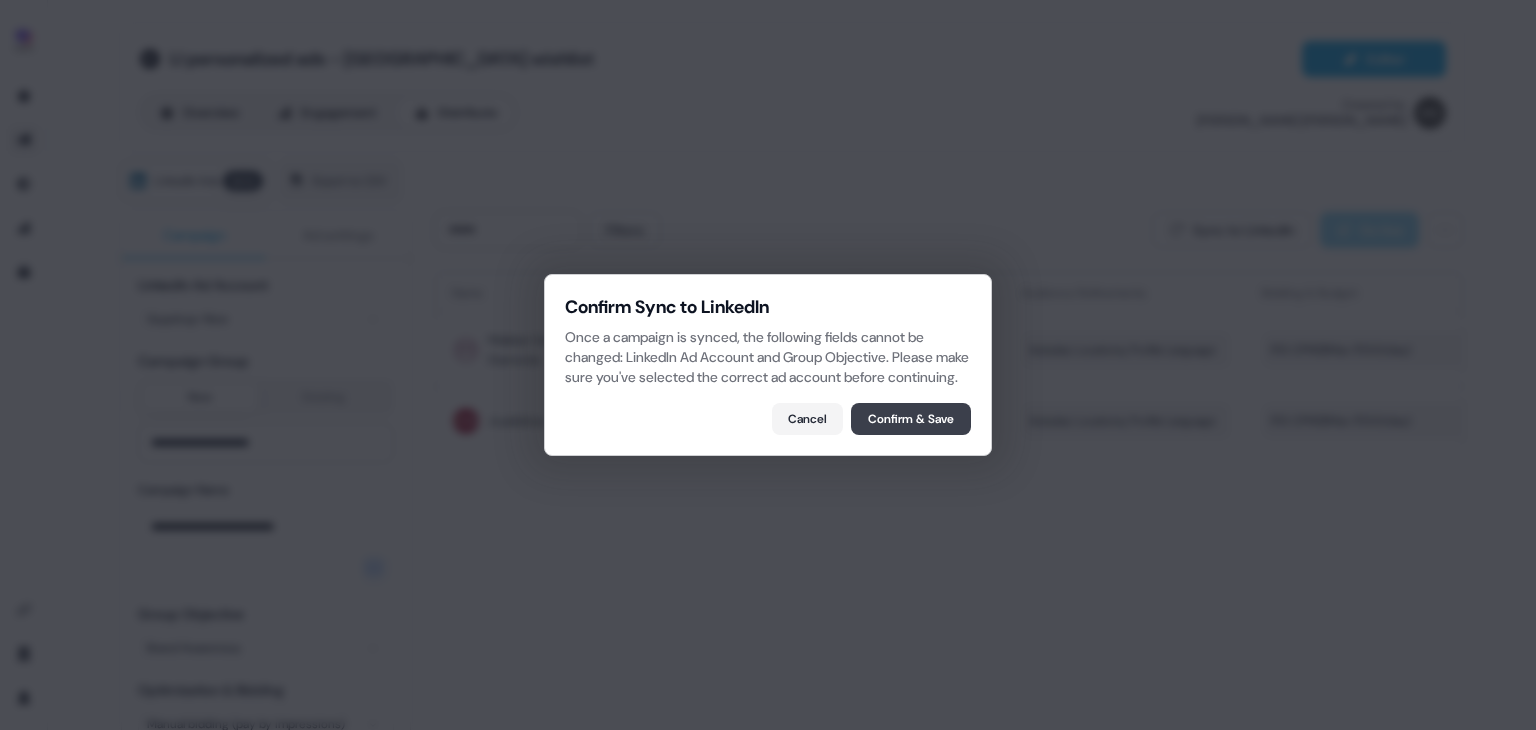 click on "Confirm & Save" at bounding box center [911, 419] 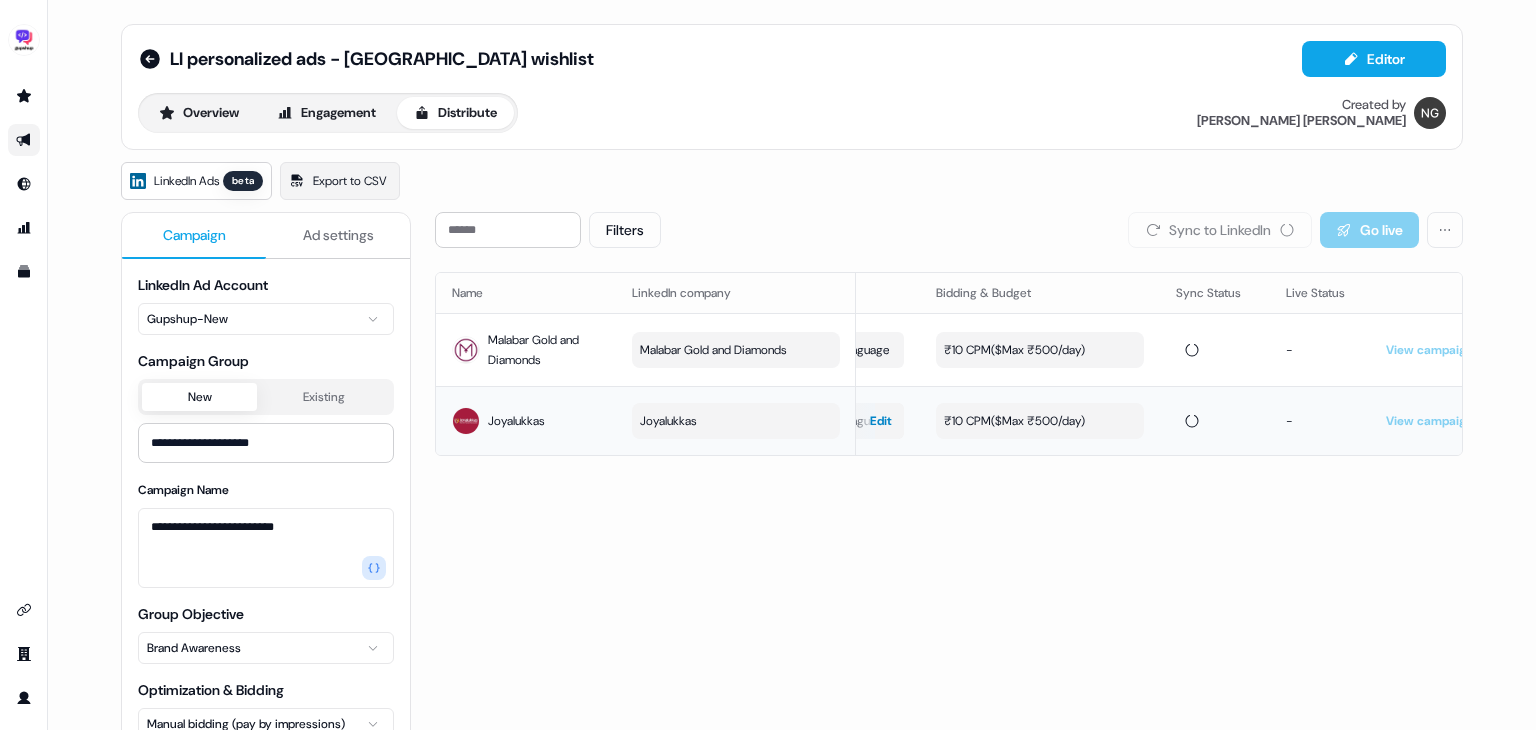 scroll, scrollTop: 0, scrollLeft: 373, axis: horizontal 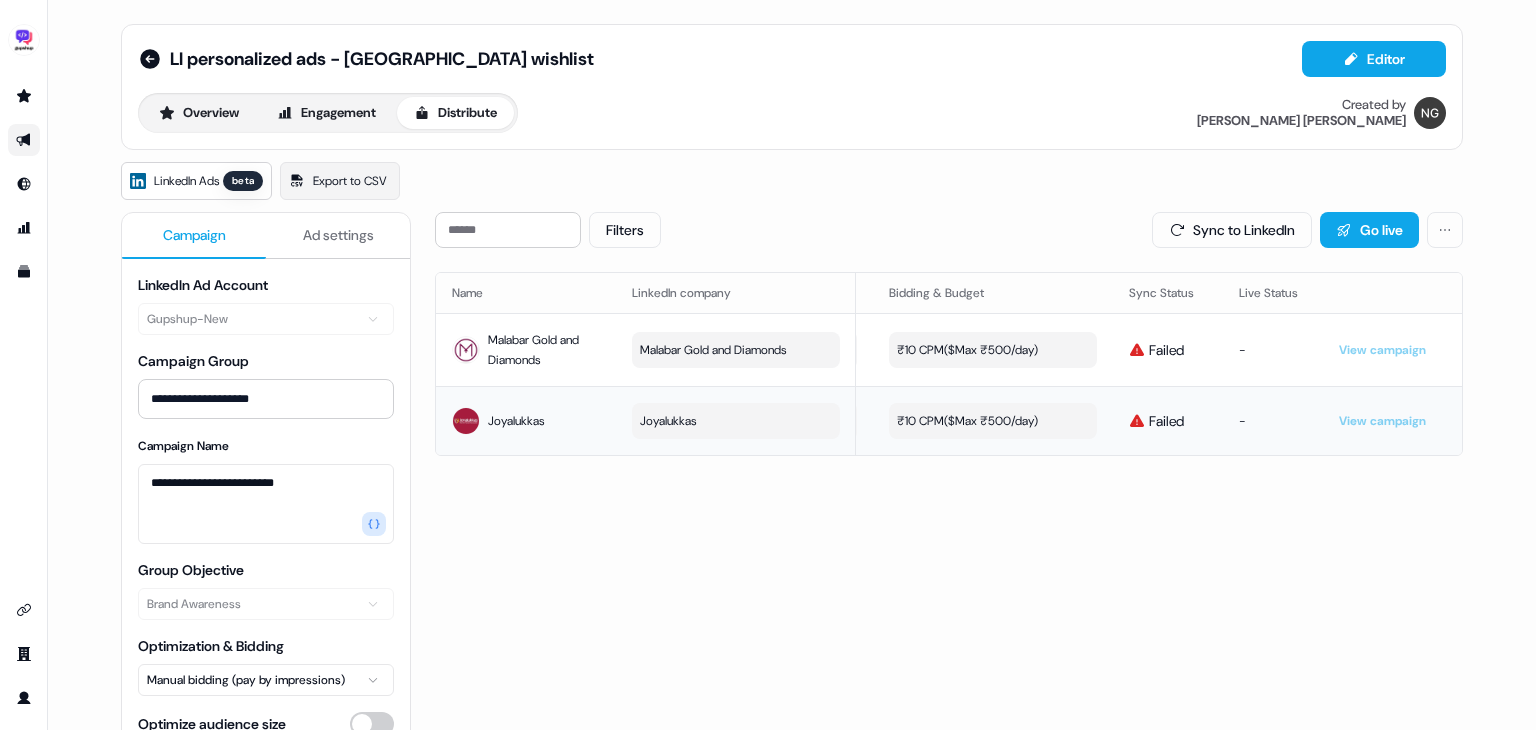 click on "Ad settings" at bounding box center (338, 236) 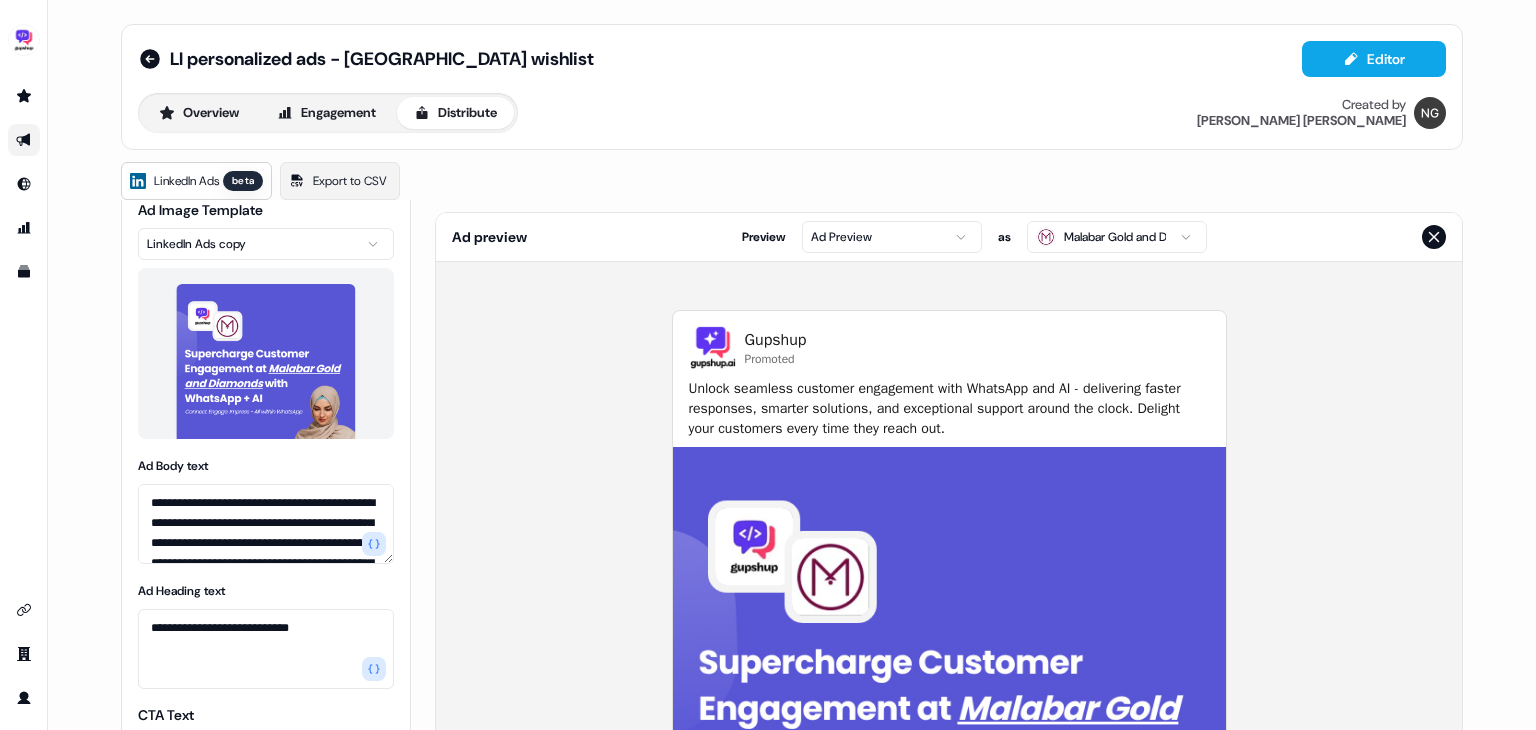 scroll, scrollTop: 200, scrollLeft: 0, axis: vertical 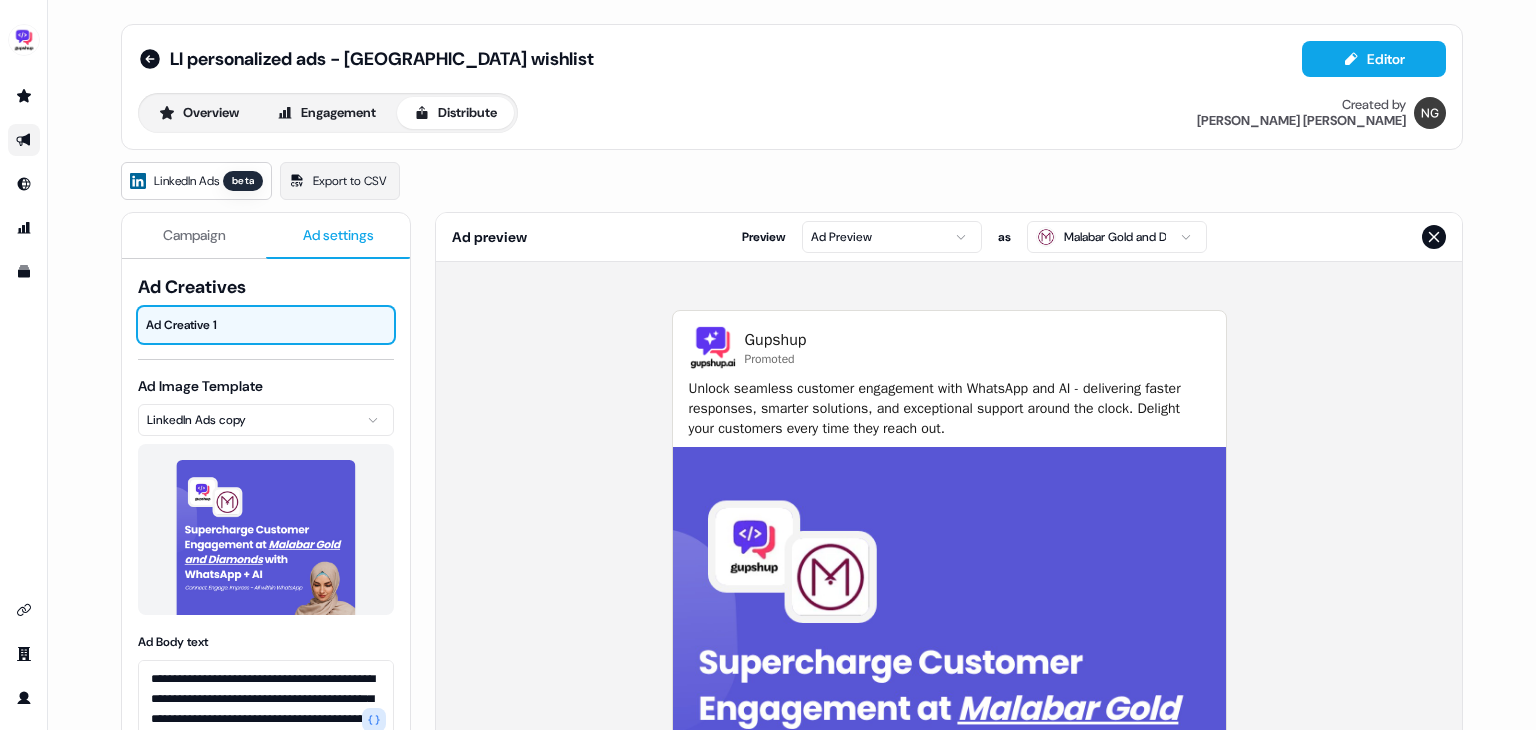 click on "LinkedIn Ads" at bounding box center (186, 181) 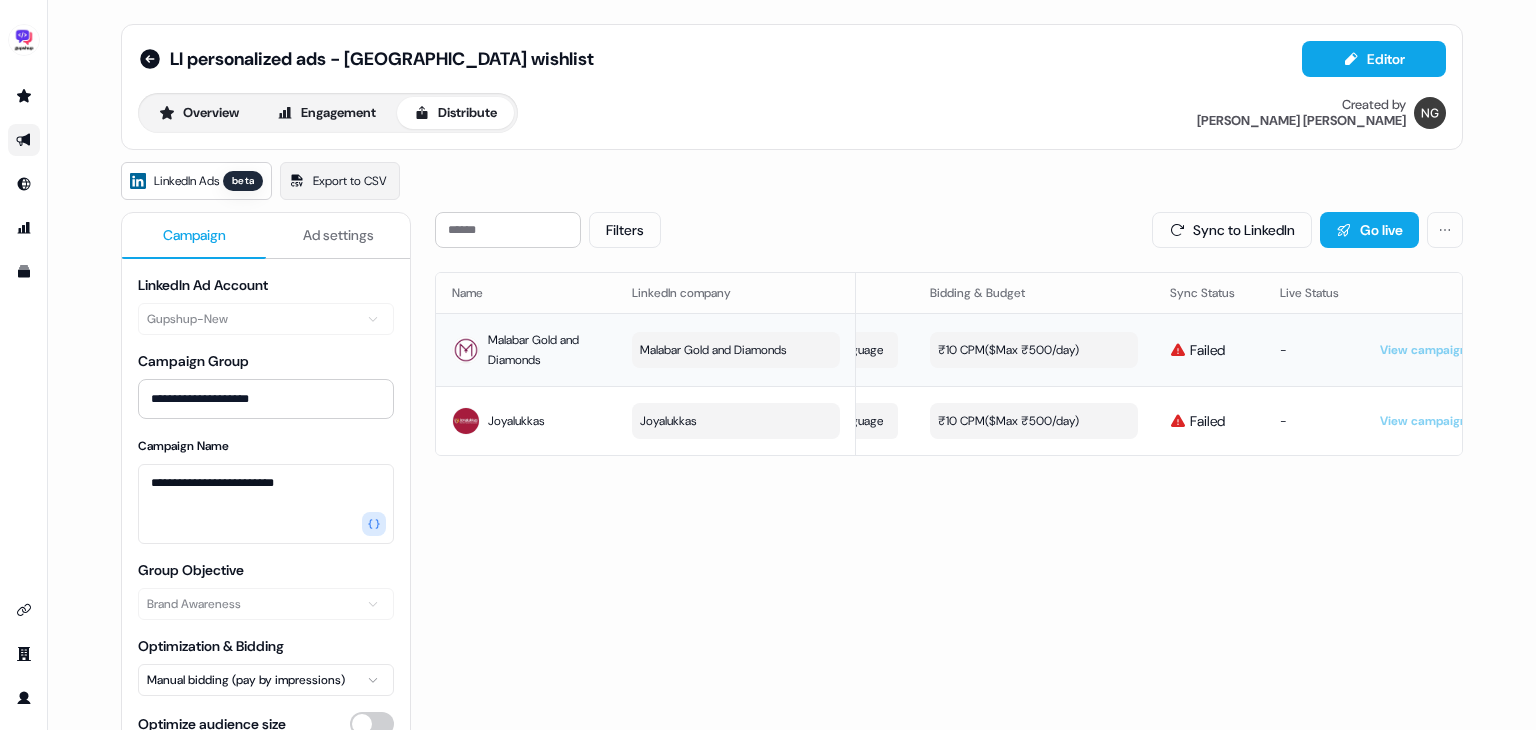 scroll, scrollTop: 0, scrollLeft: 373, axis: horizontal 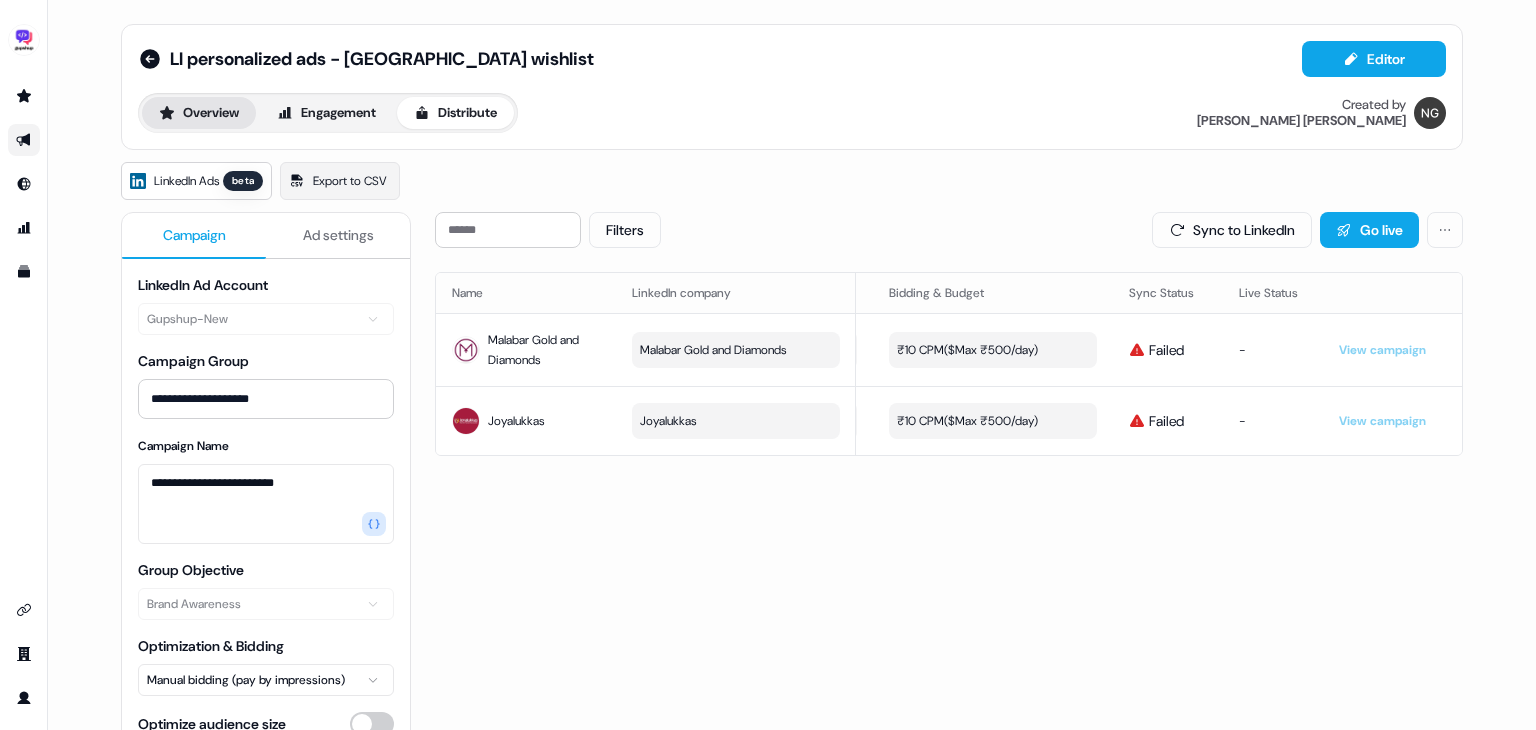 click on "Overview" at bounding box center [199, 113] 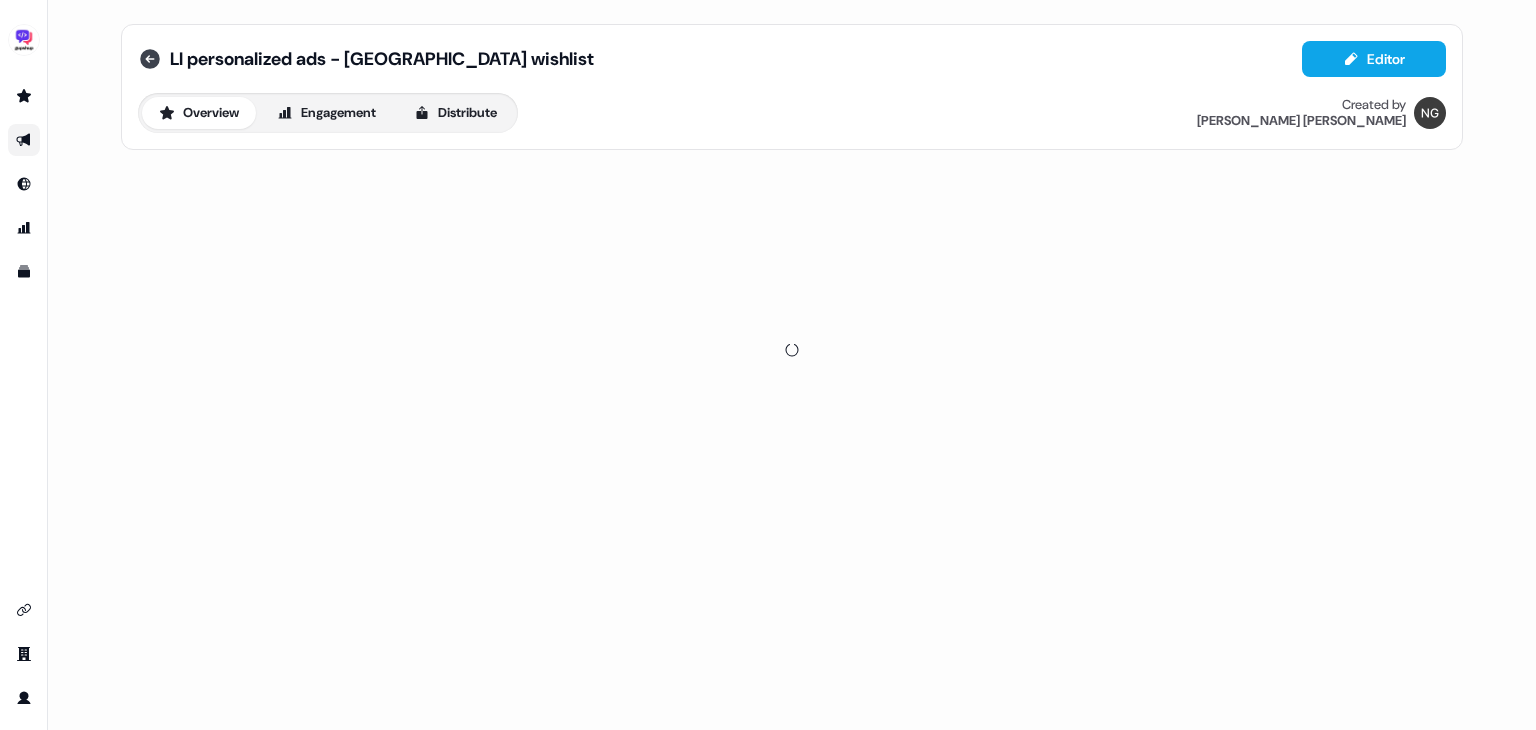 click 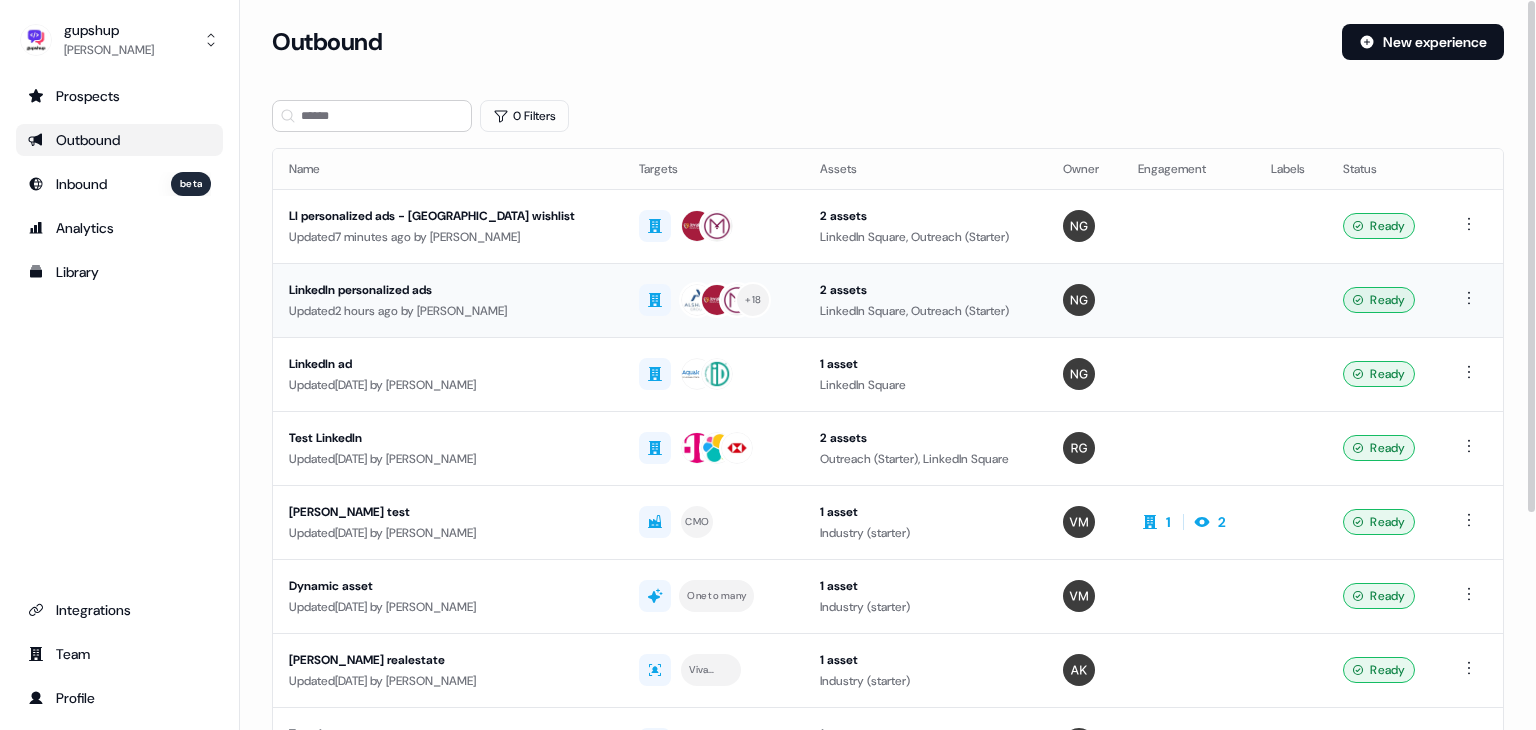 click on "LinkedIn personalized ads" at bounding box center (448, 290) 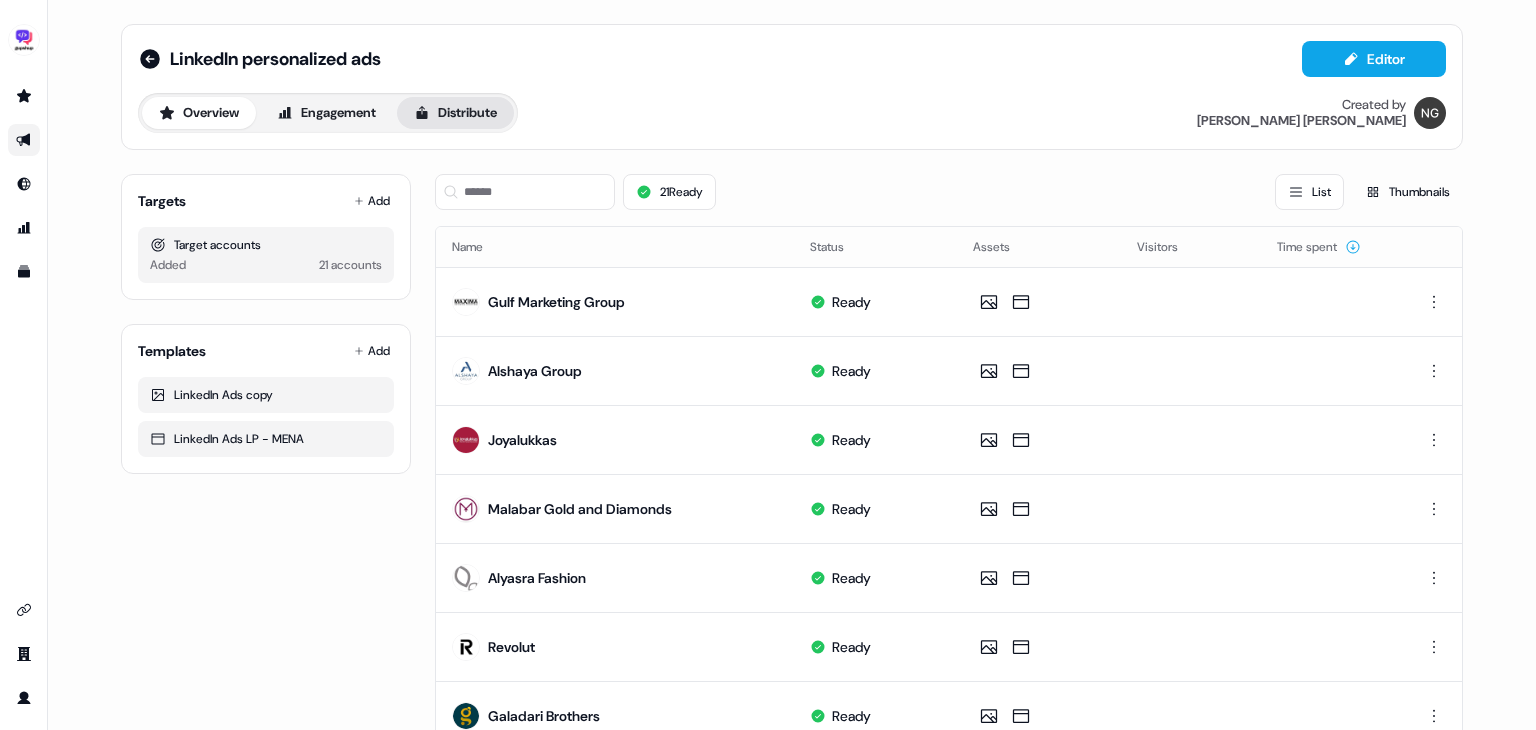 click on "Distribute" at bounding box center (455, 113) 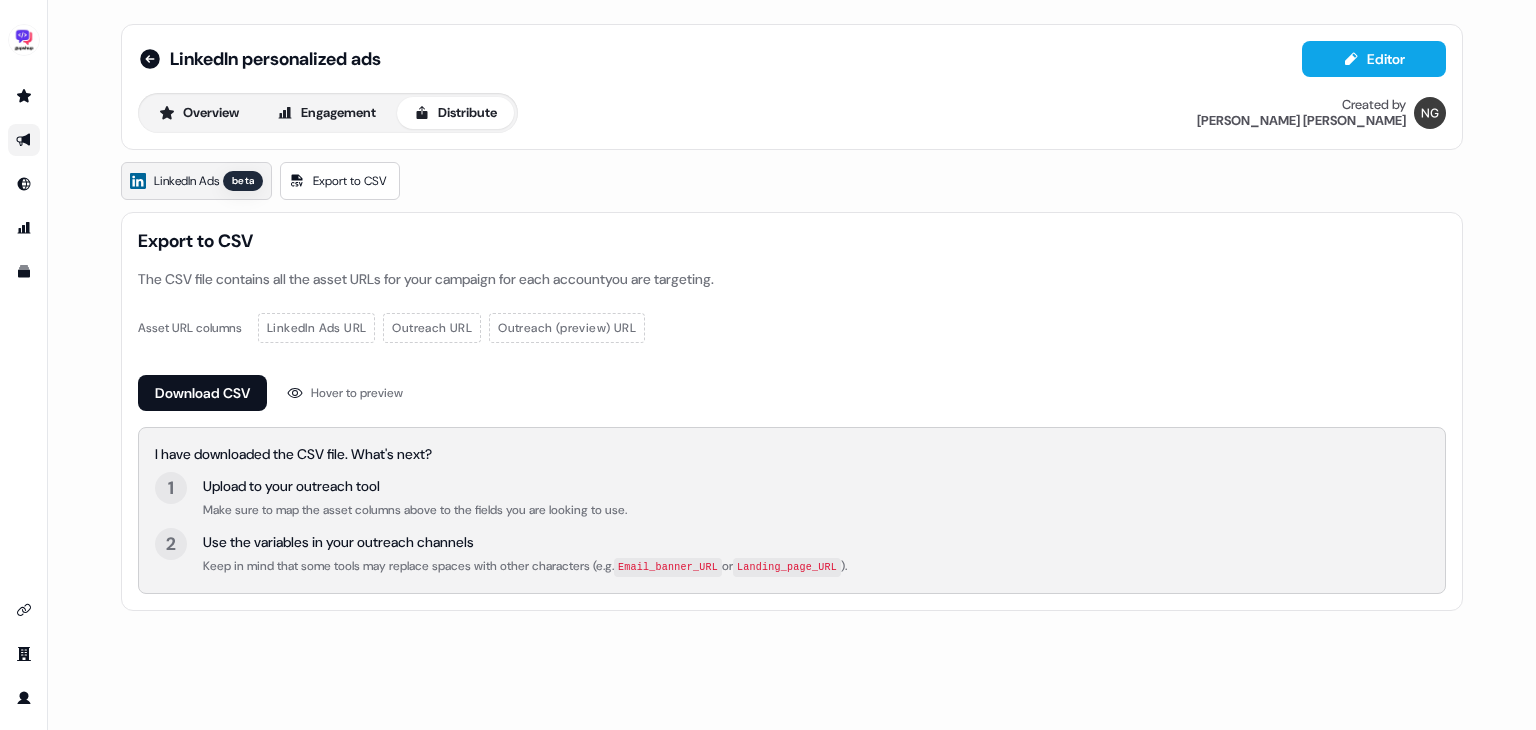 click on "beta" at bounding box center [243, 181] 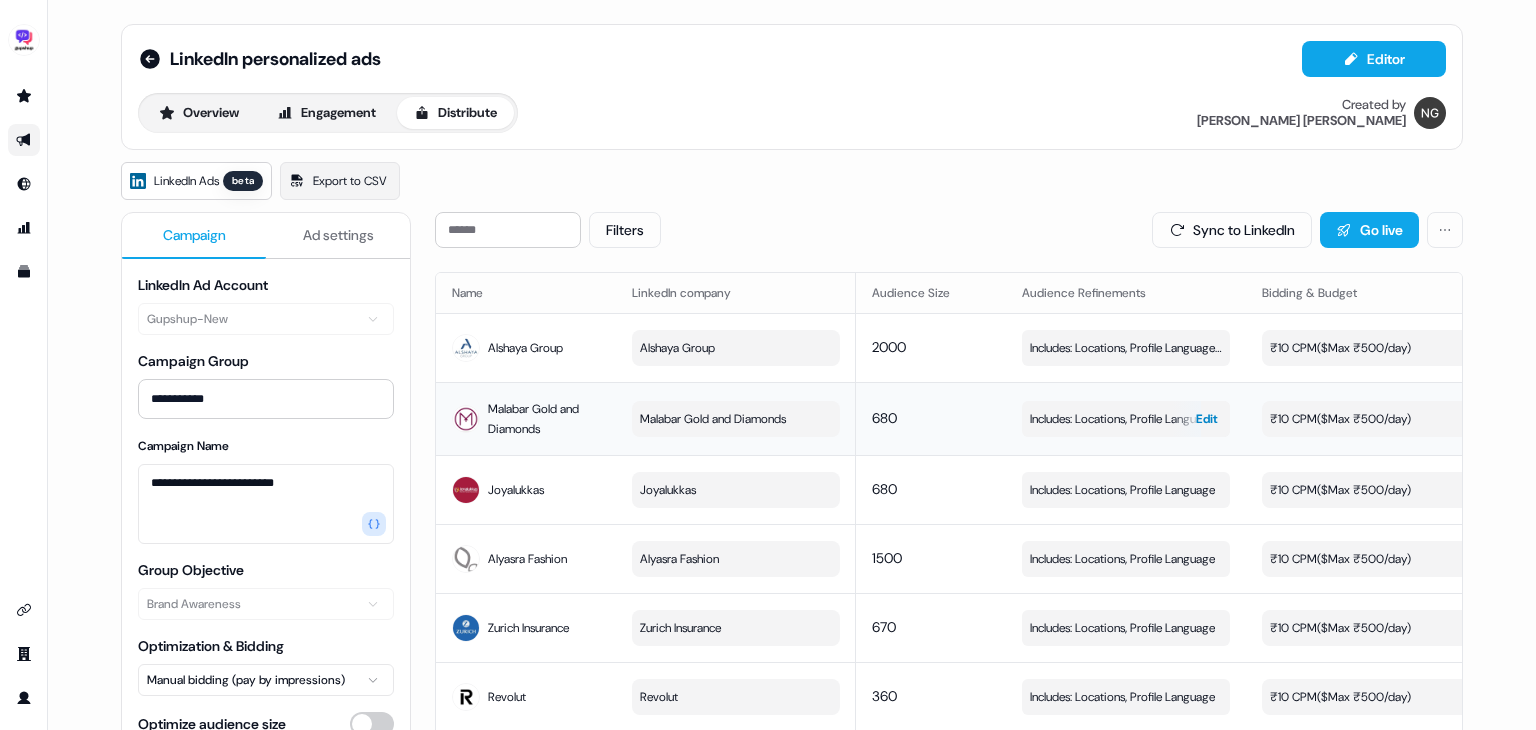 scroll, scrollTop: 0, scrollLeft: 373, axis: horizontal 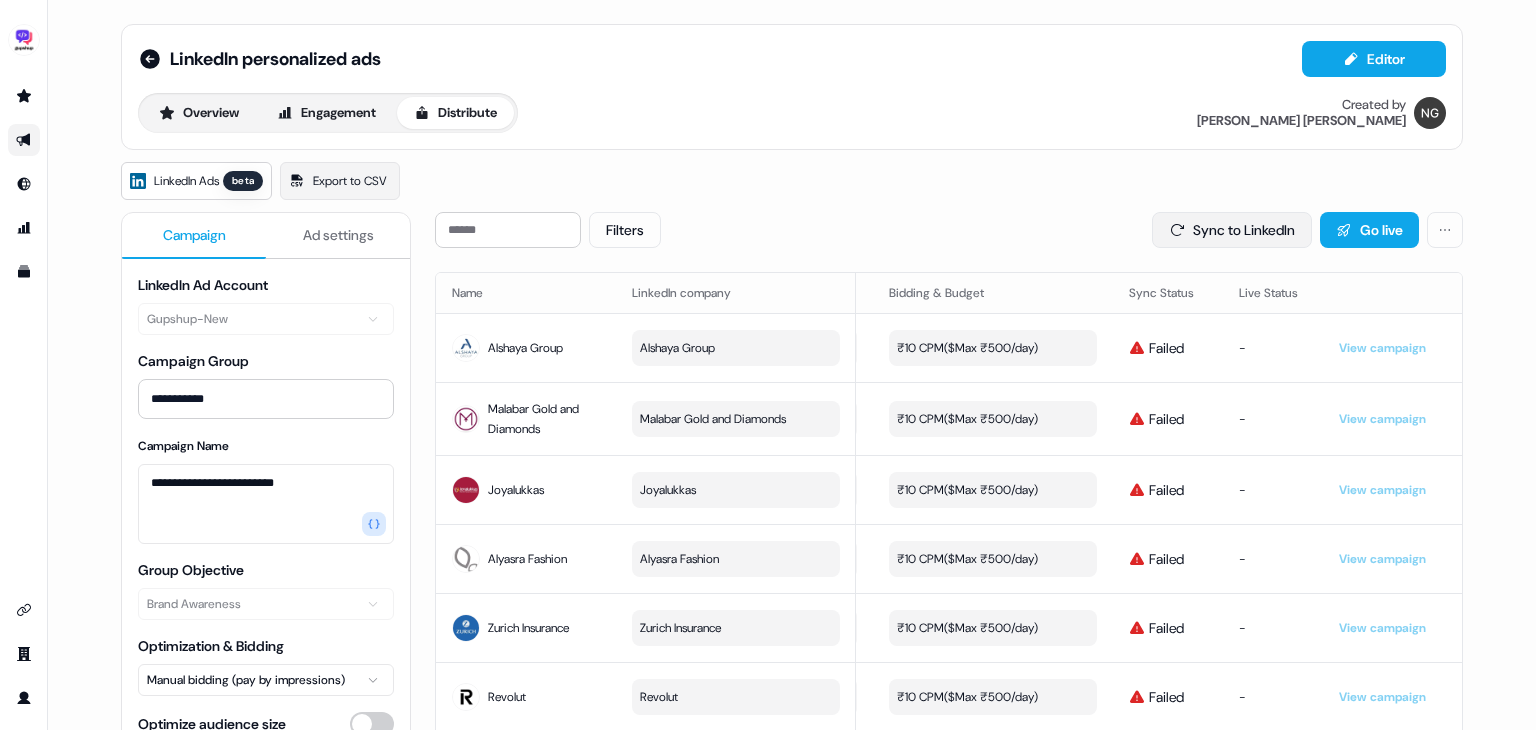 click on "Sync to LinkedIn" at bounding box center (1232, 230) 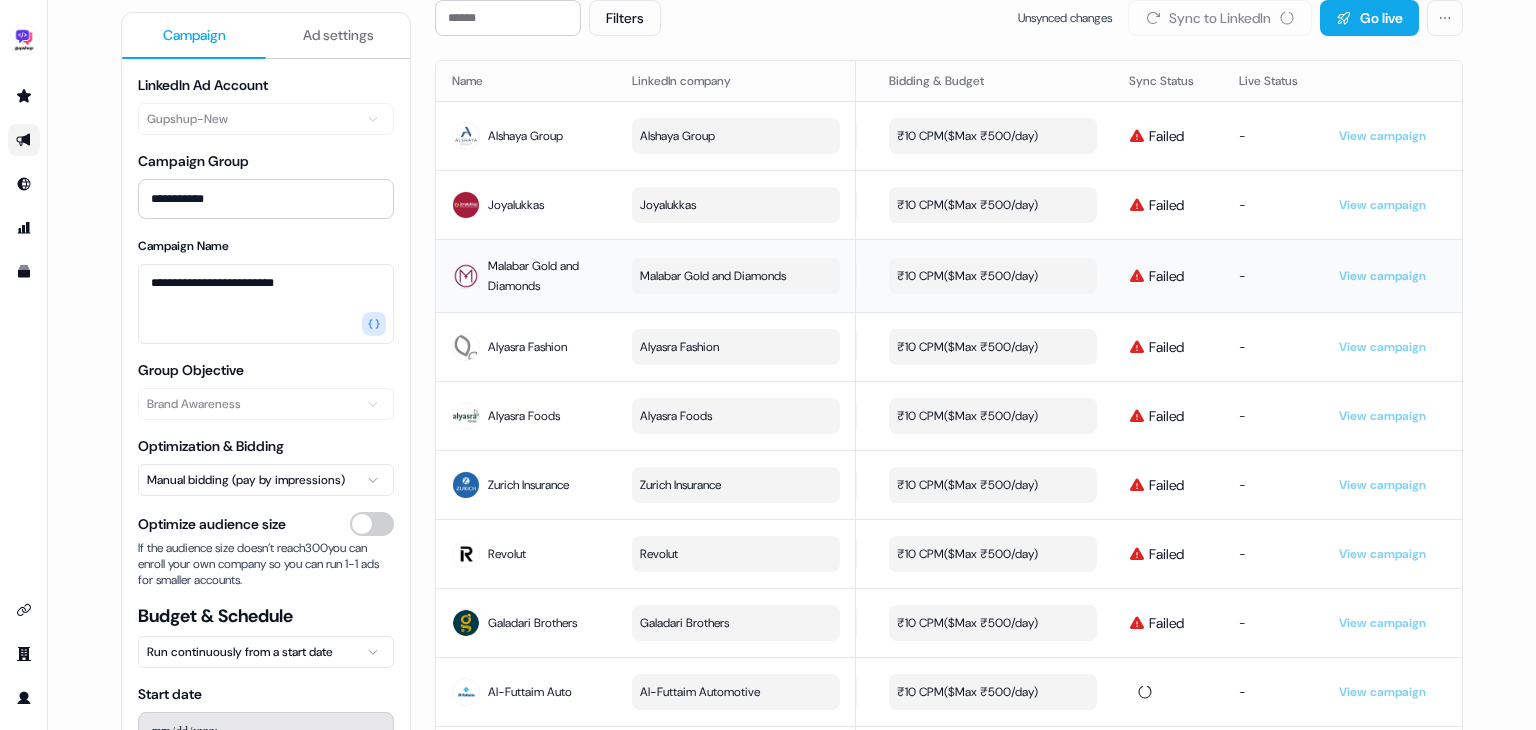 scroll, scrollTop: 0, scrollLeft: 0, axis: both 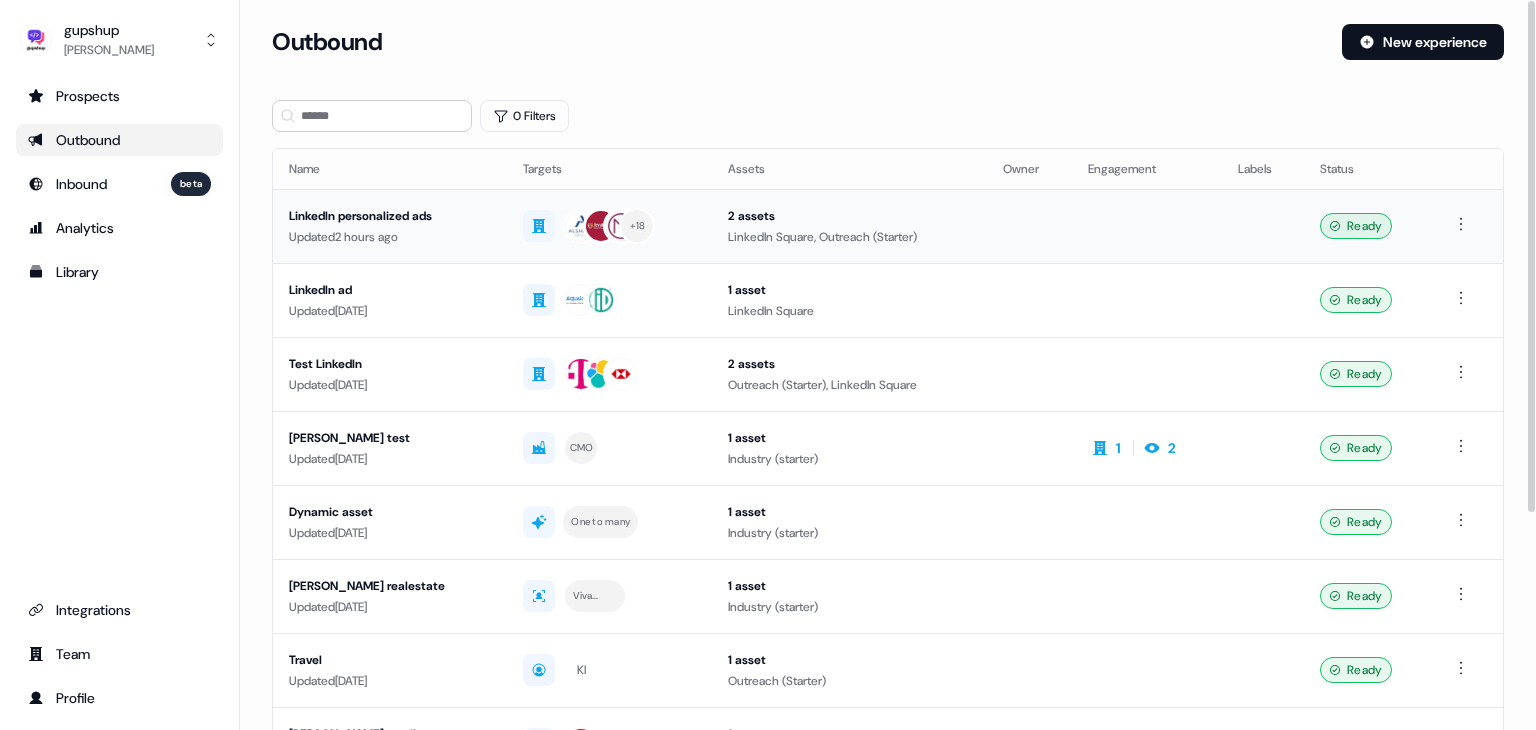 click on "LinkedIn personalized ads" at bounding box center (390, 216) 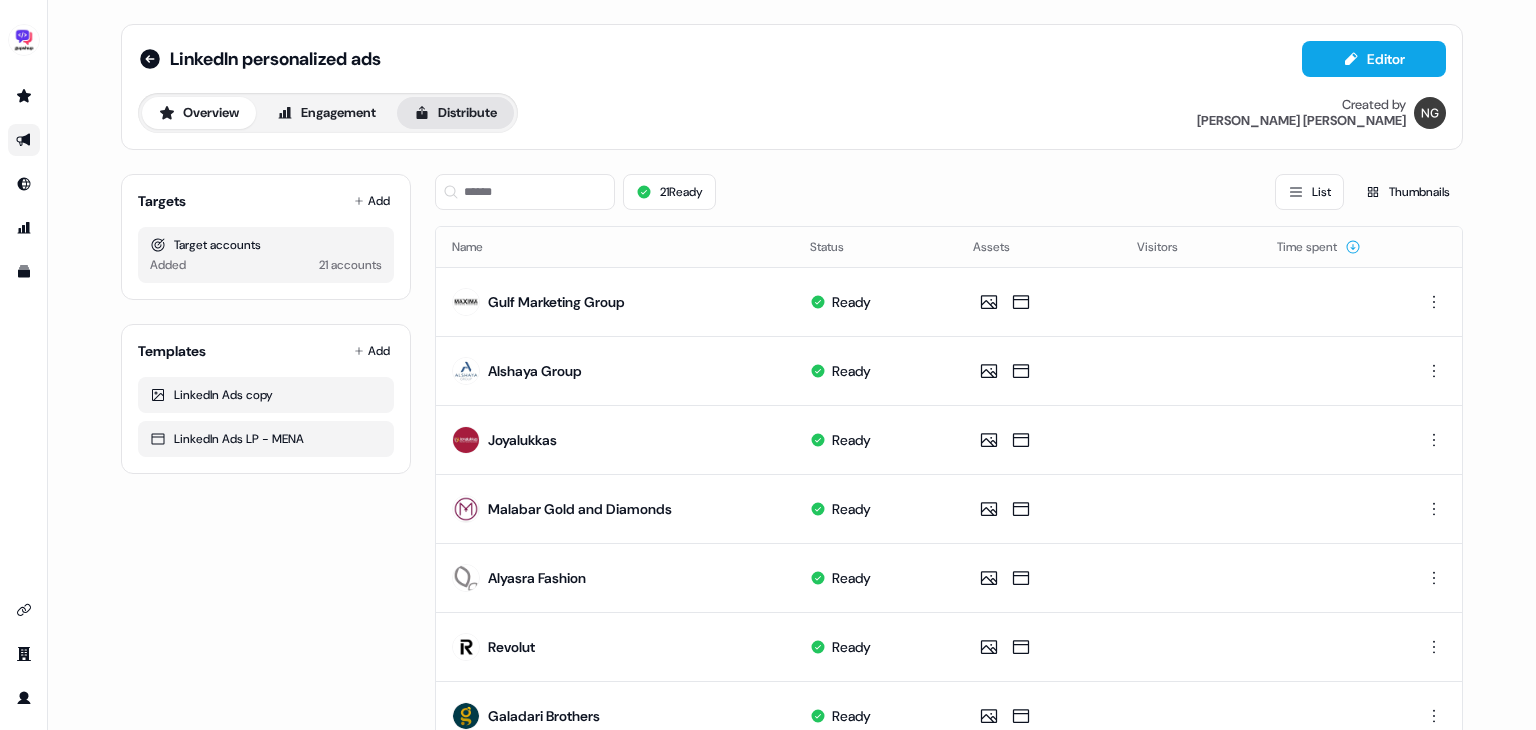click on "Distribute" at bounding box center (455, 113) 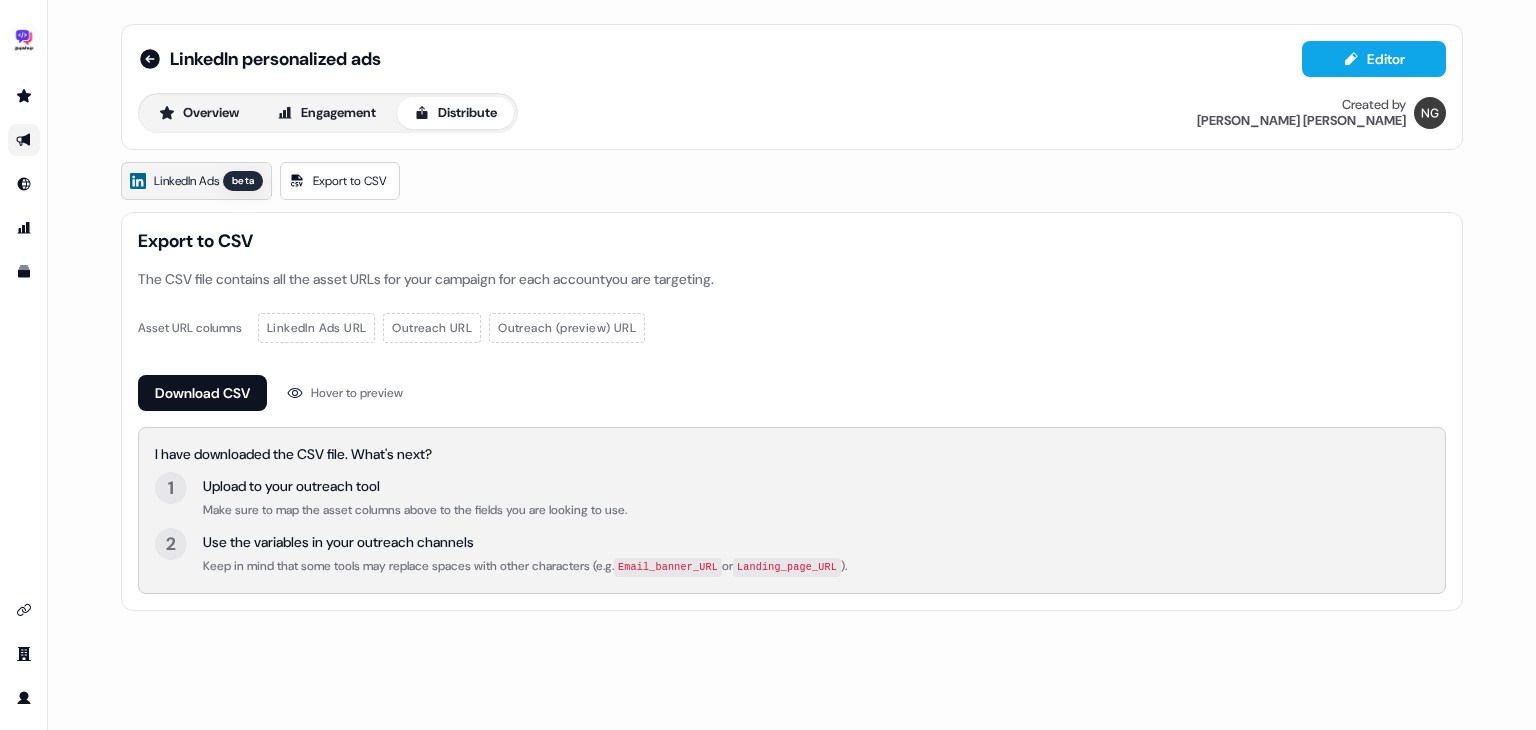 click on "LinkedIn Ads" at bounding box center (186, 181) 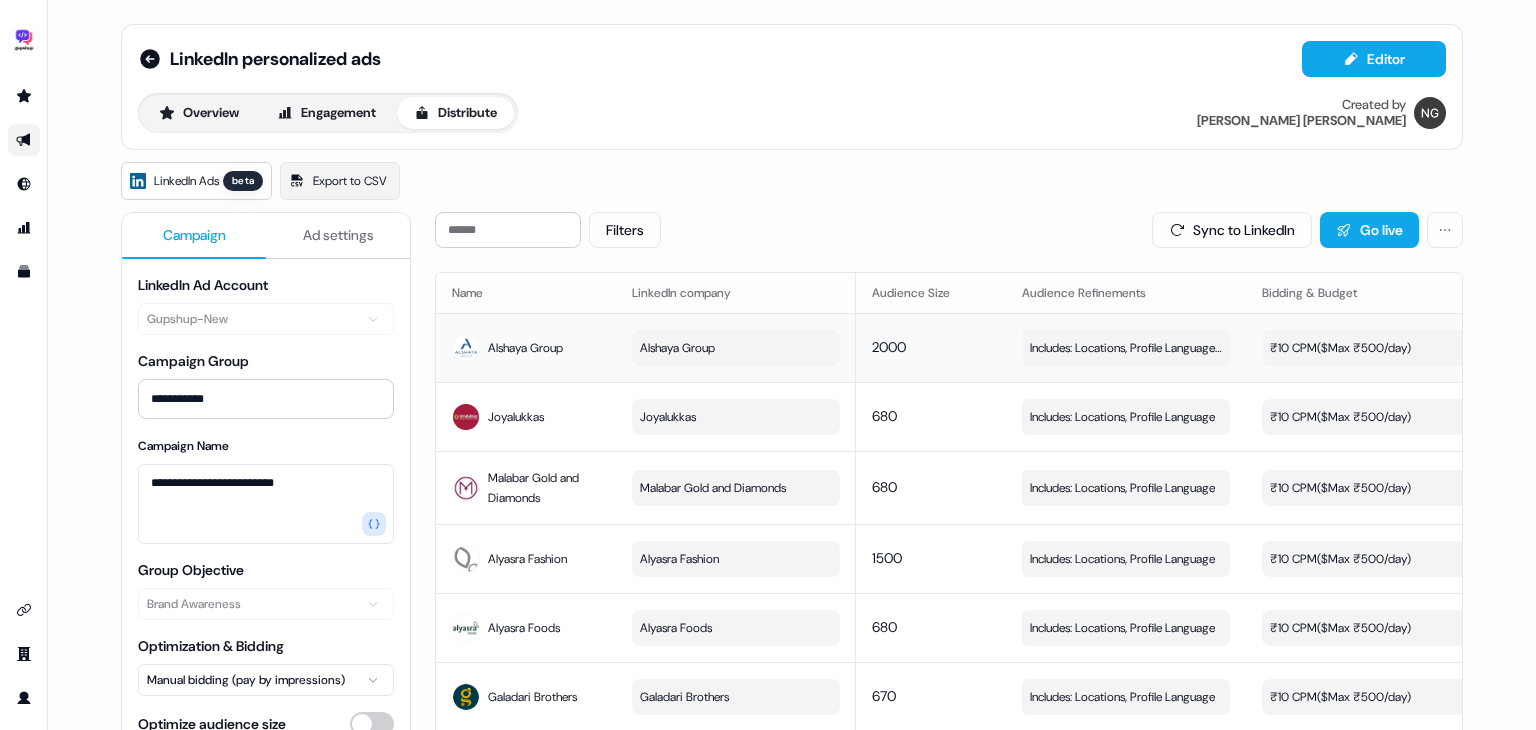 drag, startPoint x: 573, startPoint y: 349, endPoint x: 956, endPoint y: 346, distance: 383.01175 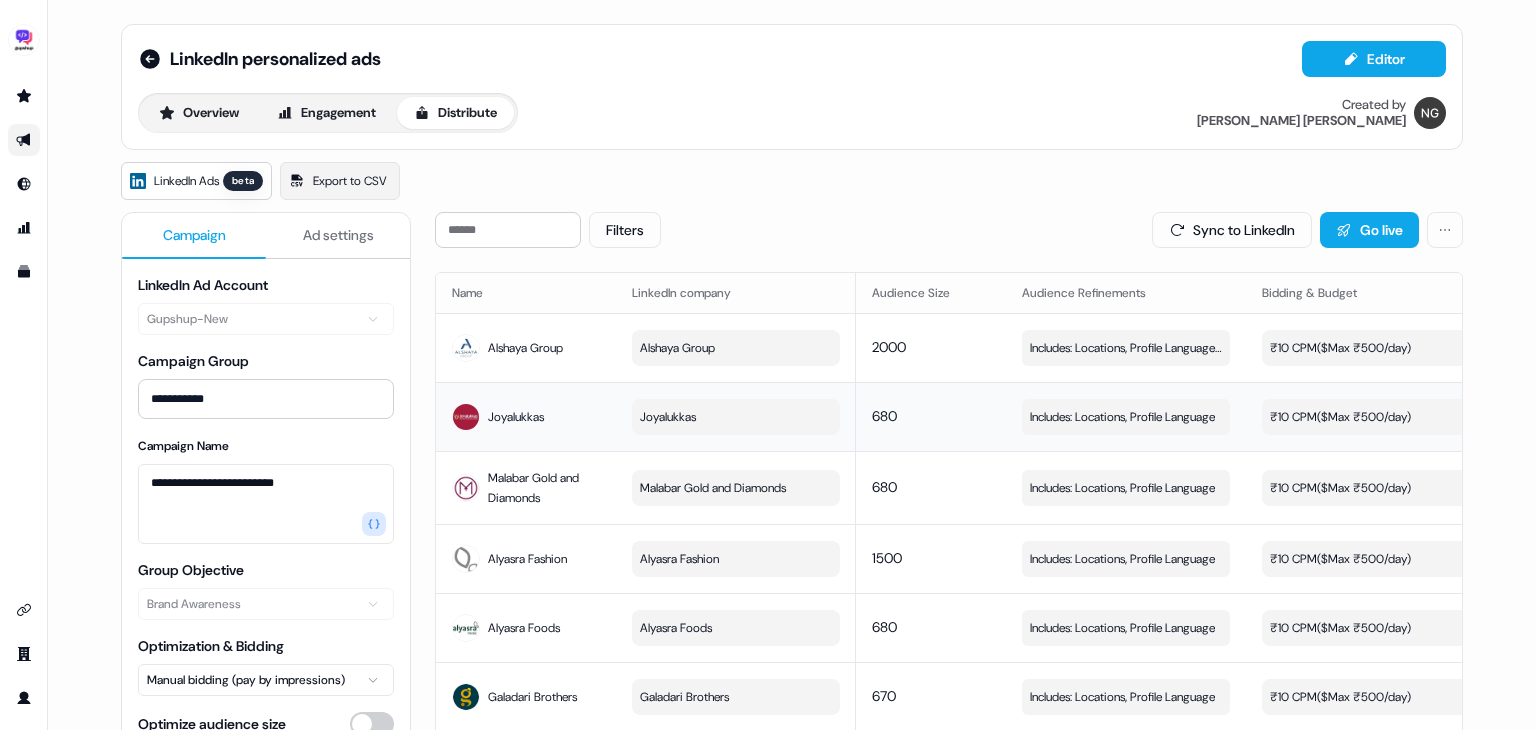 drag, startPoint x: 543, startPoint y: 413, endPoint x: 492, endPoint y: 417, distance: 51.156624 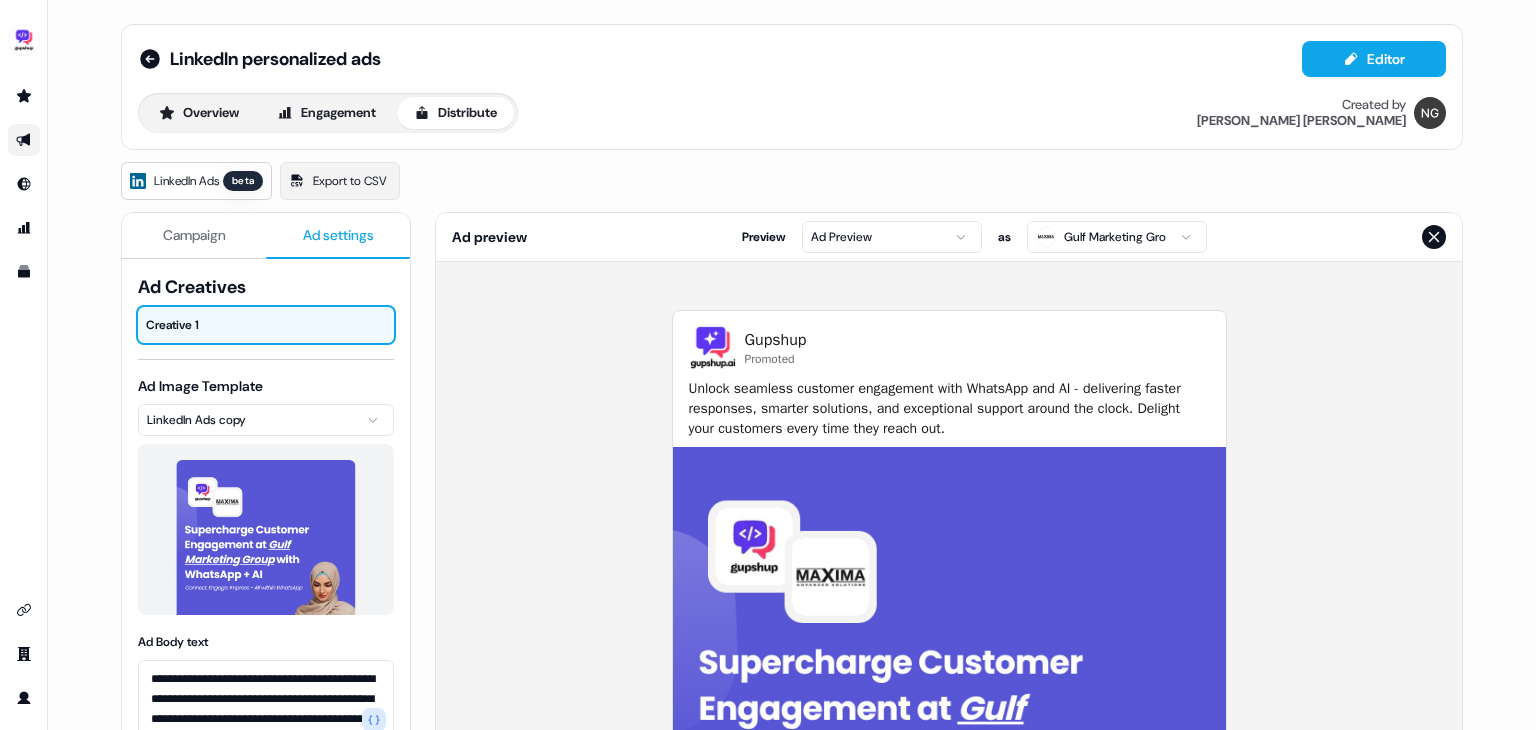 click on "Ad settings" at bounding box center [338, 235] 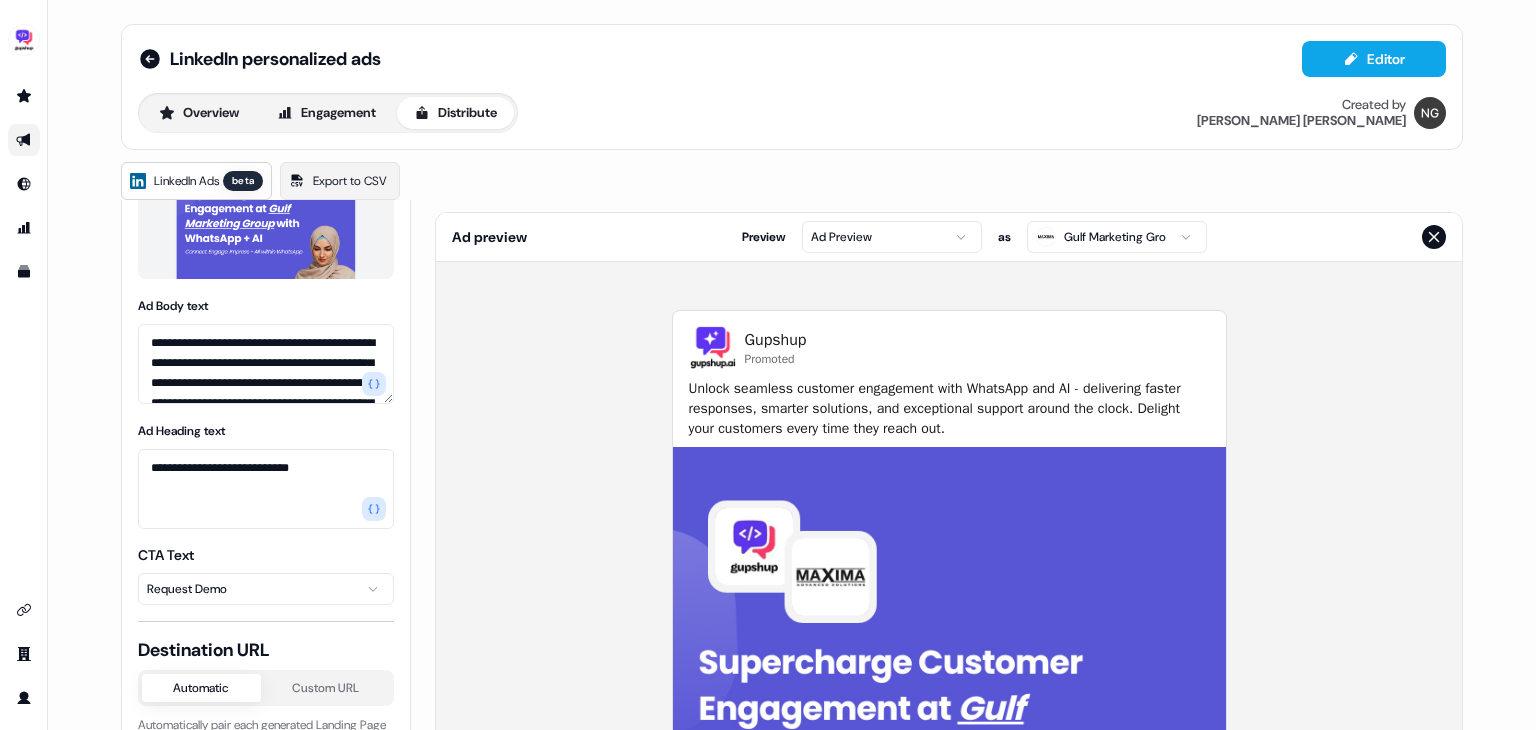 scroll, scrollTop: 384, scrollLeft: 0, axis: vertical 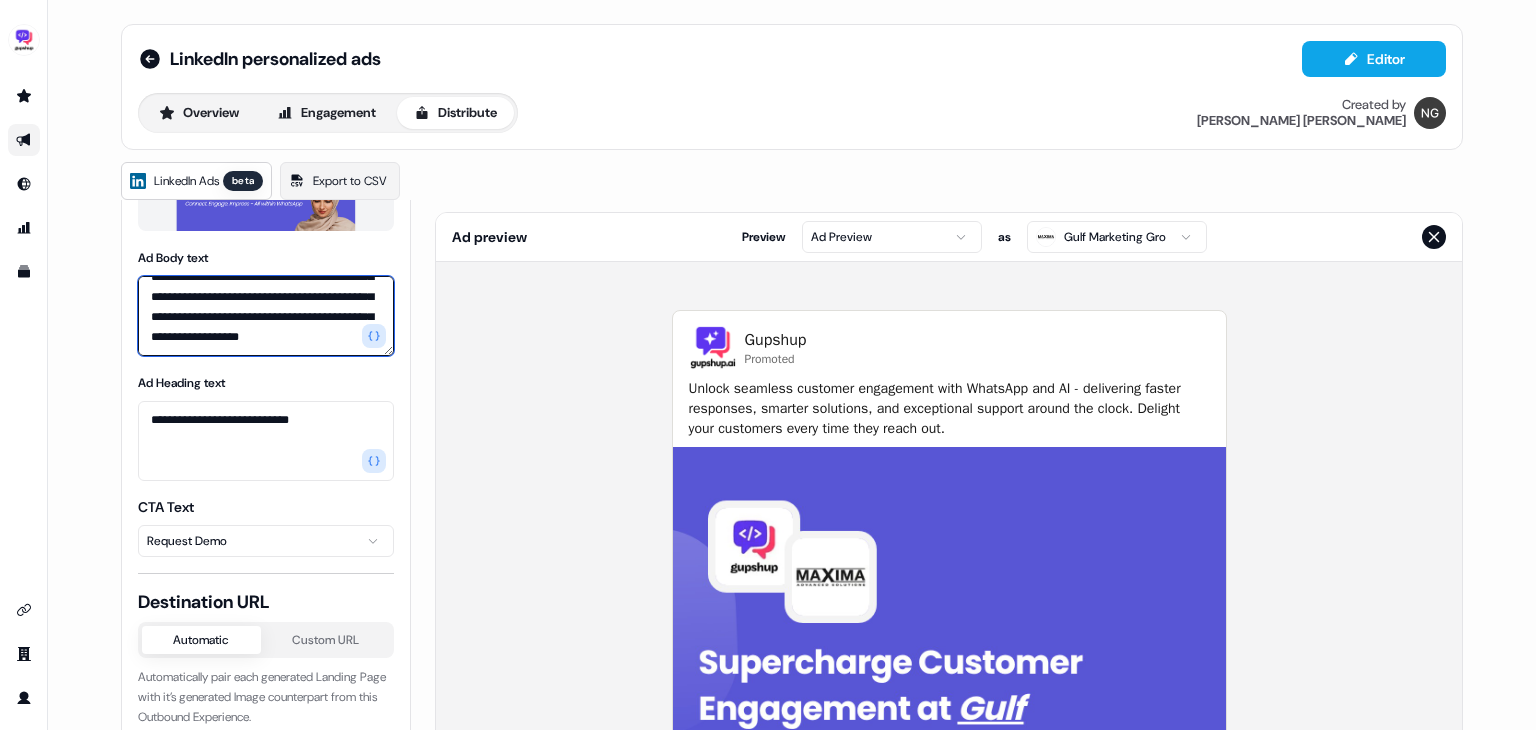 click on "**********" at bounding box center [266, 316] 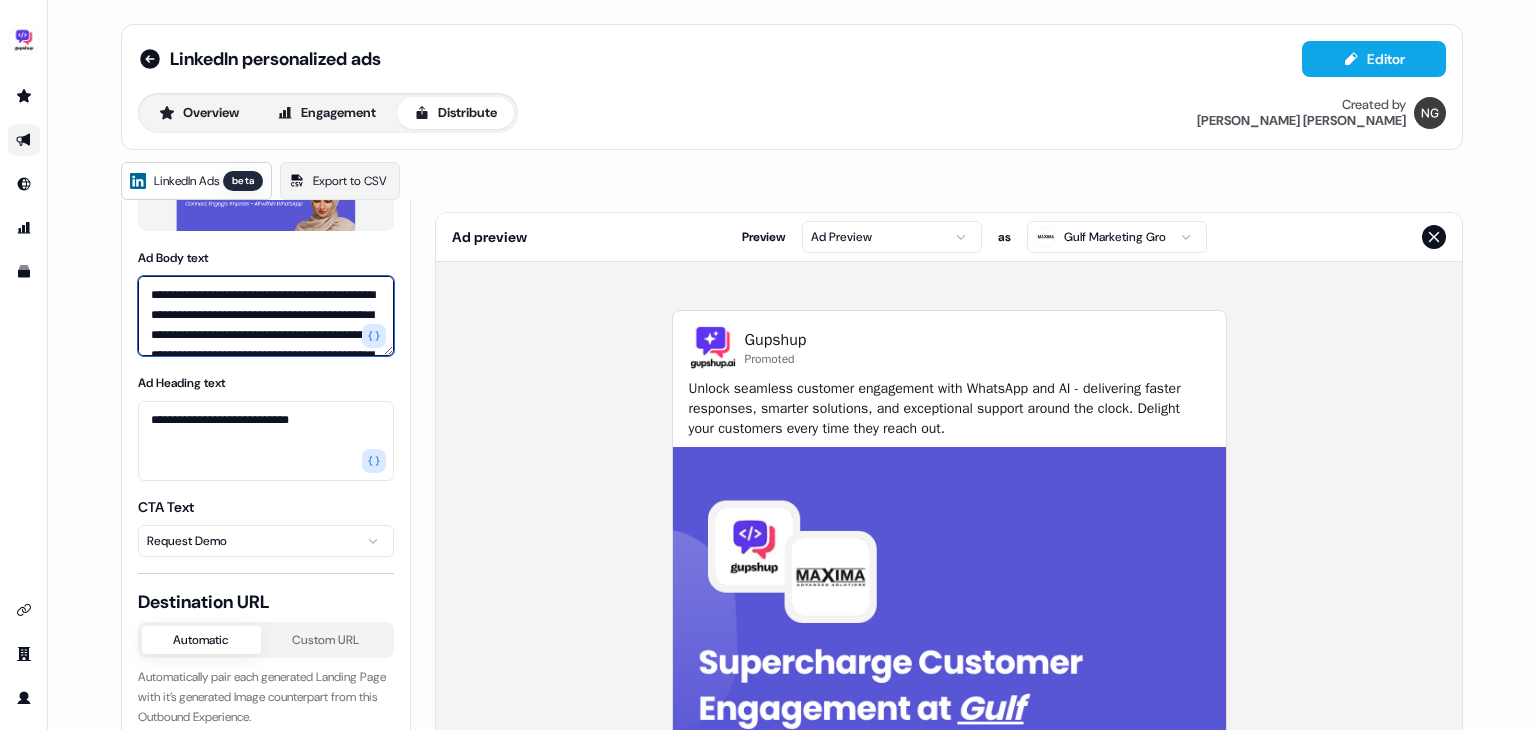 drag, startPoint x: 268, startPoint y: 336, endPoint x: 111, endPoint y: 280, distance: 166.68834 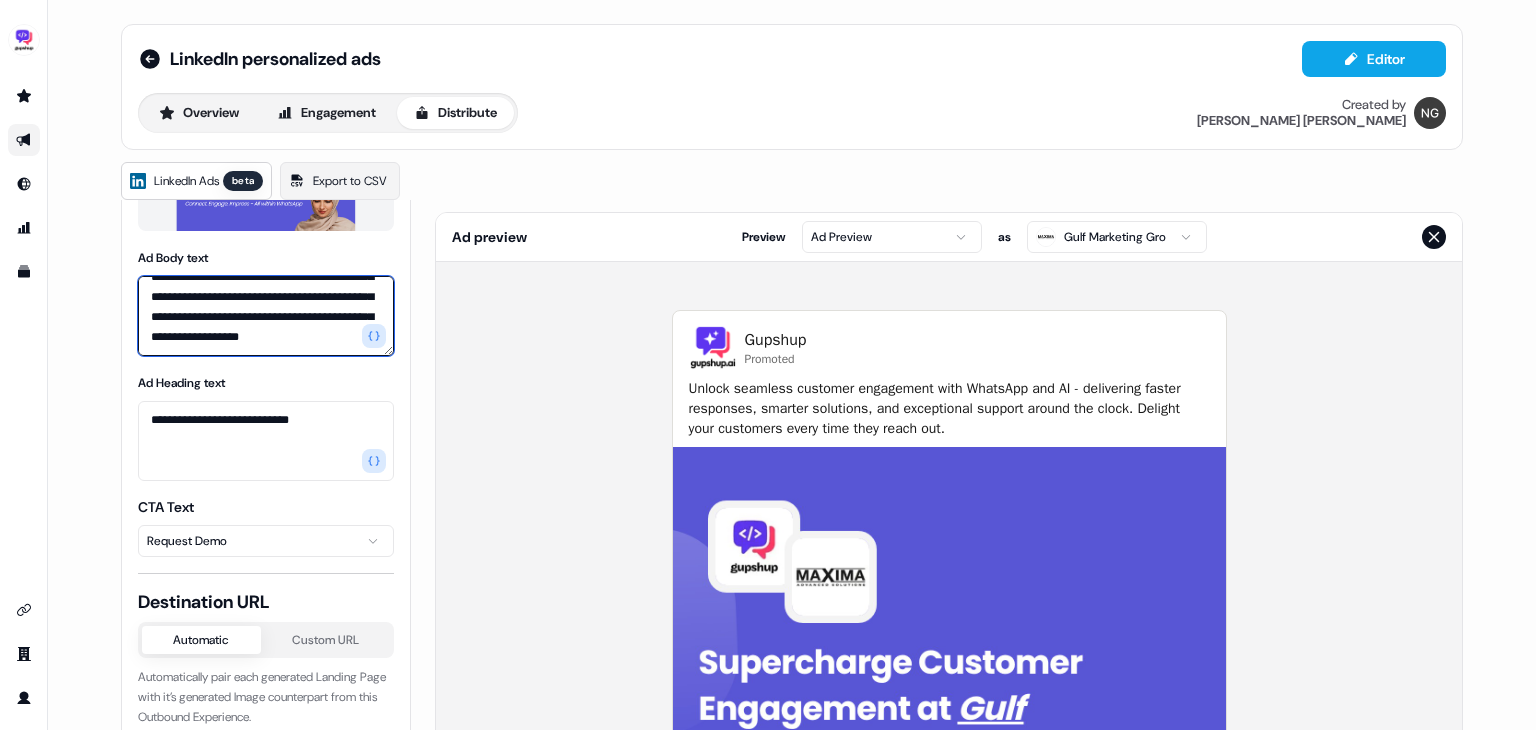 scroll, scrollTop: 432, scrollLeft: 0, axis: vertical 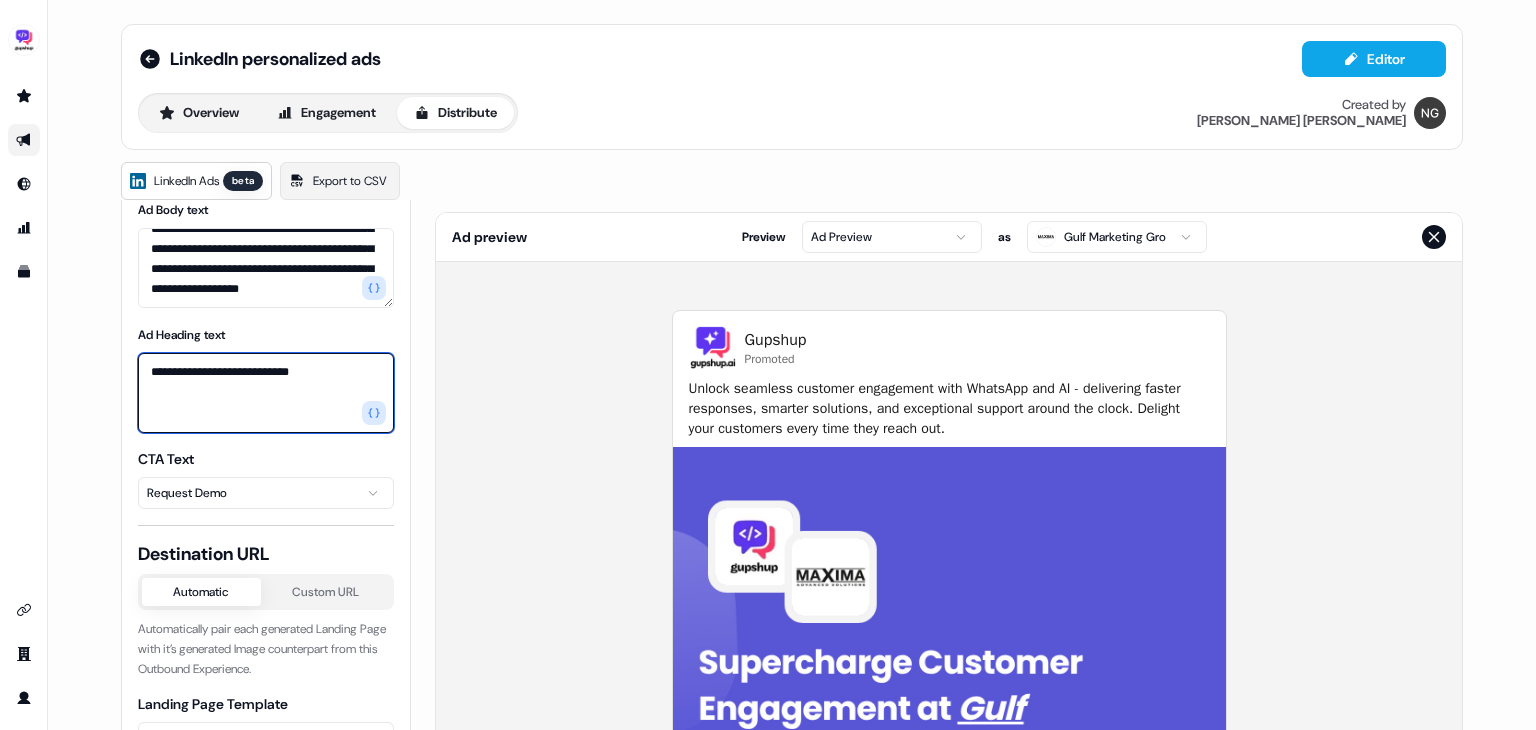 click on "**********" at bounding box center (266, 393) 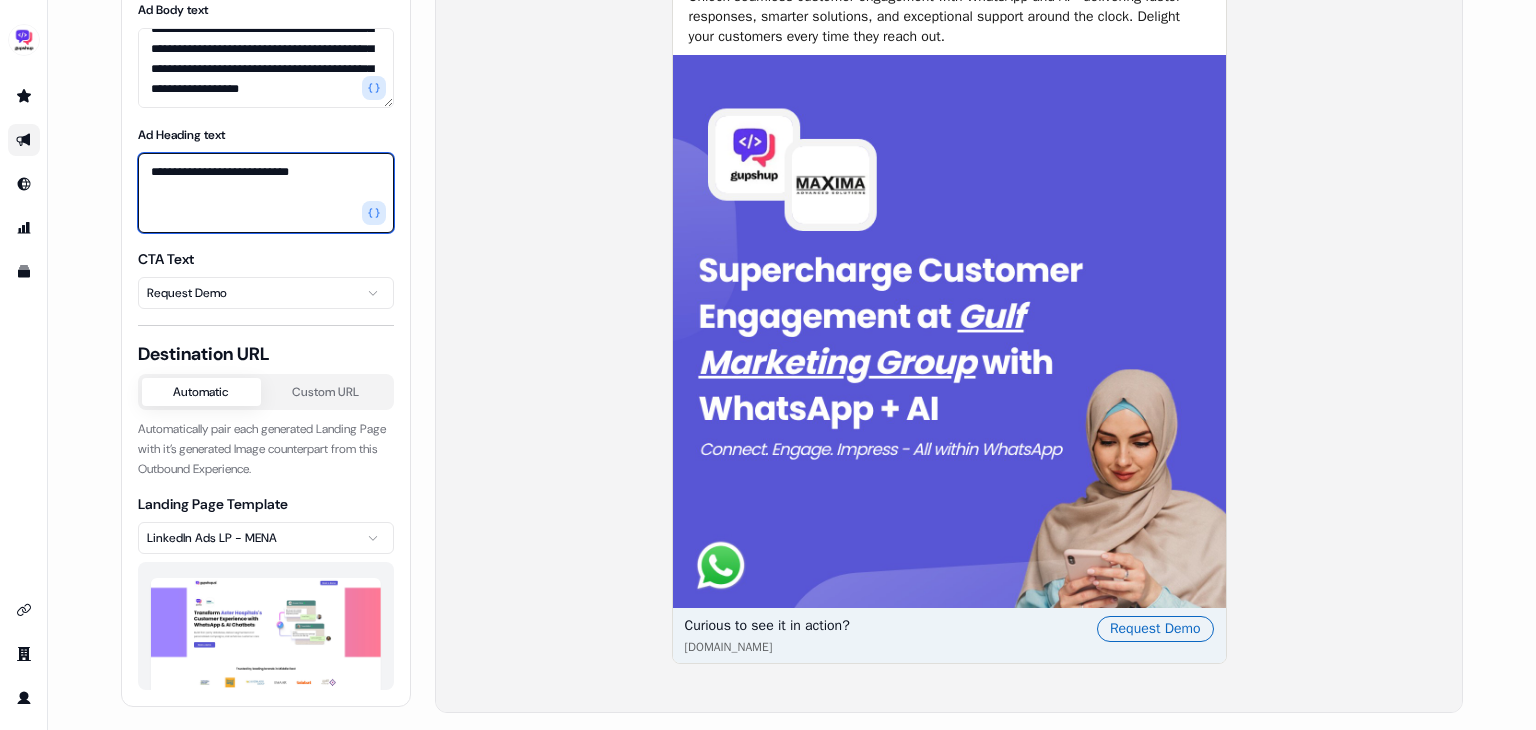 scroll, scrollTop: 398, scrollLeft: 0, axis: vertical 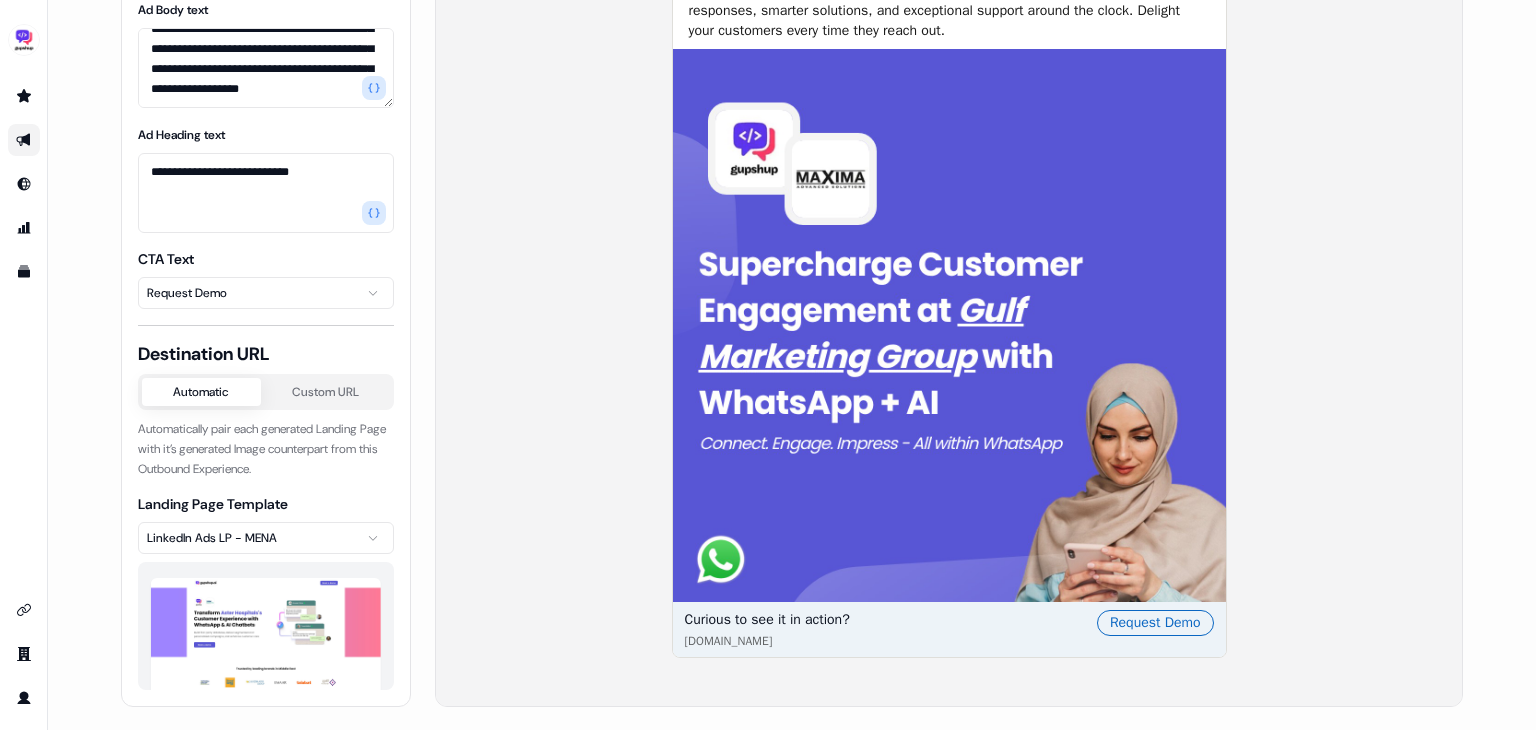 click on "Request Demo" at bounding box center [1155, 623] 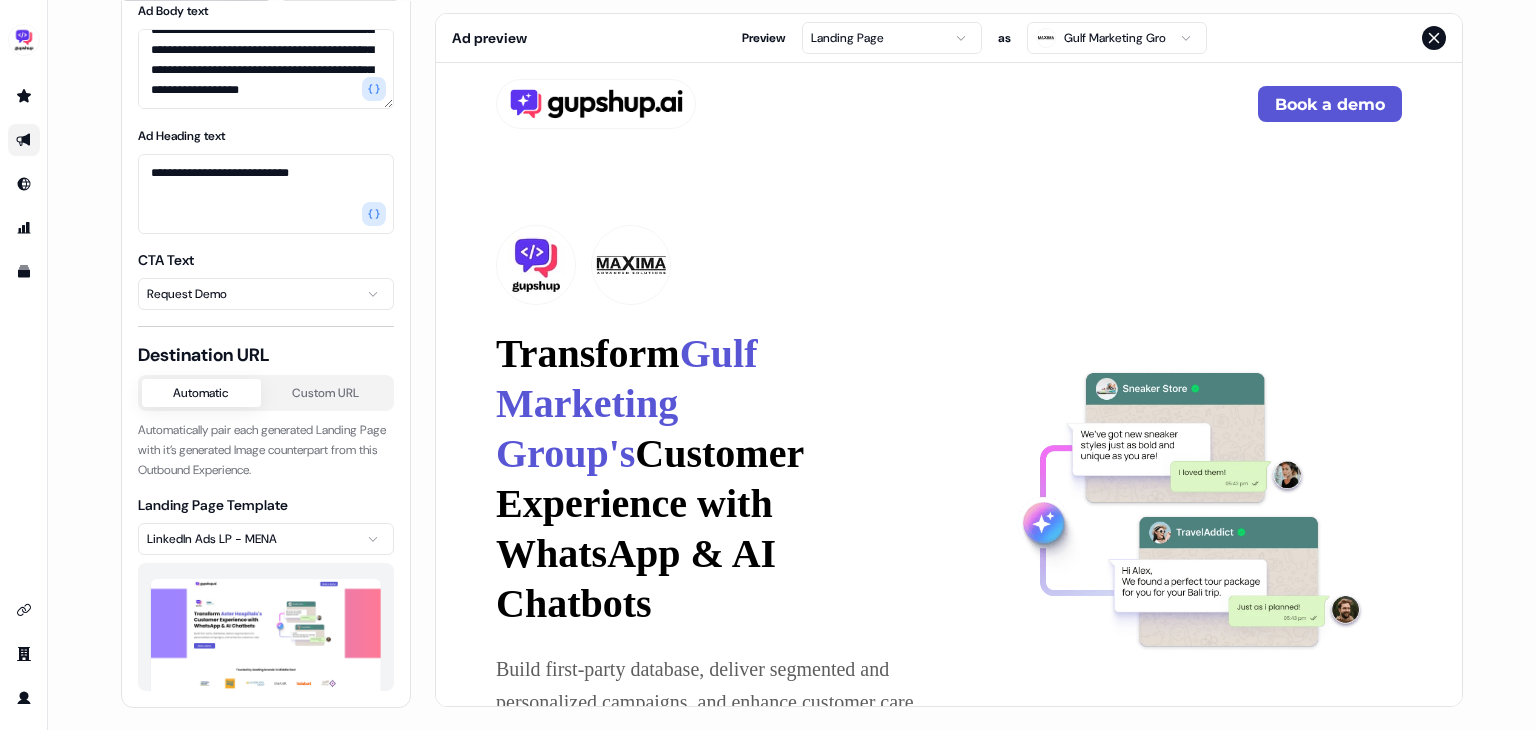 scroll, scrollTop: 0, scrollLeft: 0, axis: both 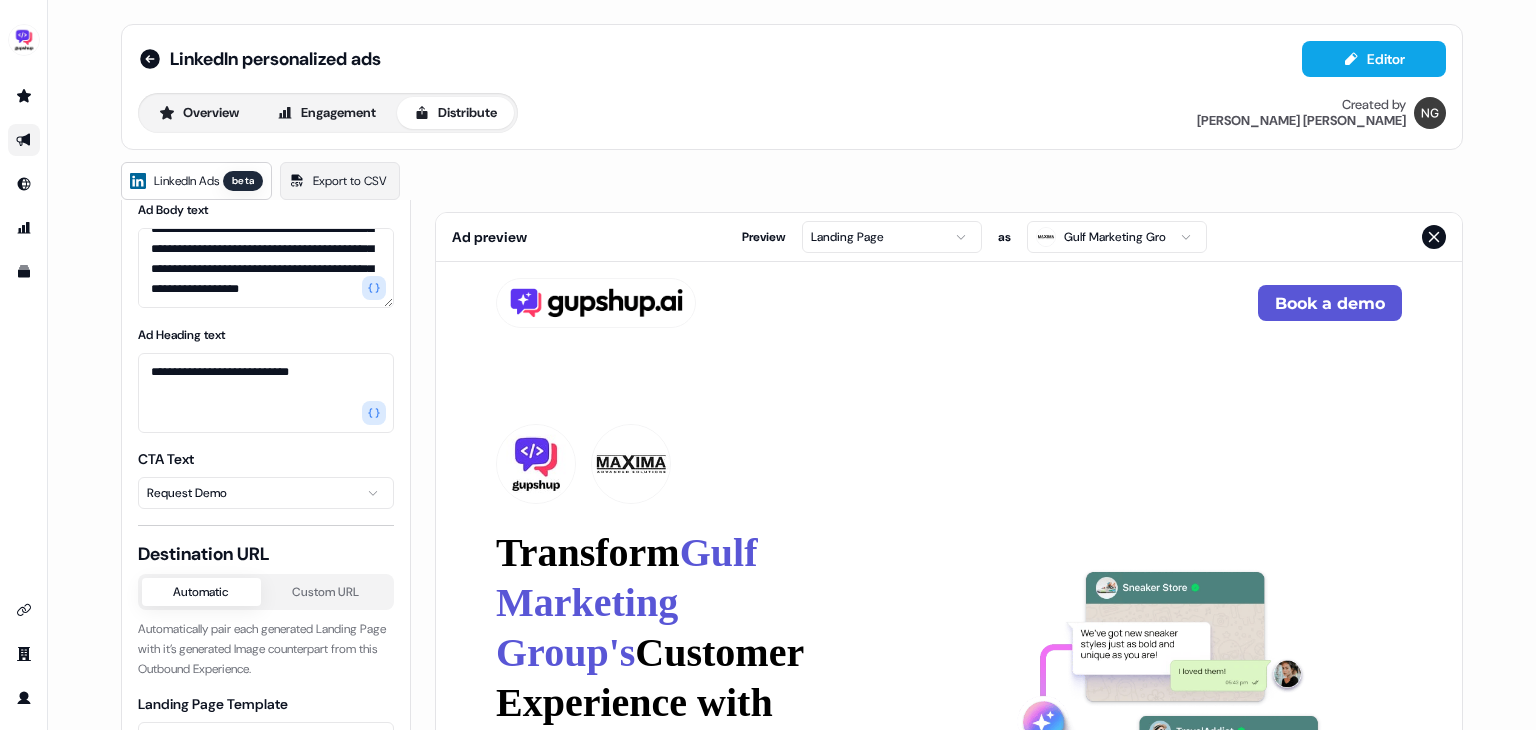 click 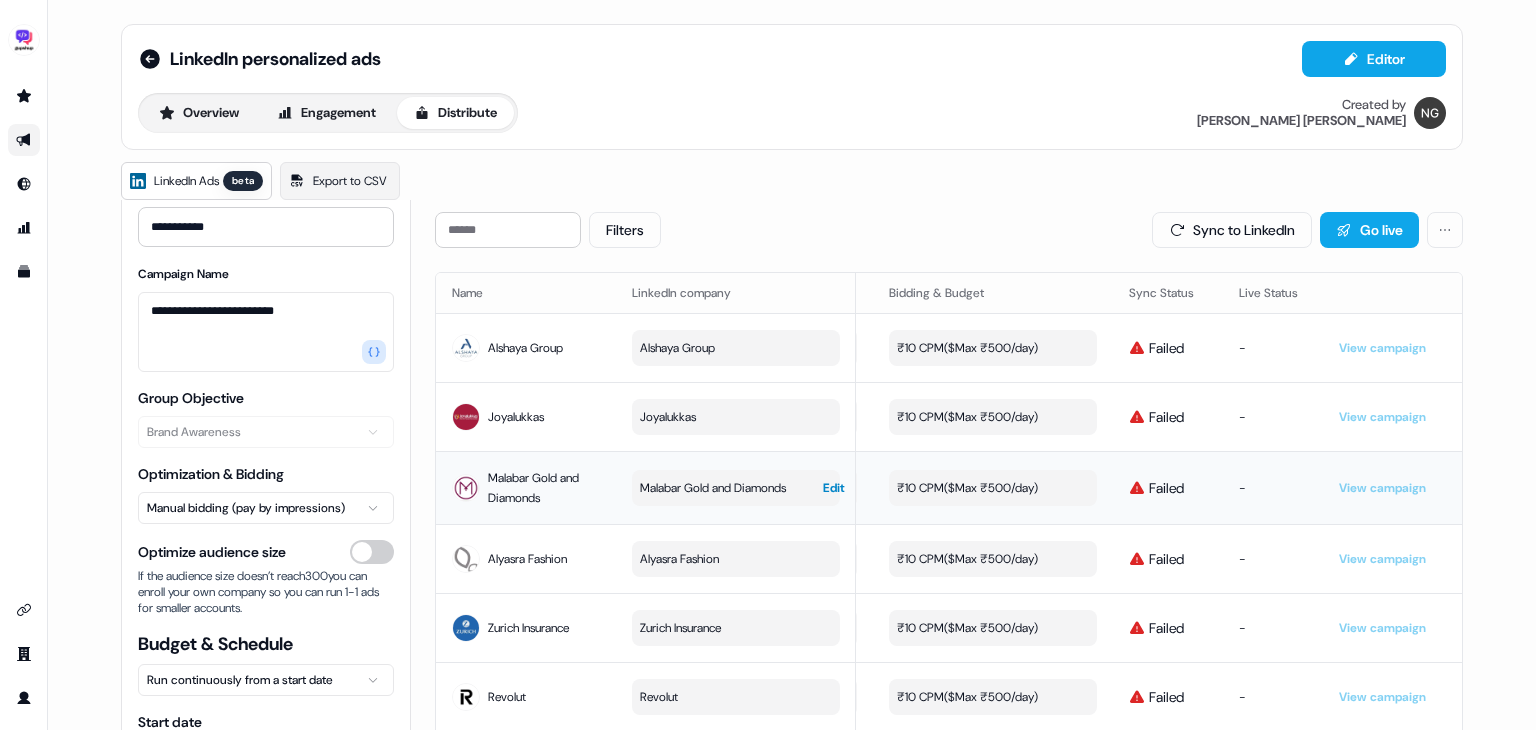 scroll, scrollTop: 0, scrollLeft: 0, axis: both 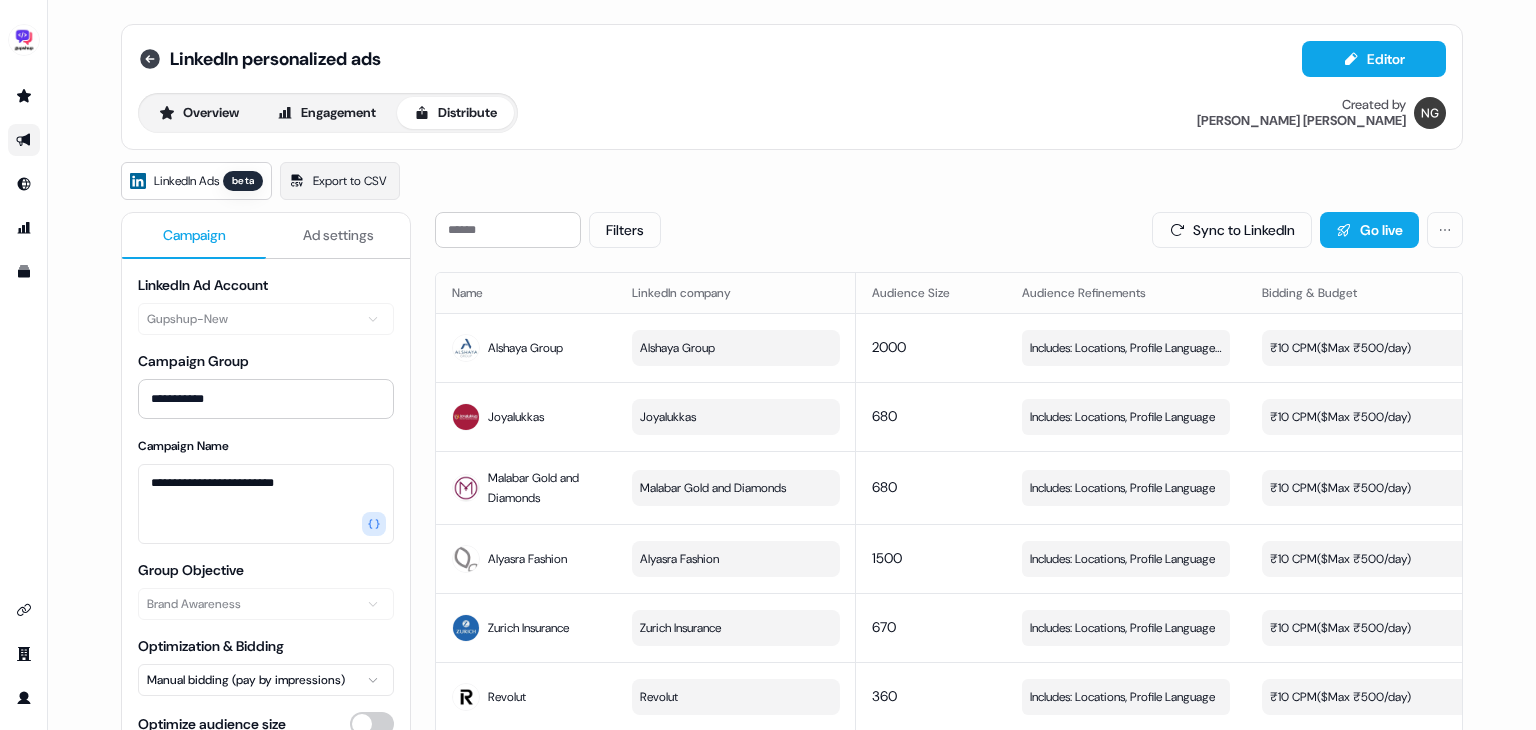 click 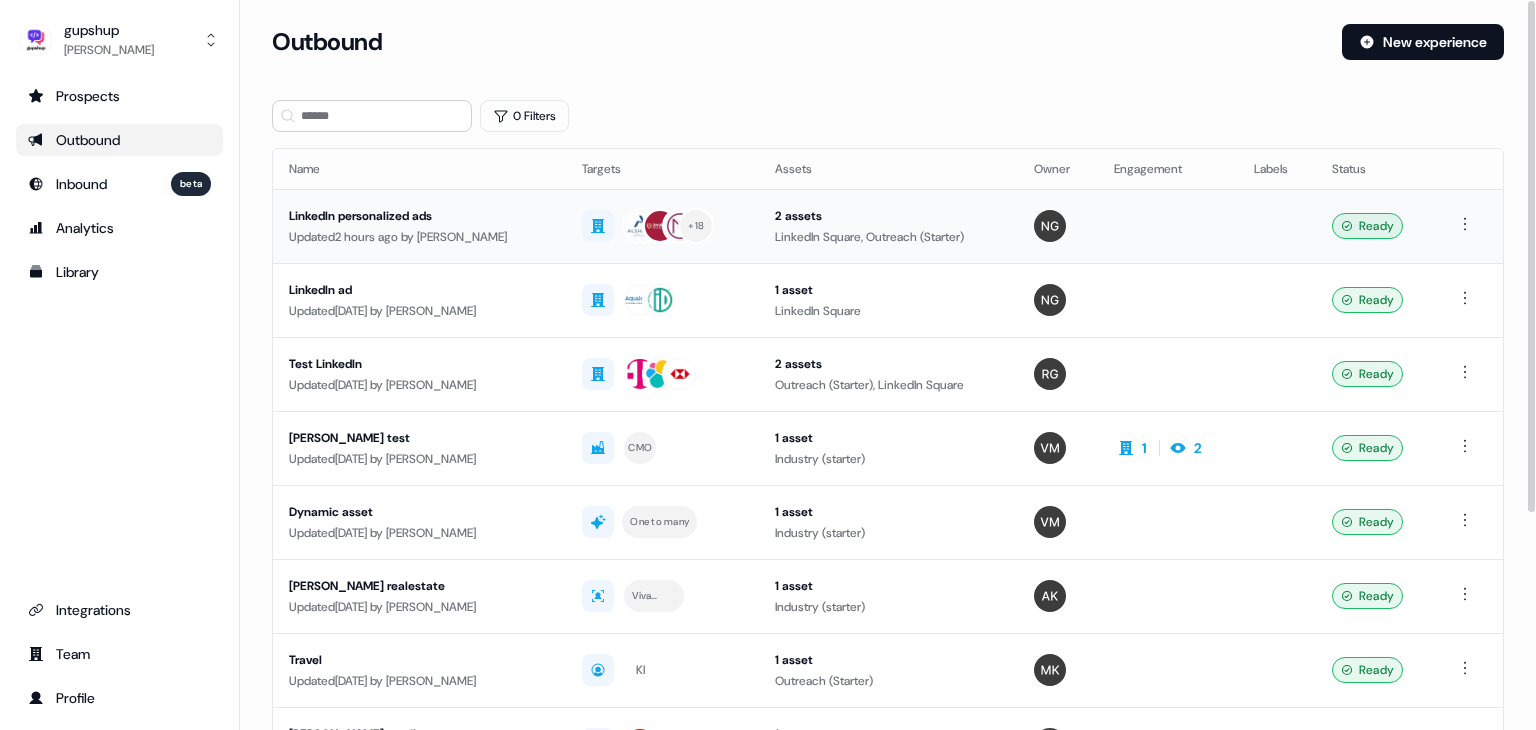click on "LinkedIn personalized ads" at bounding box center (419, 216) 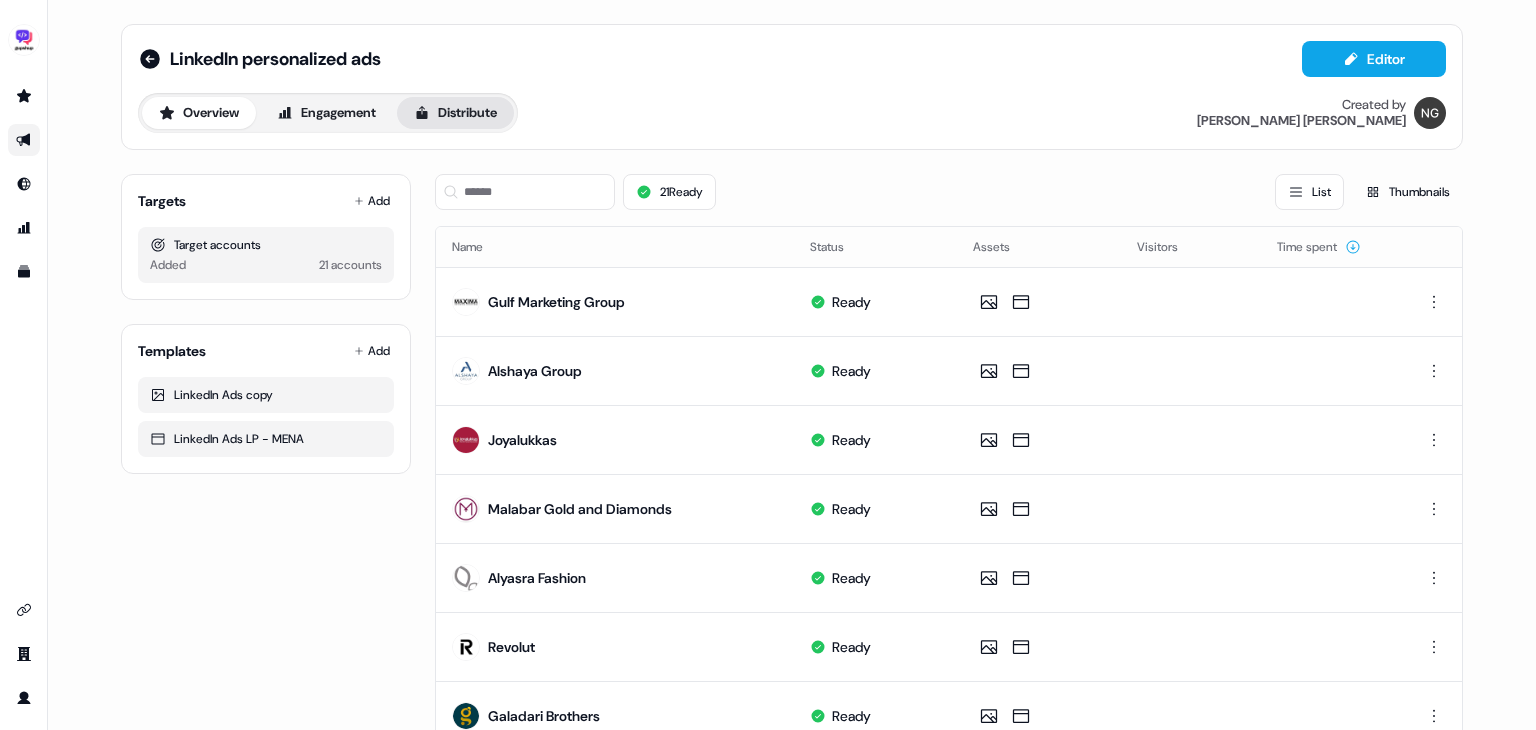 click 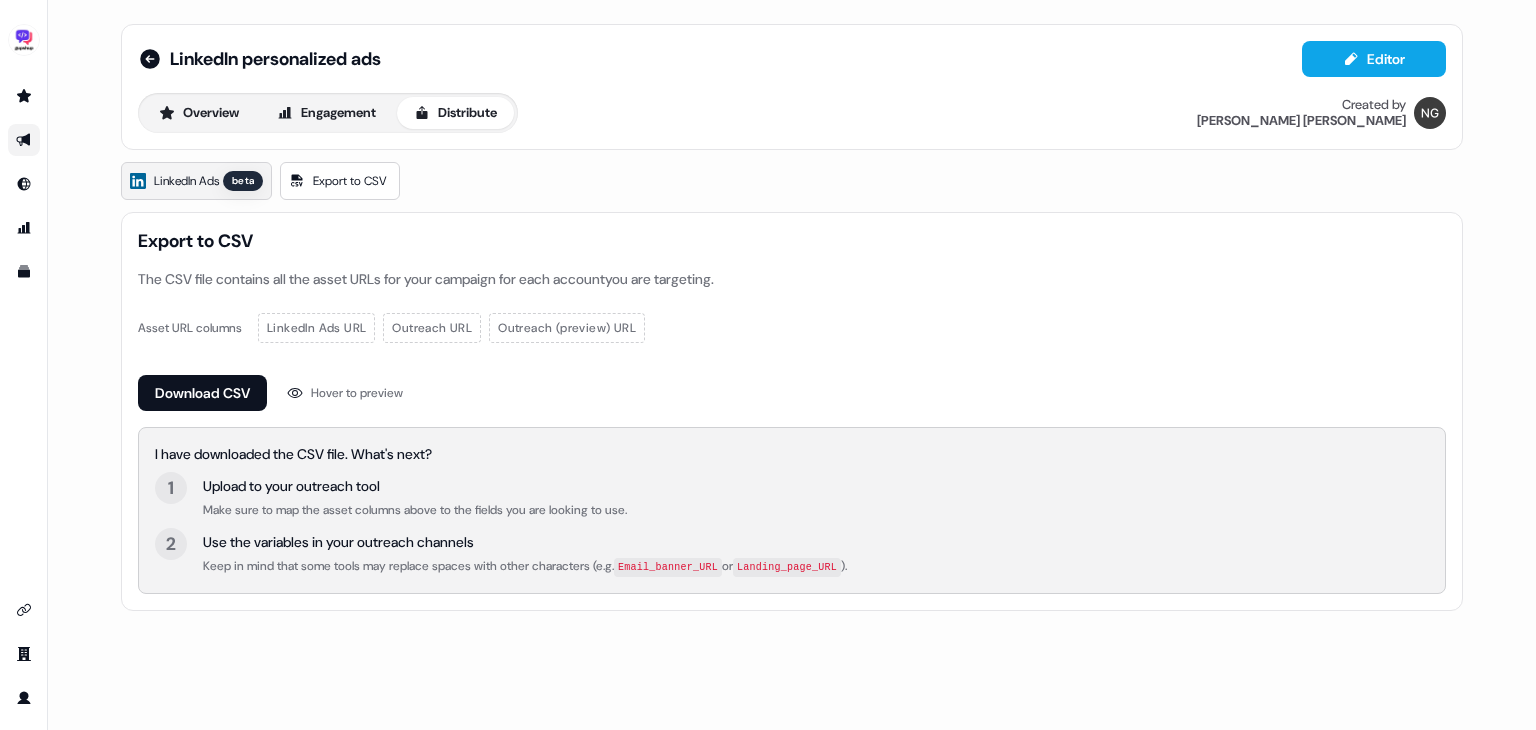 click on "beta" at bounding box center (243, 181) 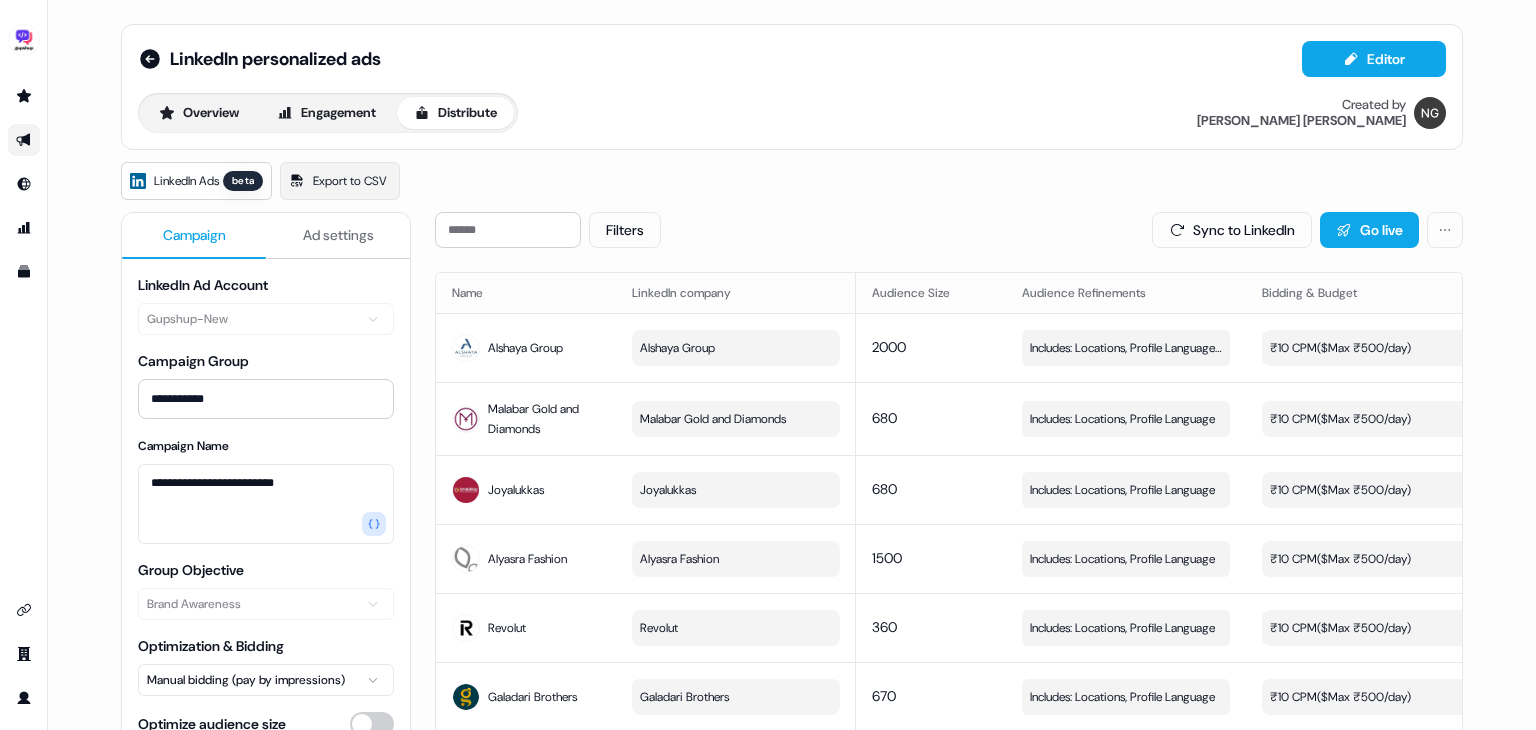 click on "Ad settings" at bounding box center [338, 235] 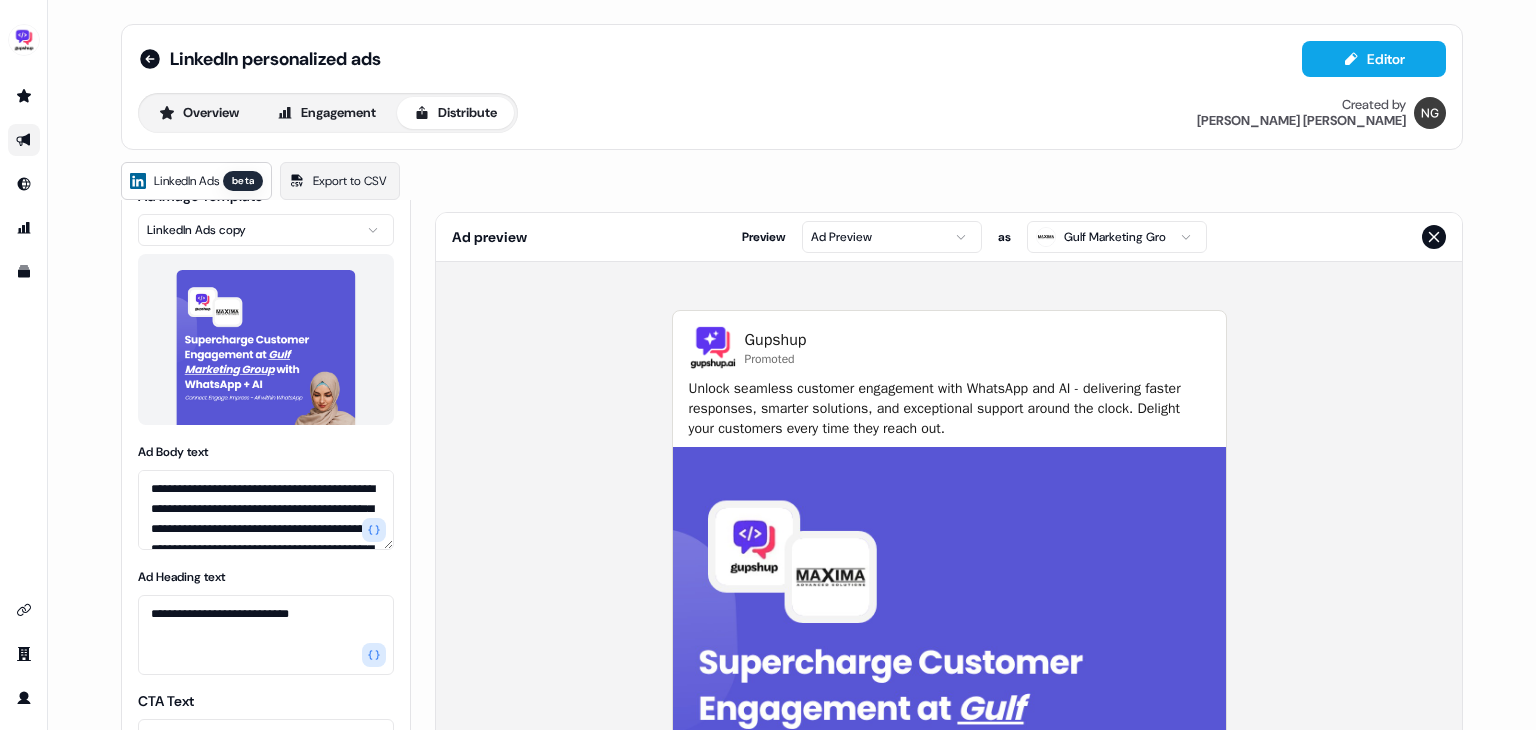scroll, scrollTop: 191, scrollLeft: 0, axis: vertical 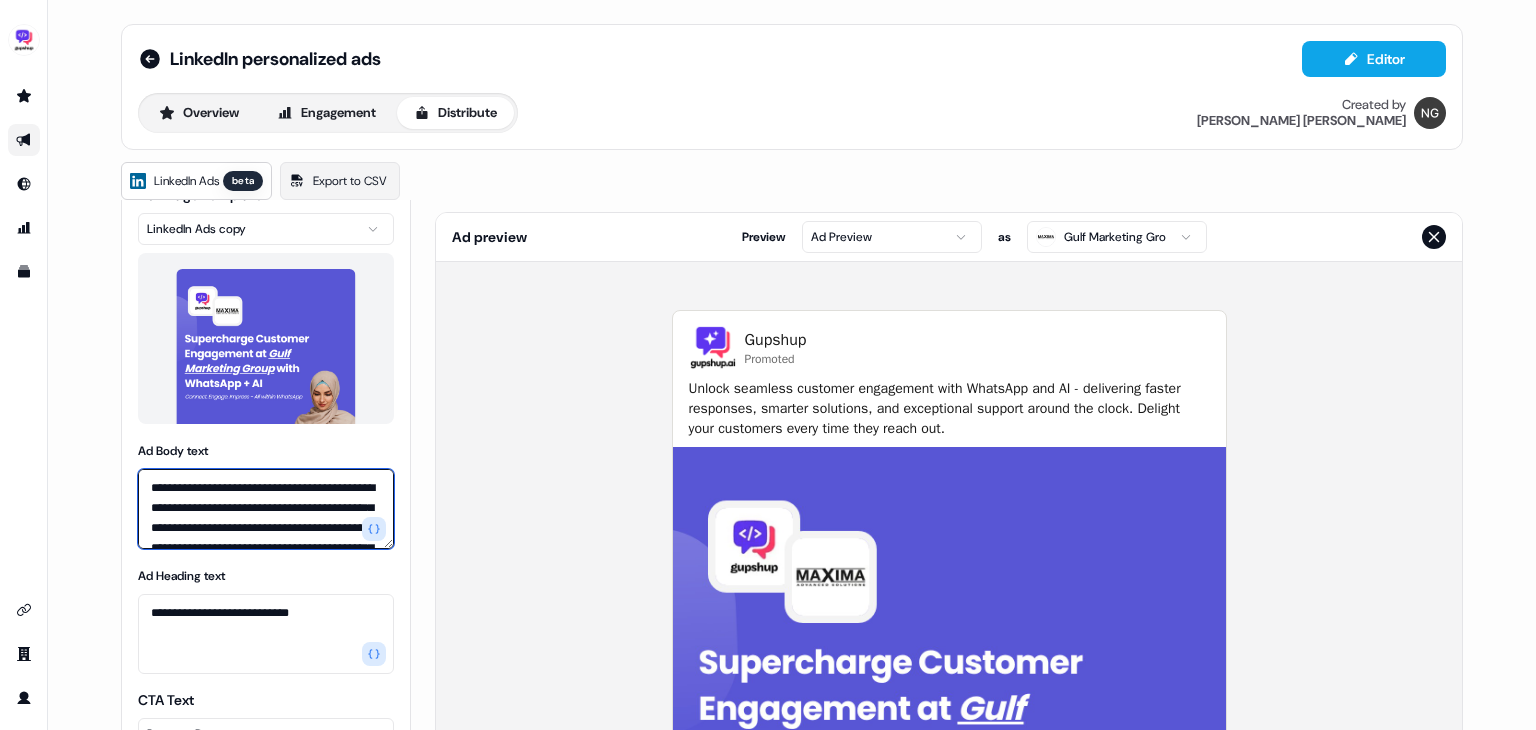 click on "**********" at bounding box center [266, 509] 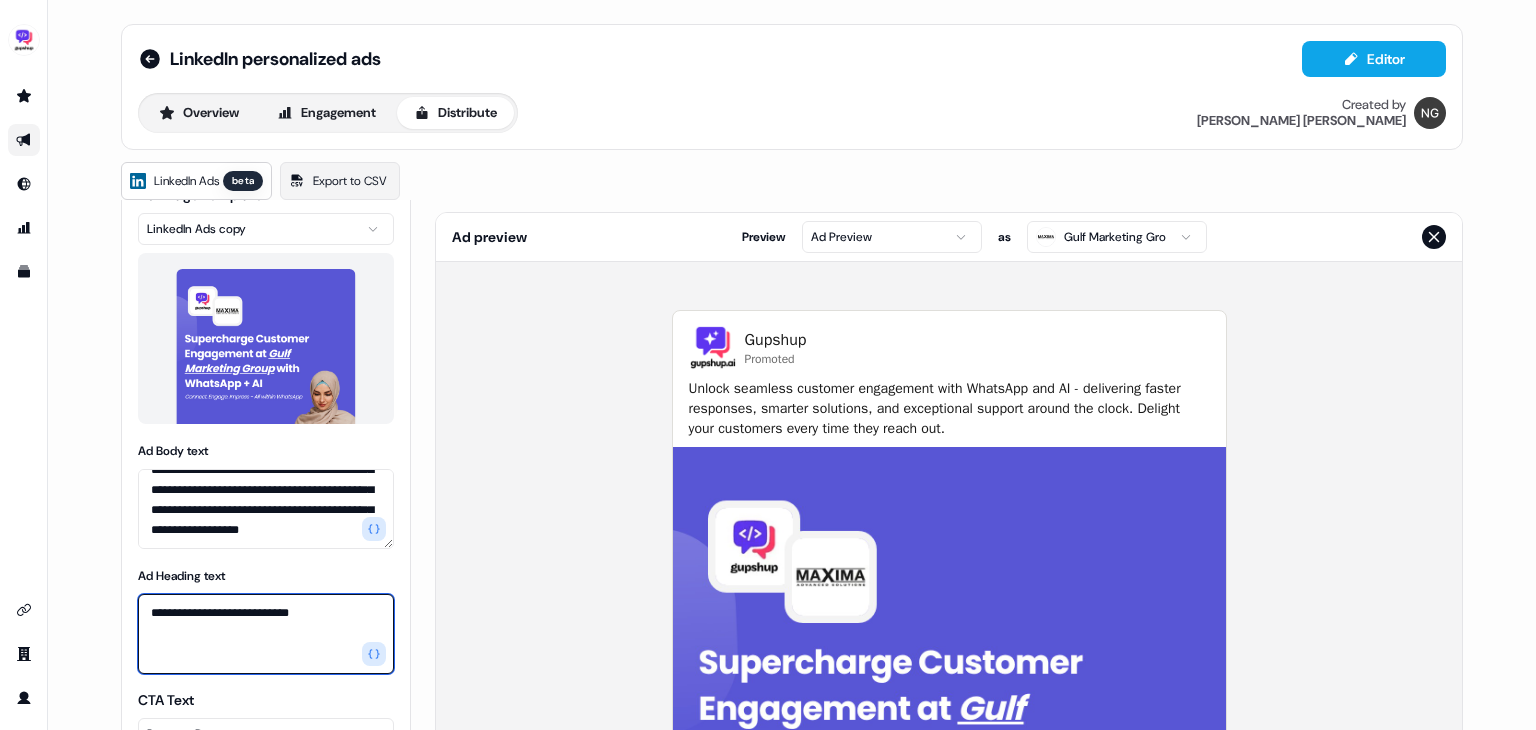 drag, startPoint x: 337, startPoint y: 617, endPoint x: 118, endPoint y: 609, distance: 219.14607 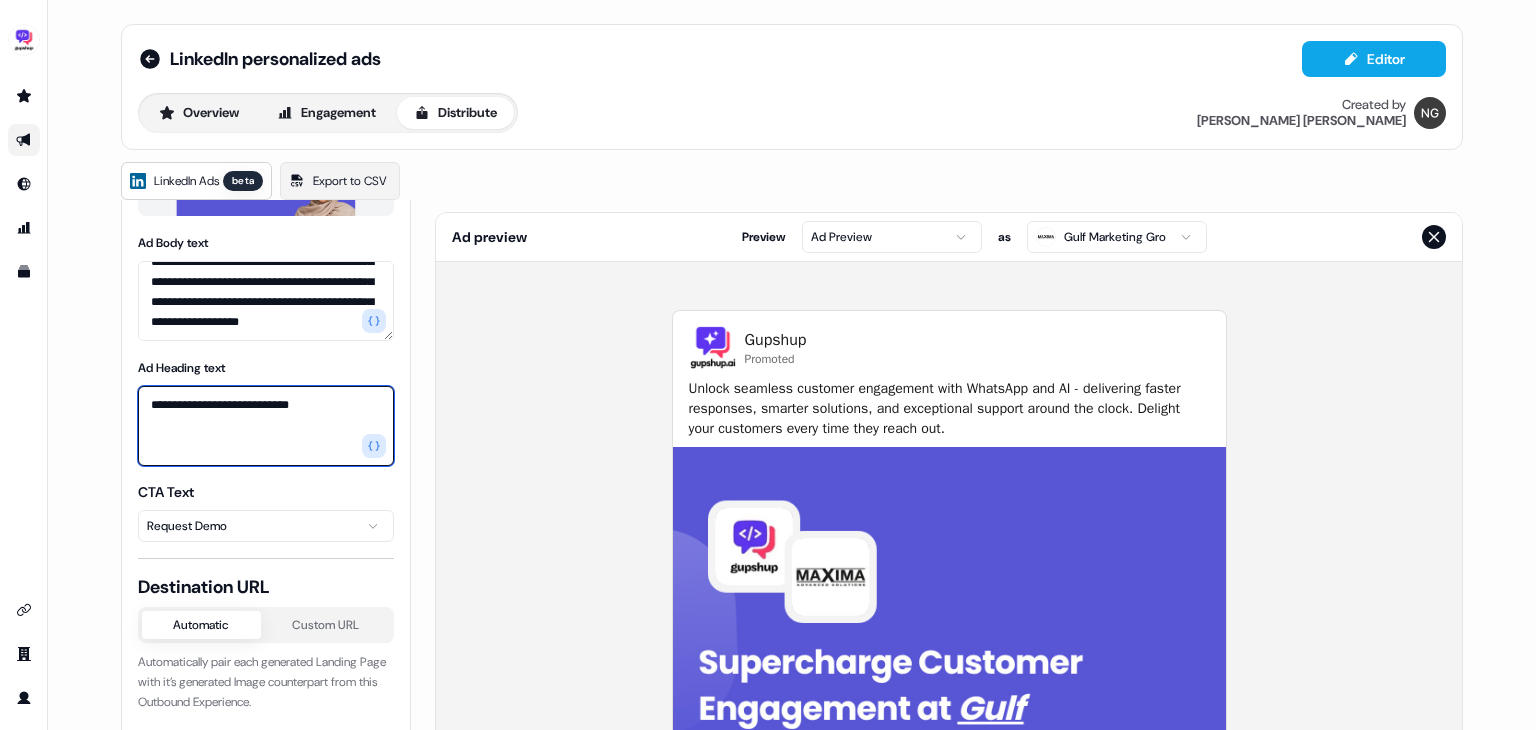 scroll, scrollTop: 400, scrollLeft: 0, axis: vertical 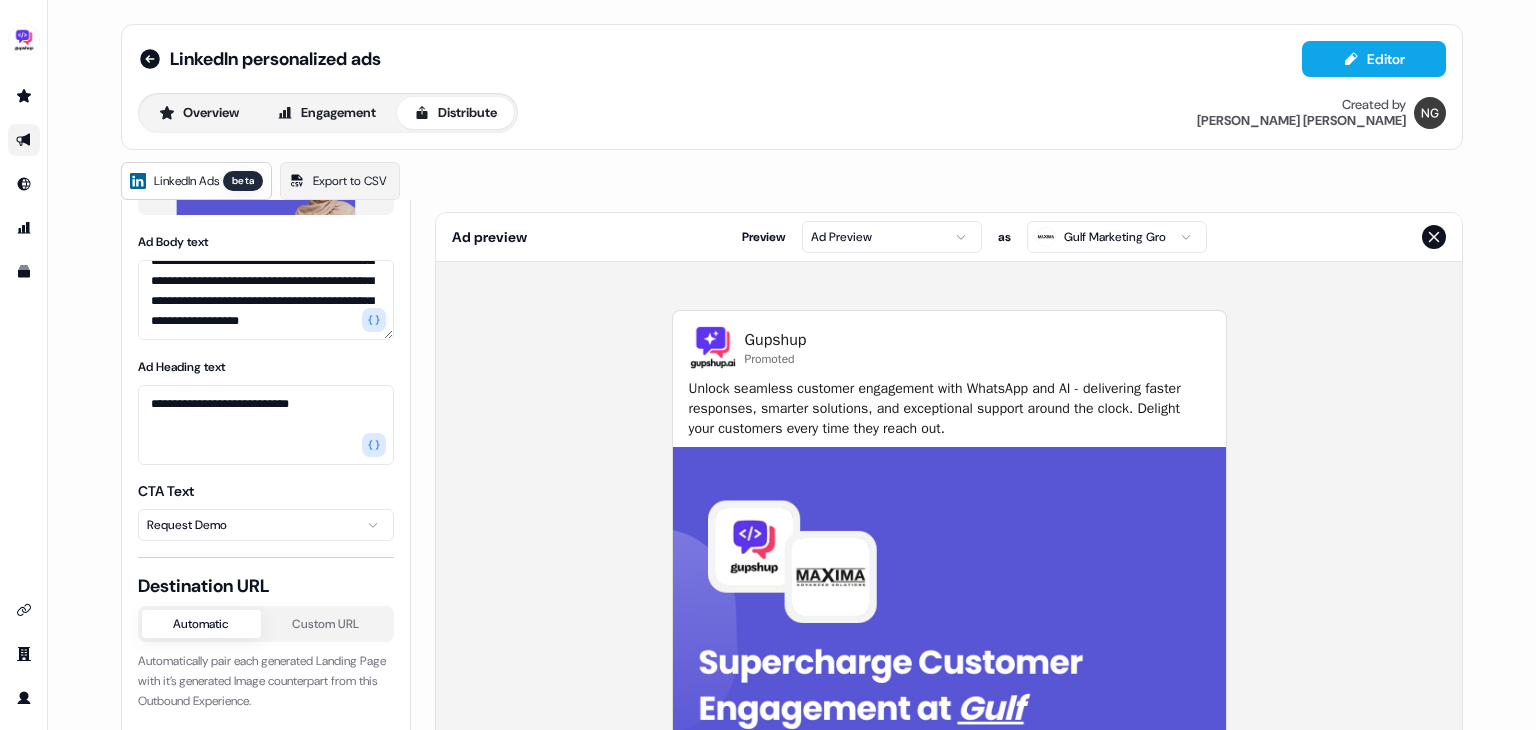 click on "CTA Text Request Demo" at bounding box center [266, 511] 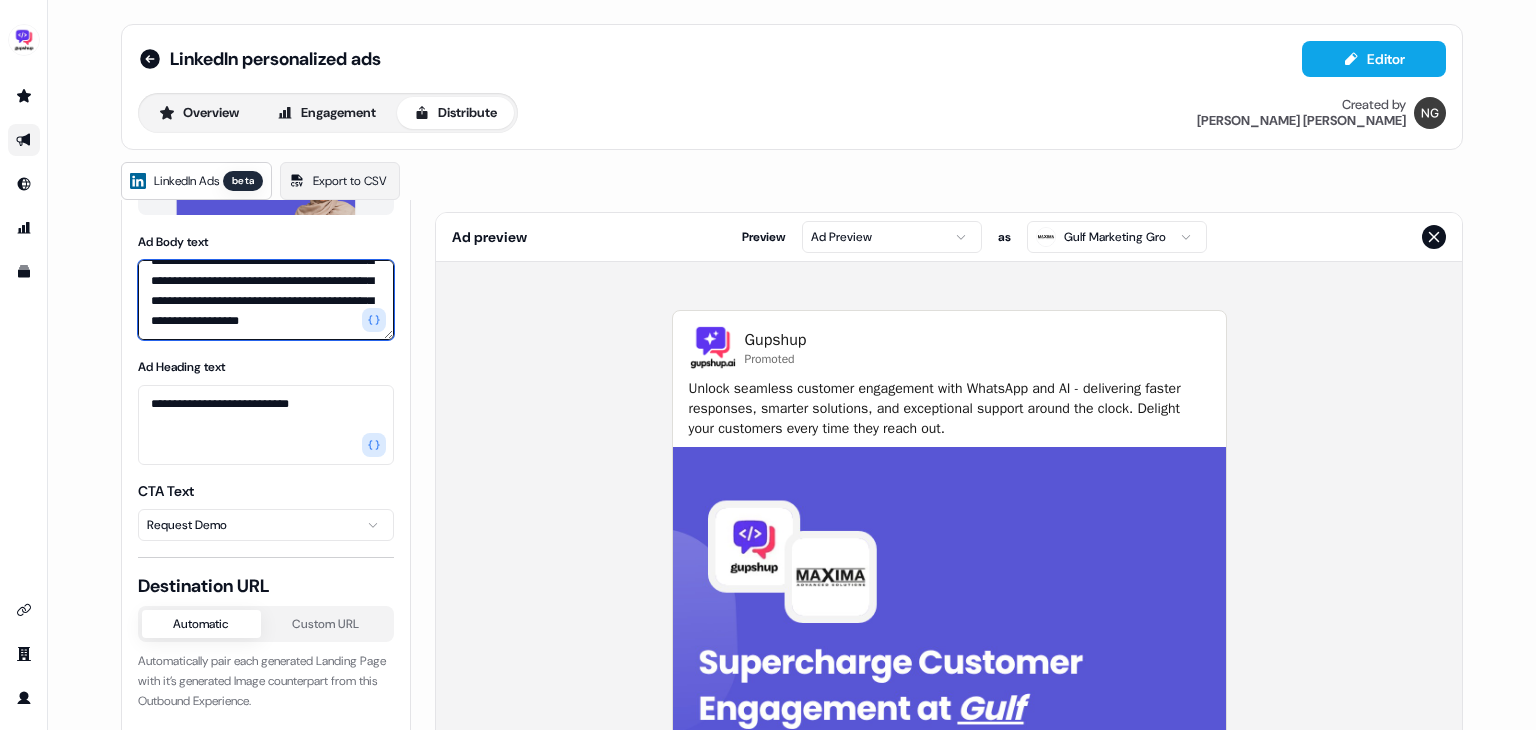 click on "**********" at bounding box center (266, 300) 